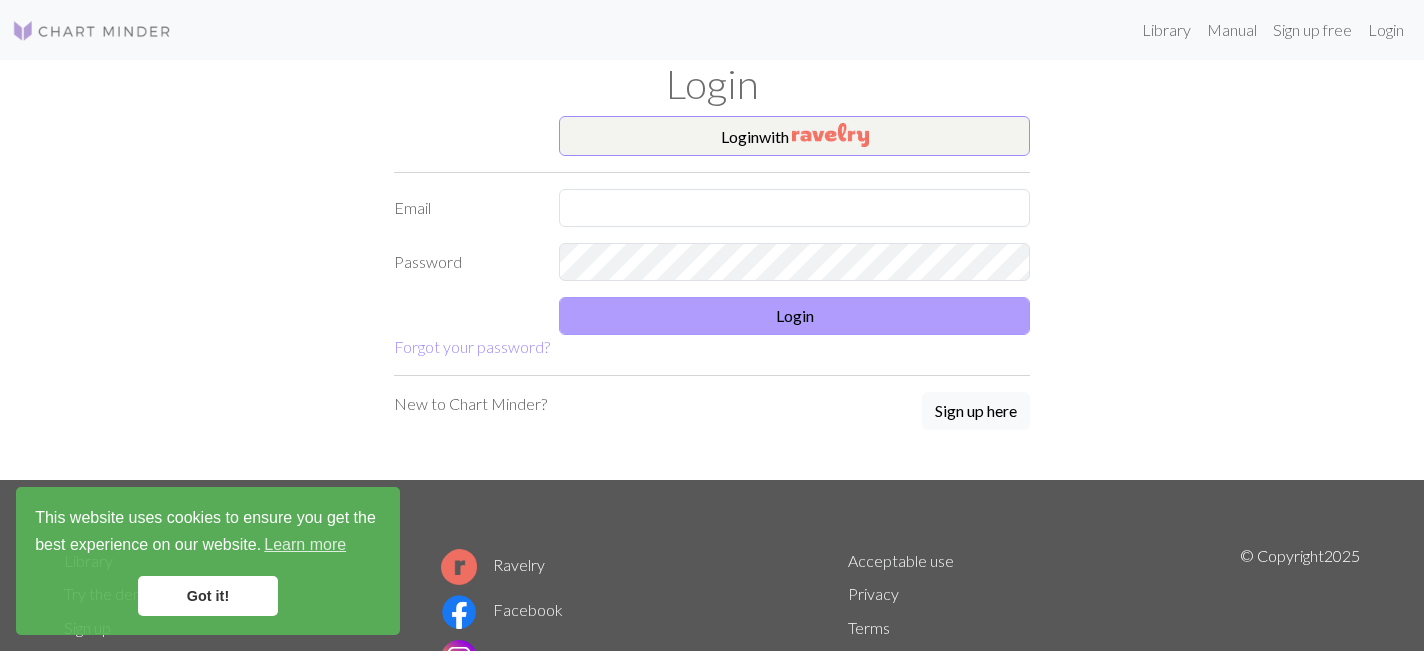 scroll, scrollTop: 0, scrollLeft: 0, axis: both 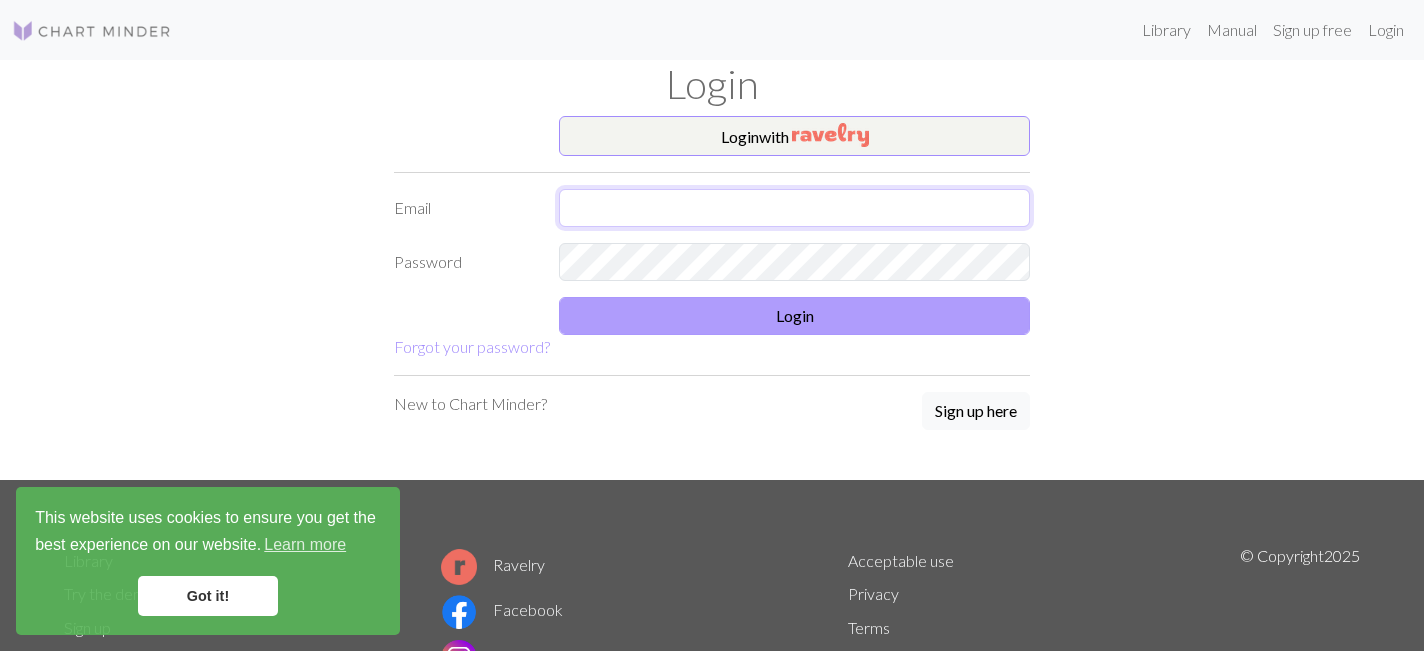 type on "alexshapovalova24@gmail.com" 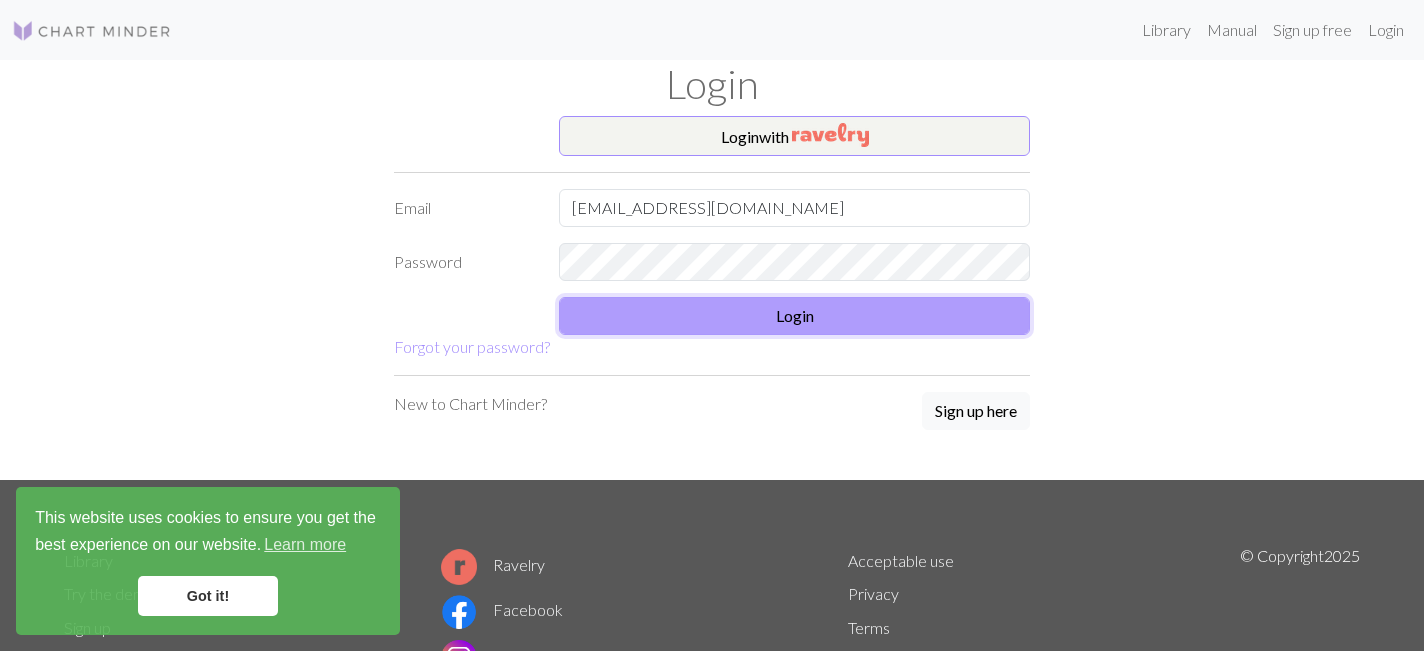 click on "Login" at bounding box center (794, 316) 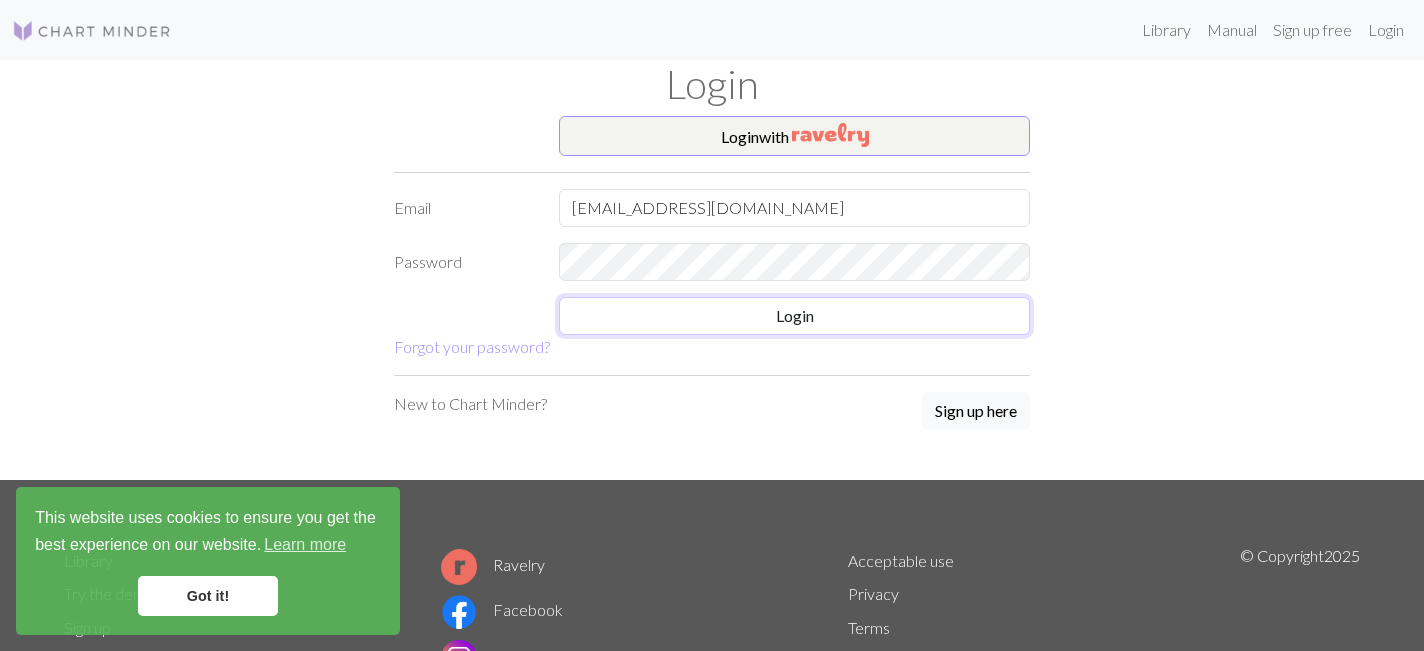 scroll, scrollTop: 0, scrollLeft: 0, axis: both 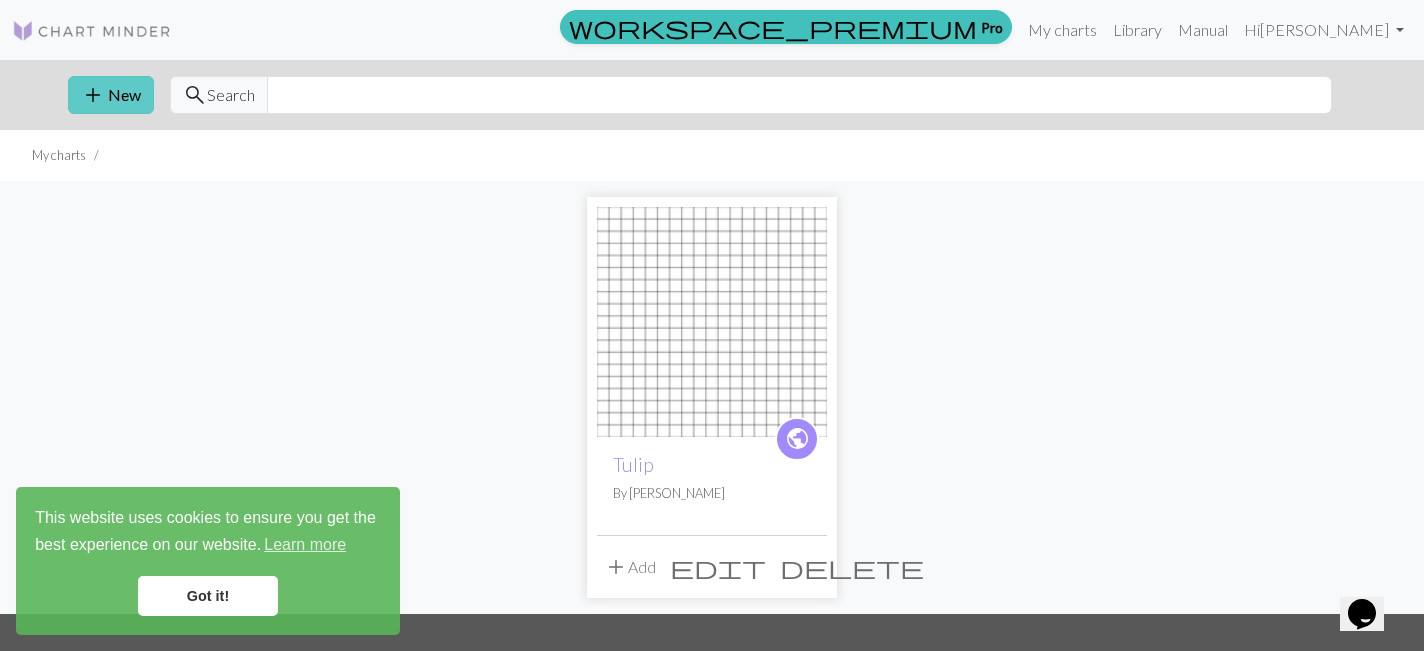 click on "add   New" at bounding box center (111, 95) 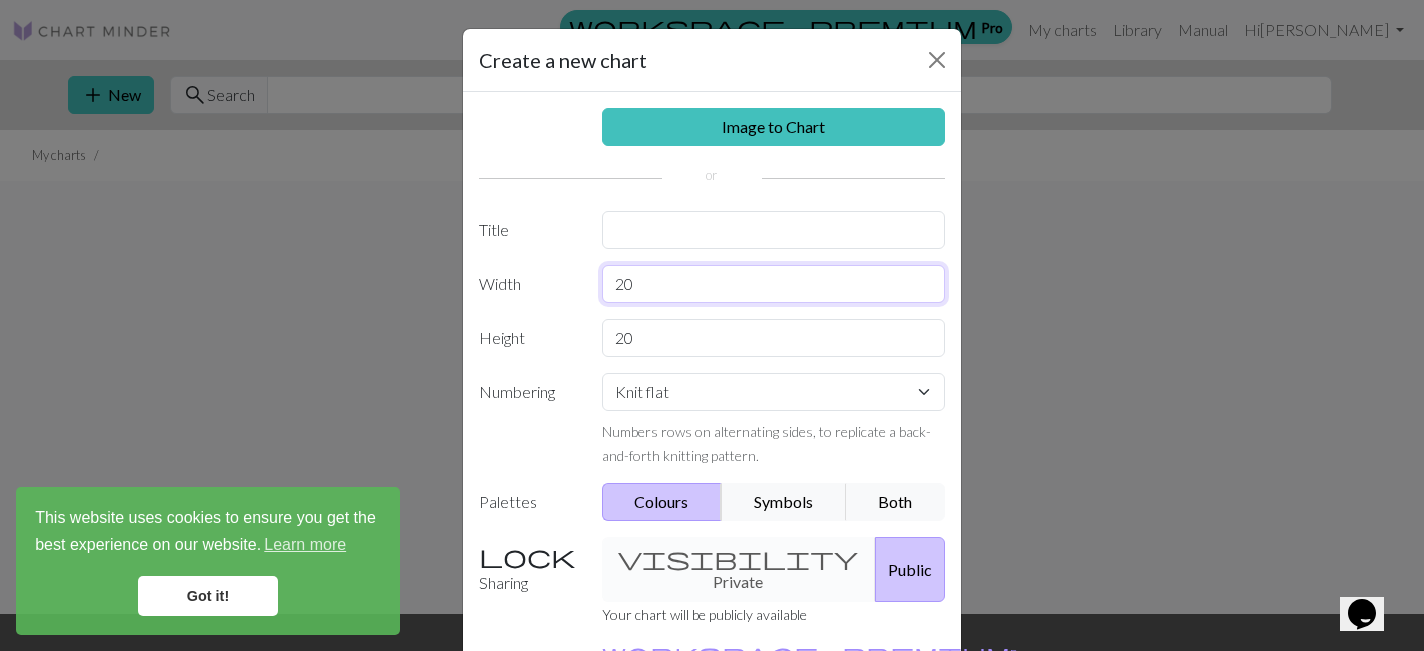 click on "20" at bounding box center (774, 284) 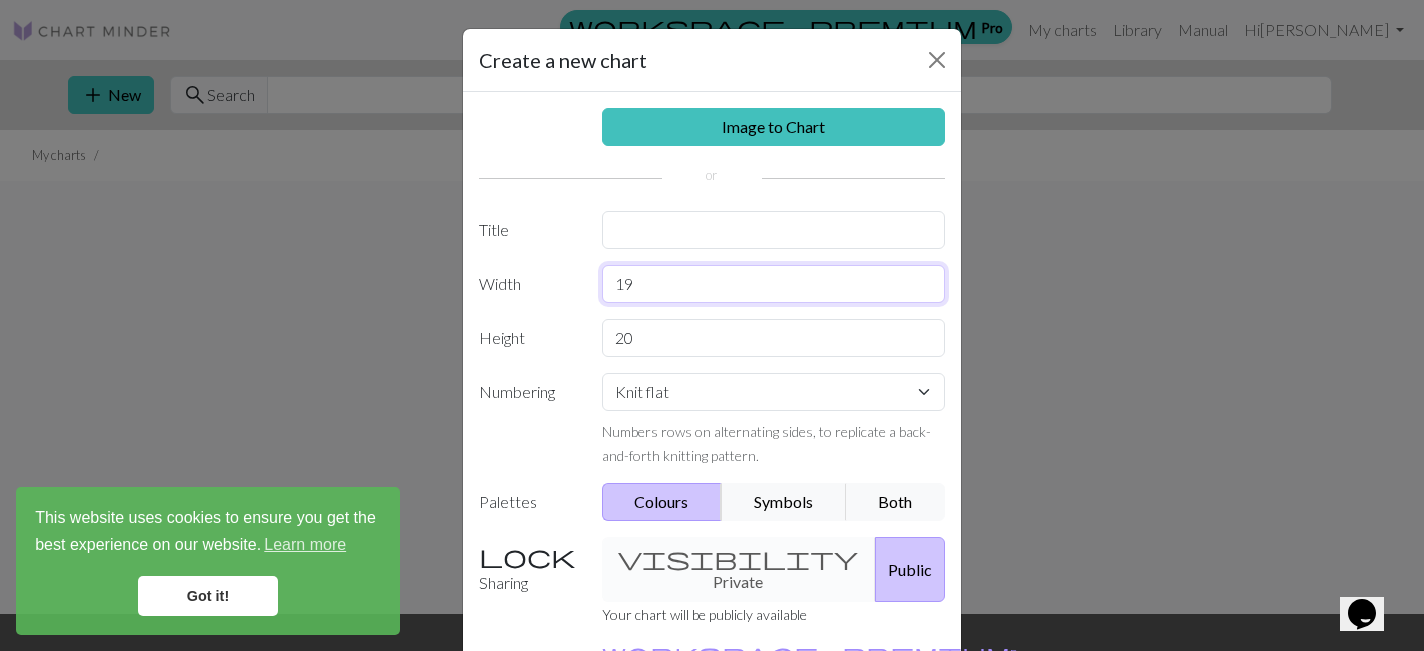 type on "19" 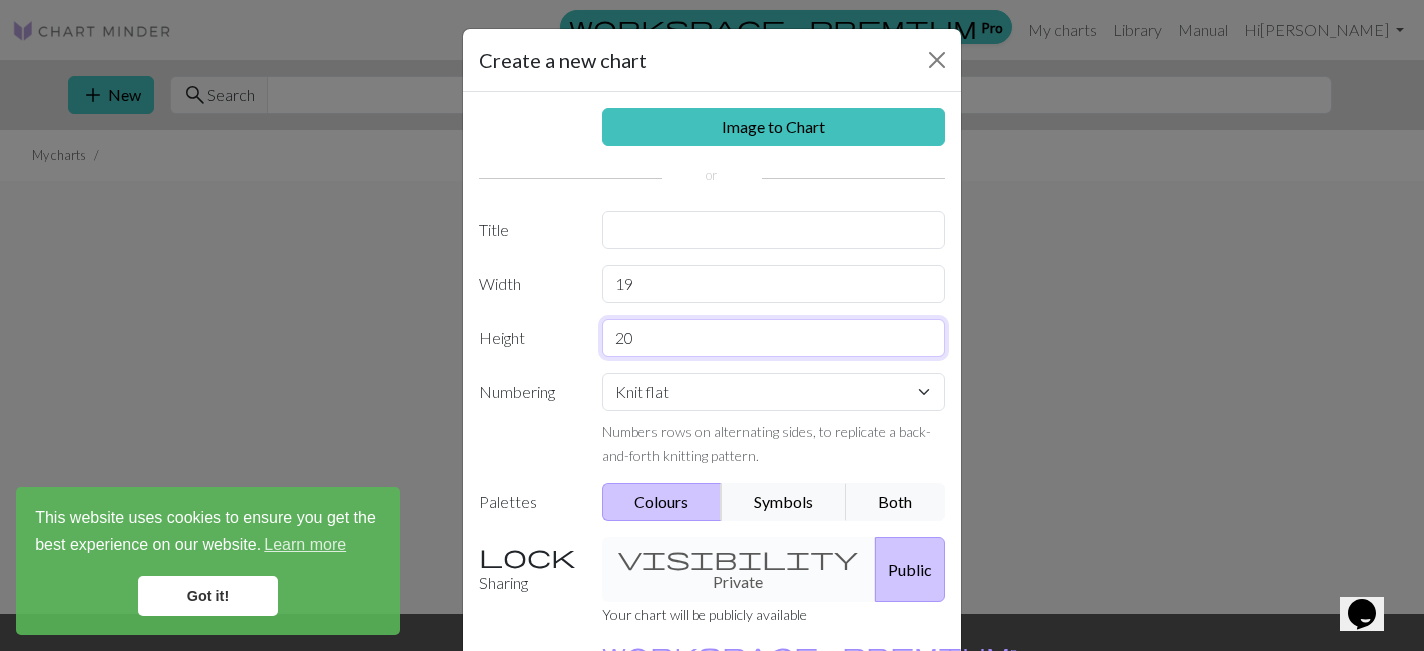 click on "20" at bounding box center [774, 338] 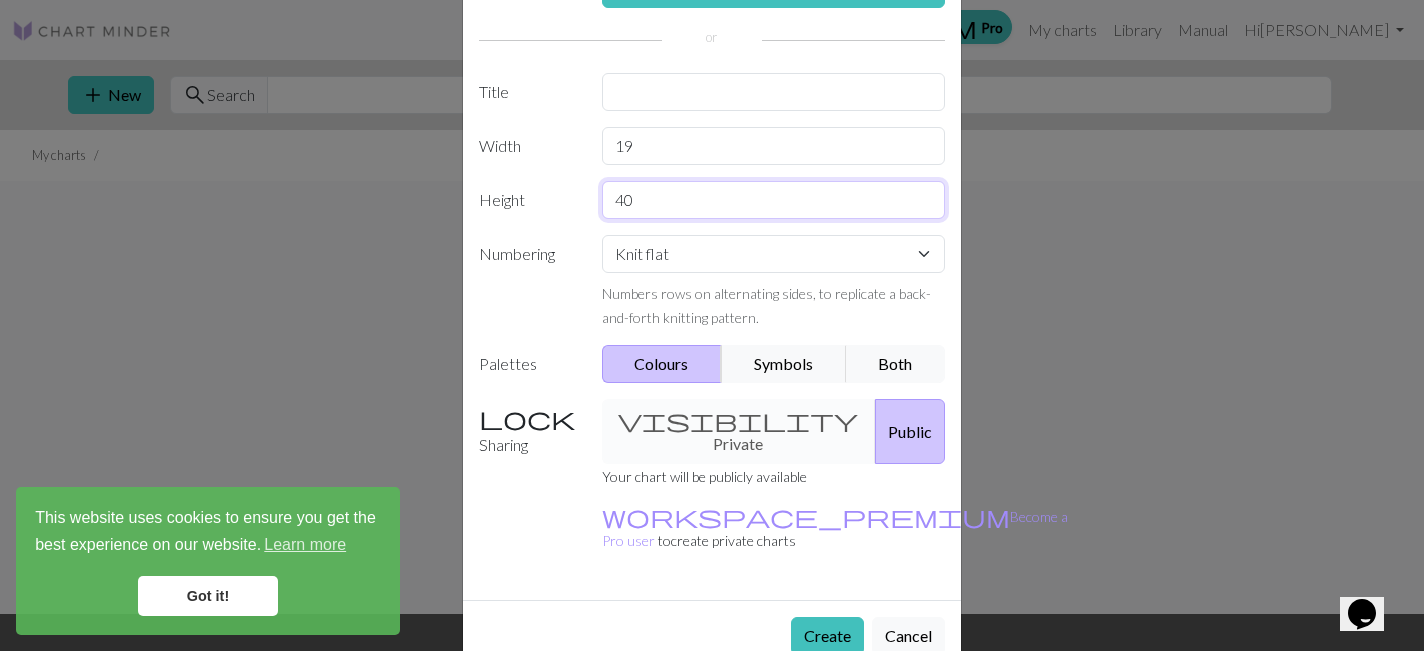 scroll, scrollTop: 138, scrollLeft: 0, axis: vertical 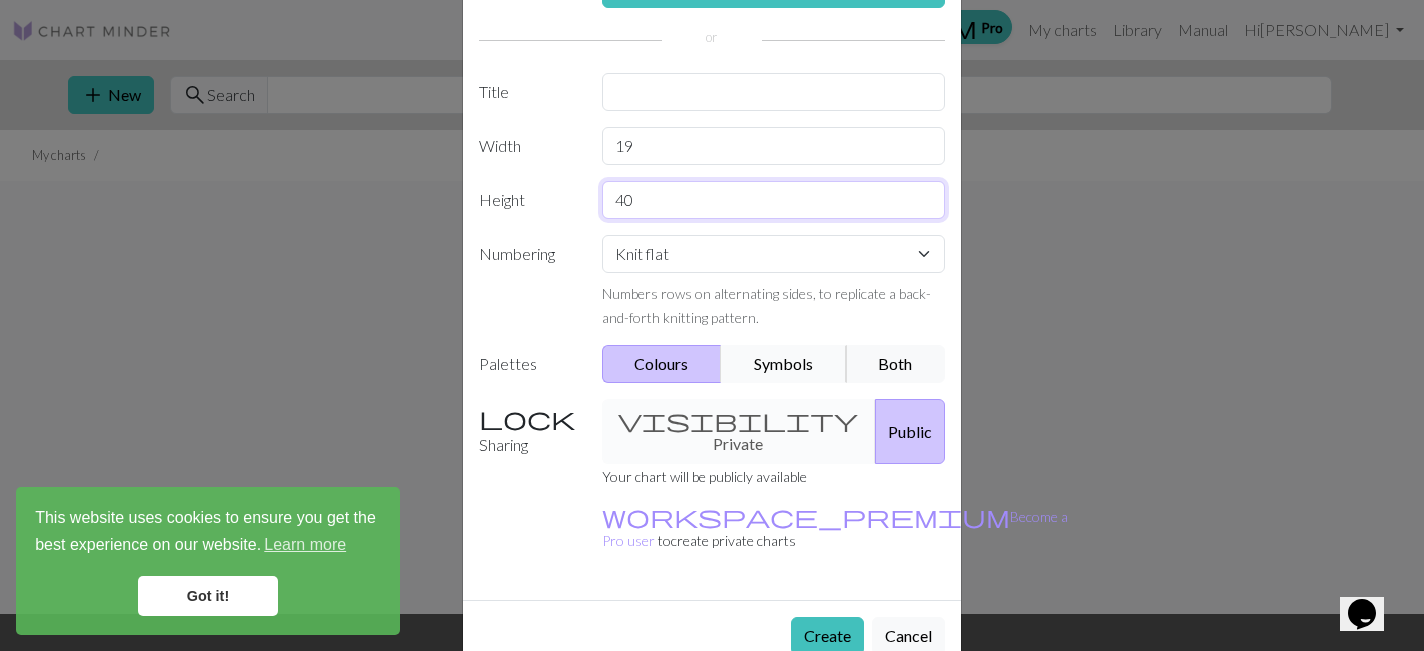 type on "40" 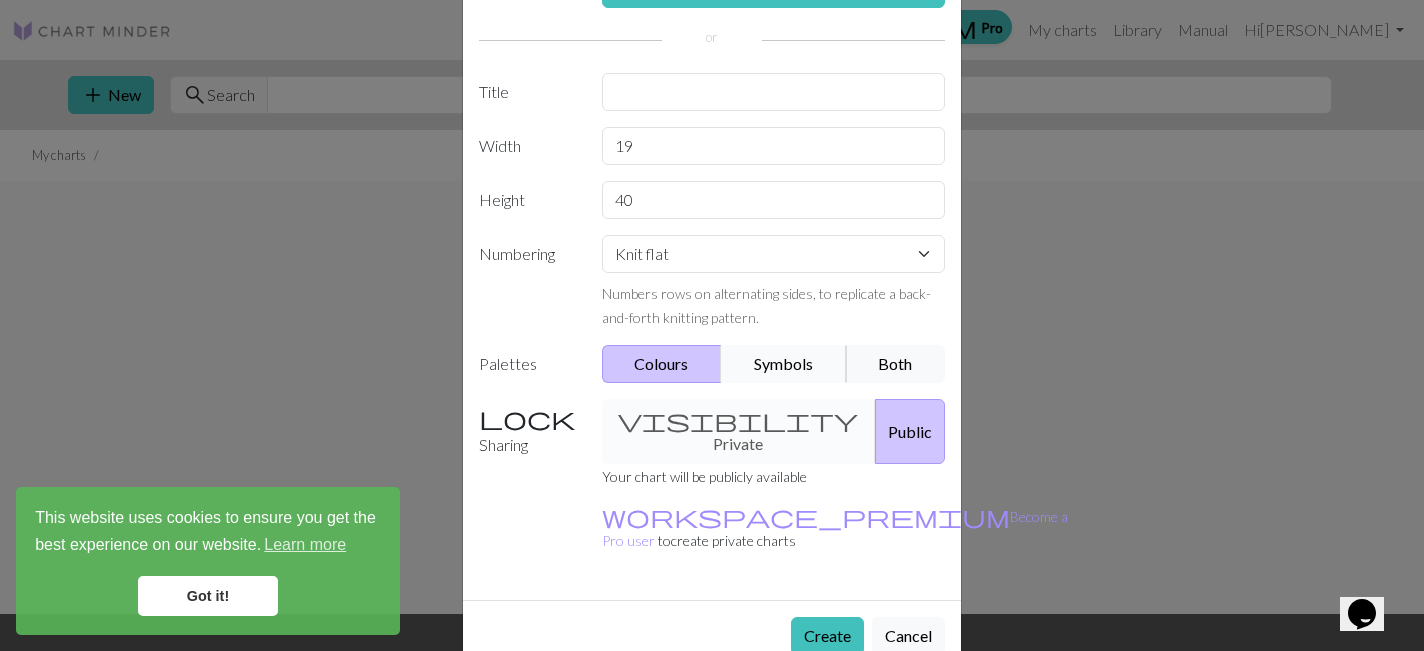 click on "Symbols" at bounding box center [784, 364] 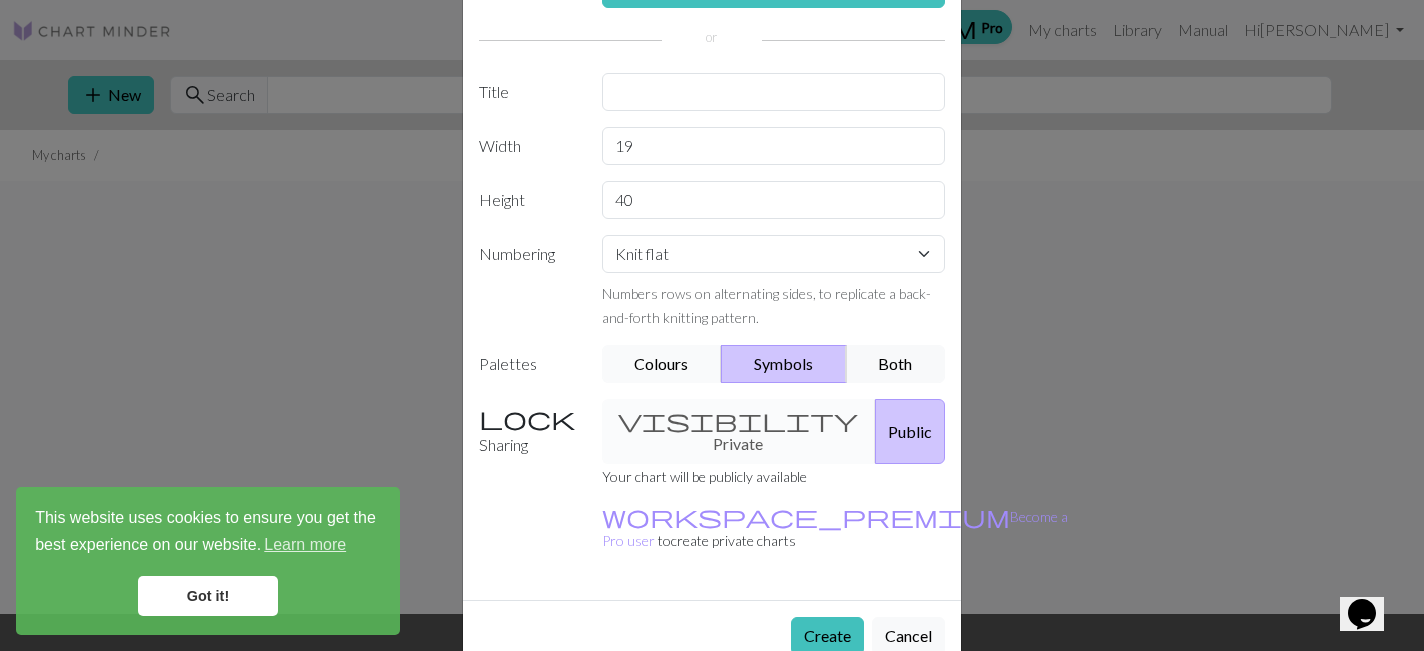 click on "Colours" at bounding box center [662, 364] 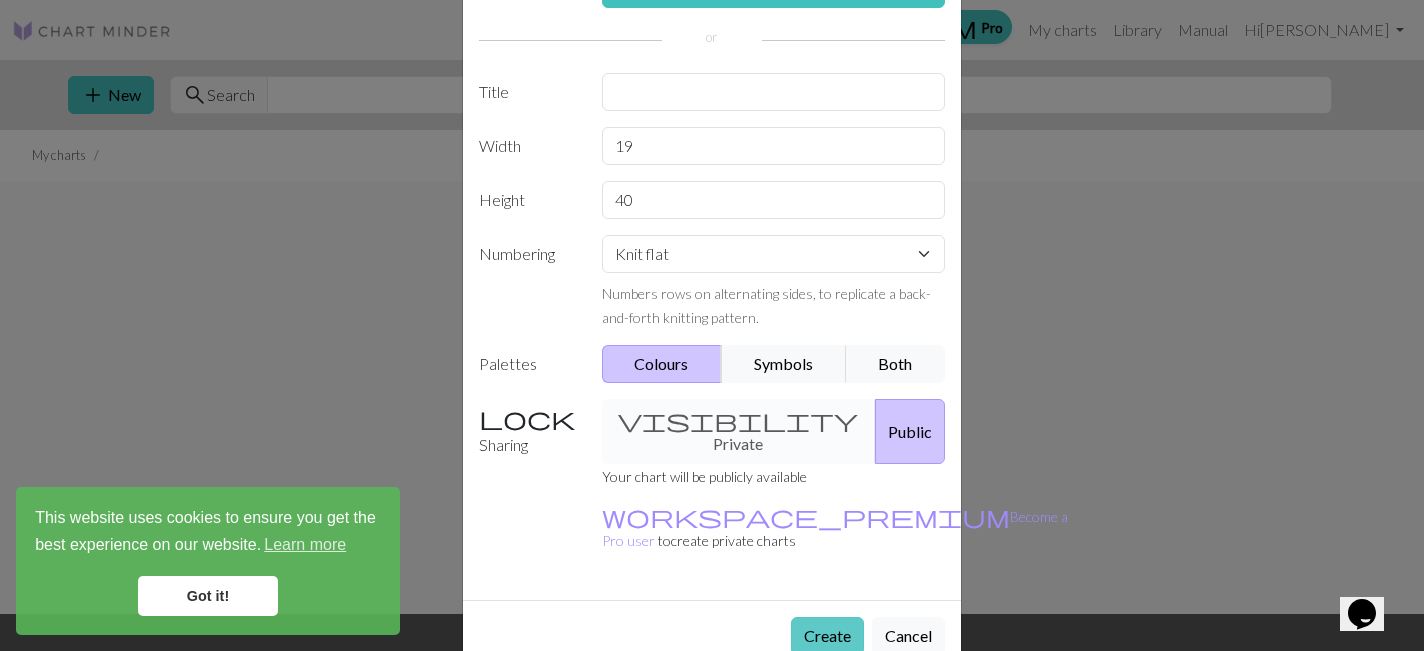 click on "Create" at bounding box center (827, 636) 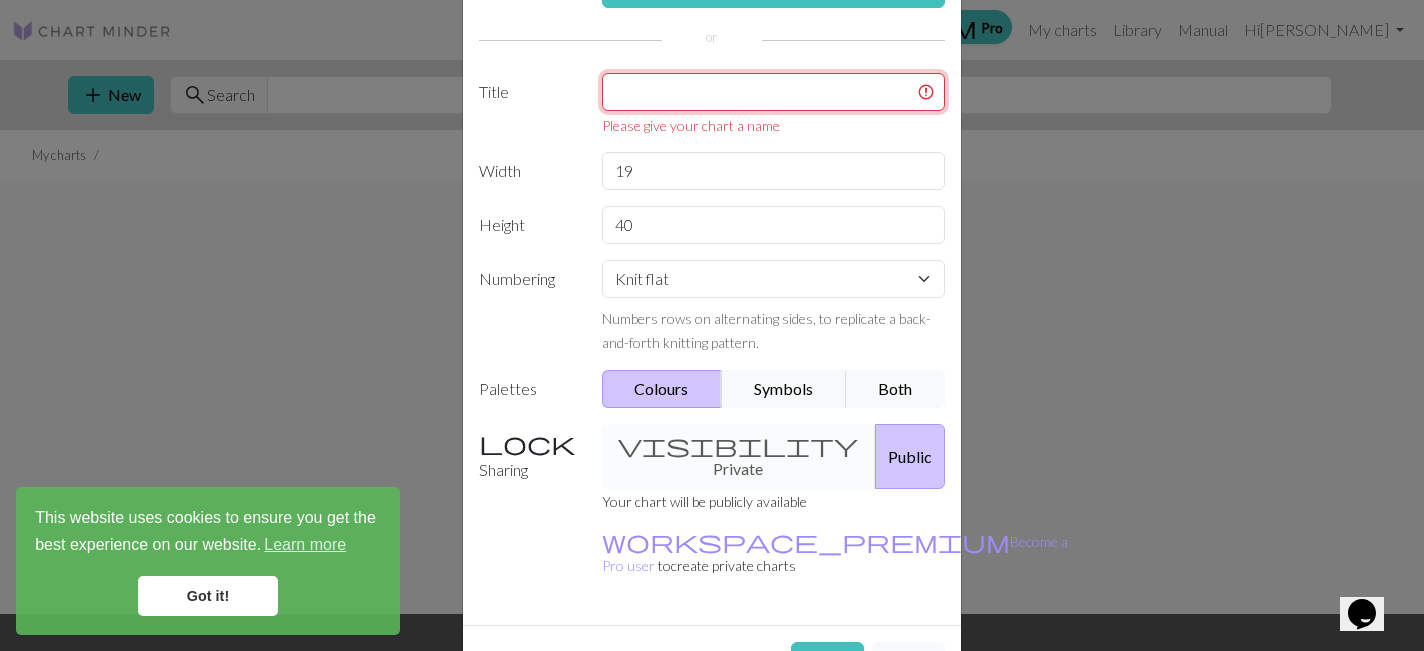 click at bounding box center (774, 92) 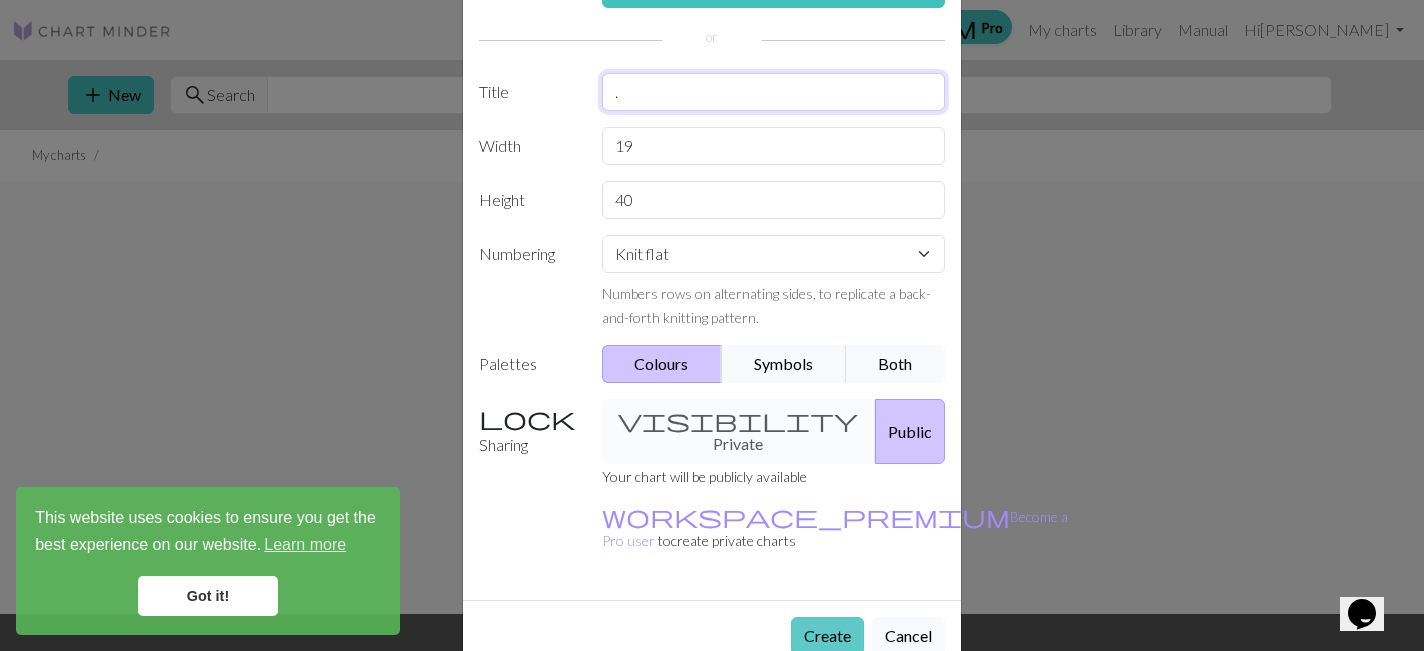 type on "." 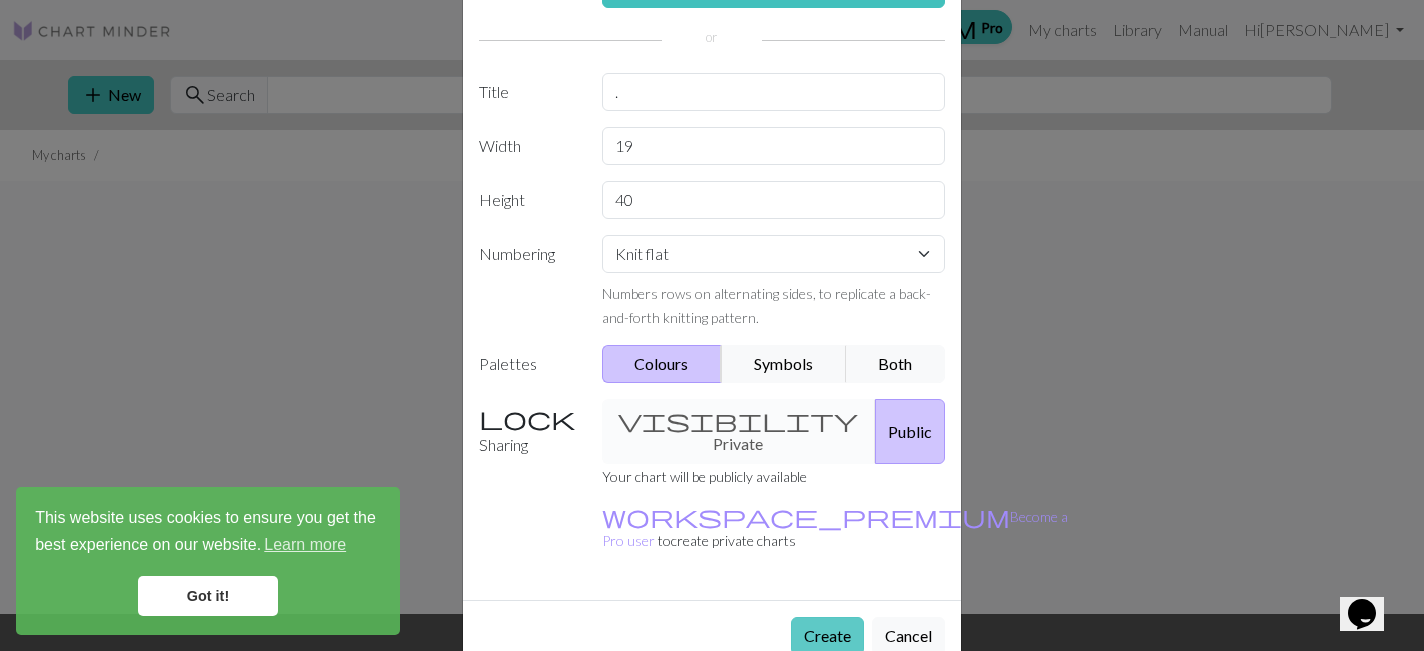 click on "Create" at bounding box center (827, 636) 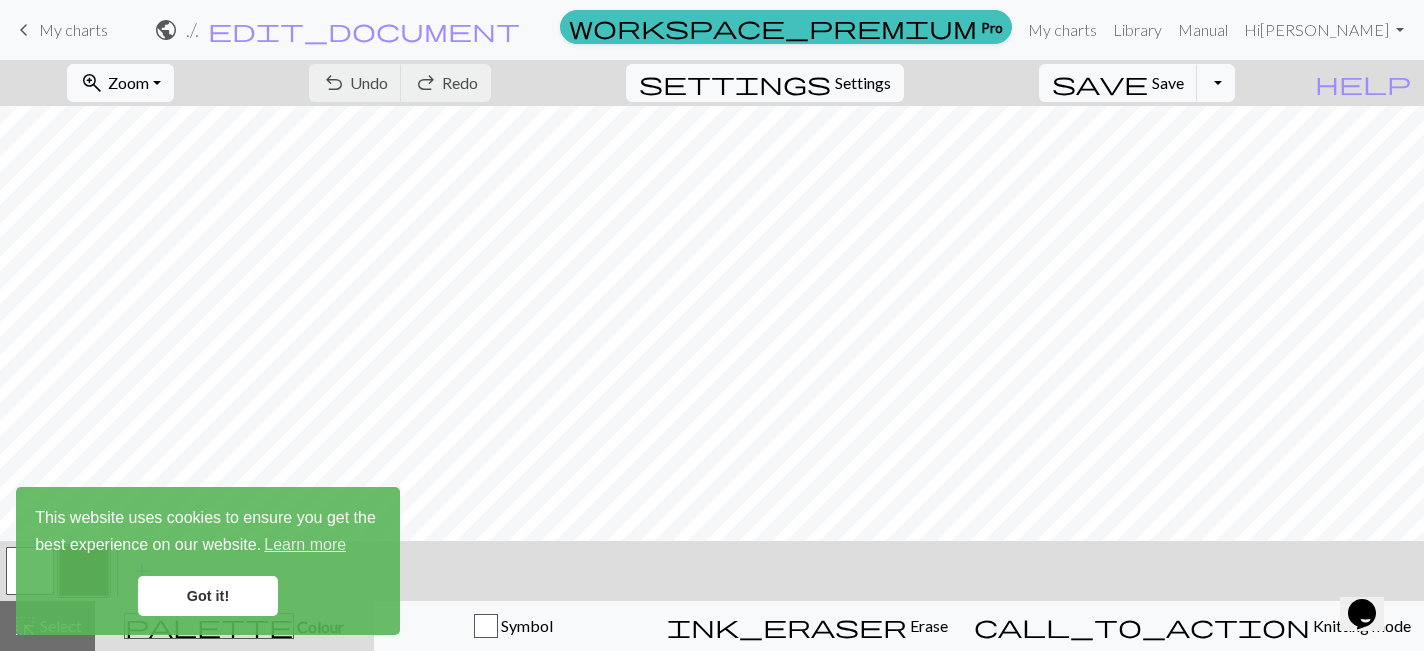 click on "Got it!" at bounding box center [208, 596] 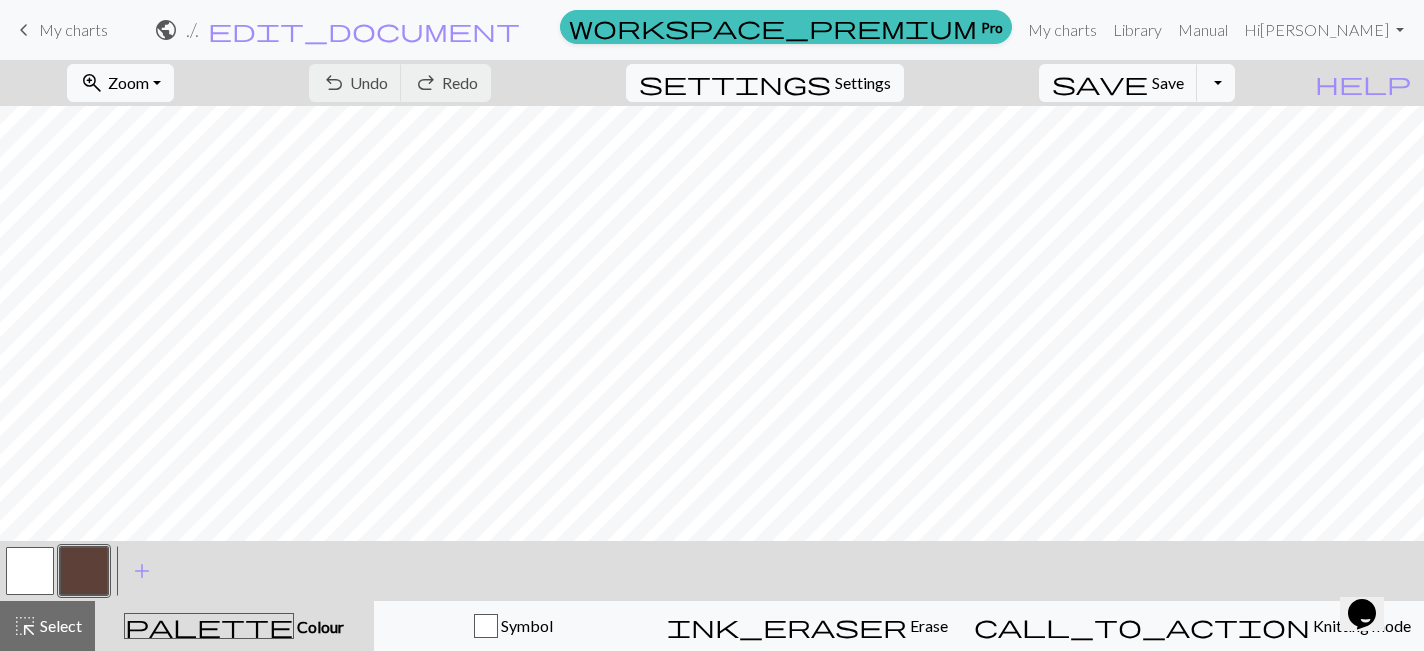 scroll, scrollTop: 455, scrollLeft: 0, axis: vertical 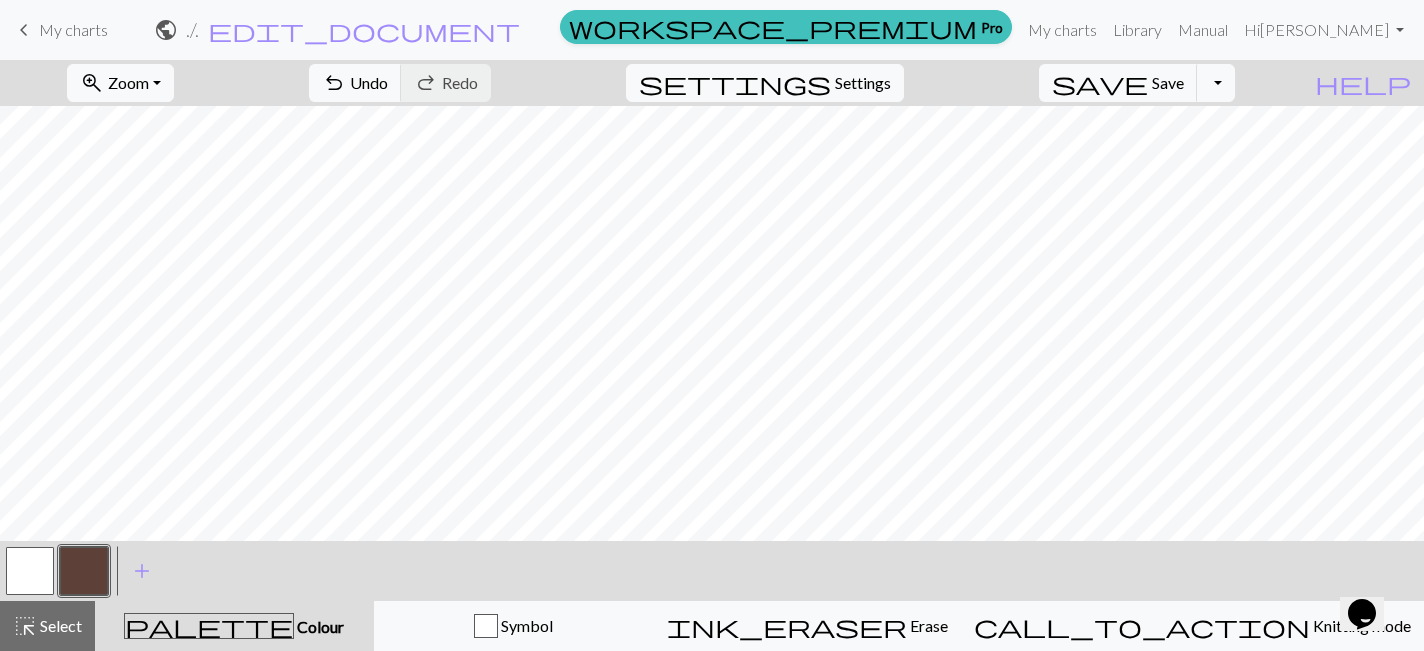 click at bounding box center [30, 571] 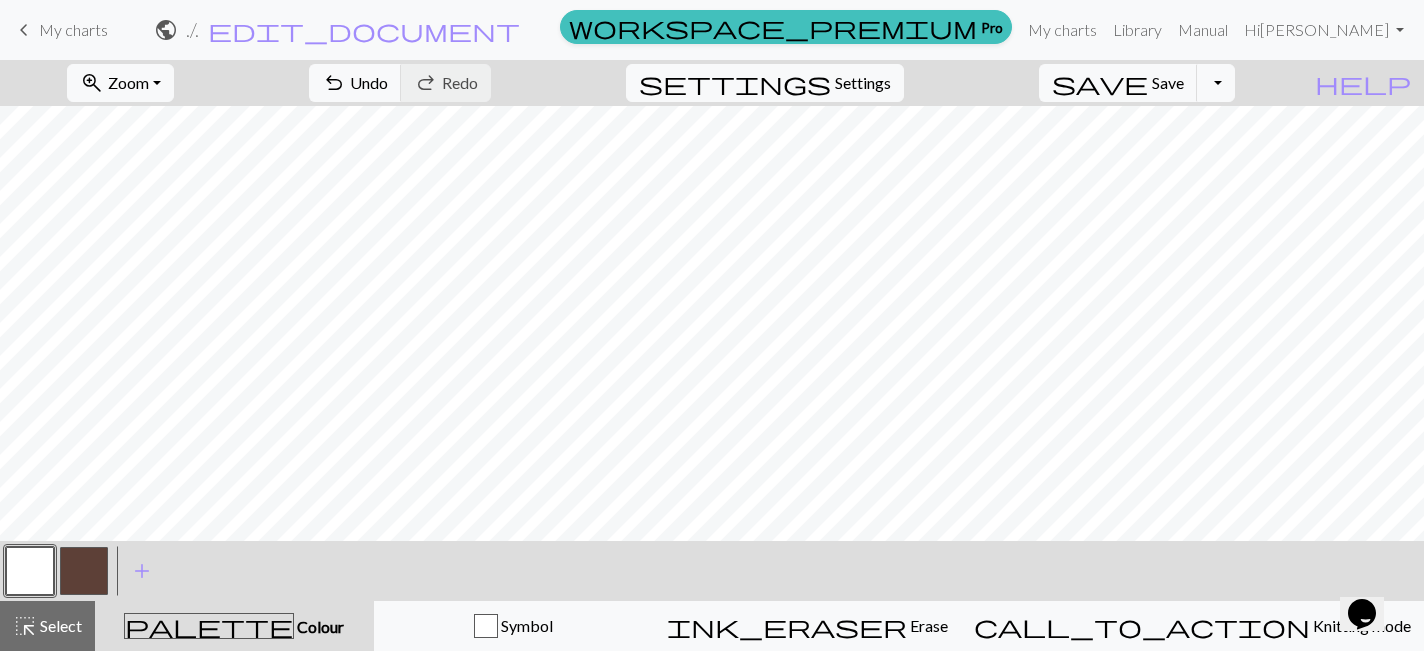 click at bounding box center [84, 571] 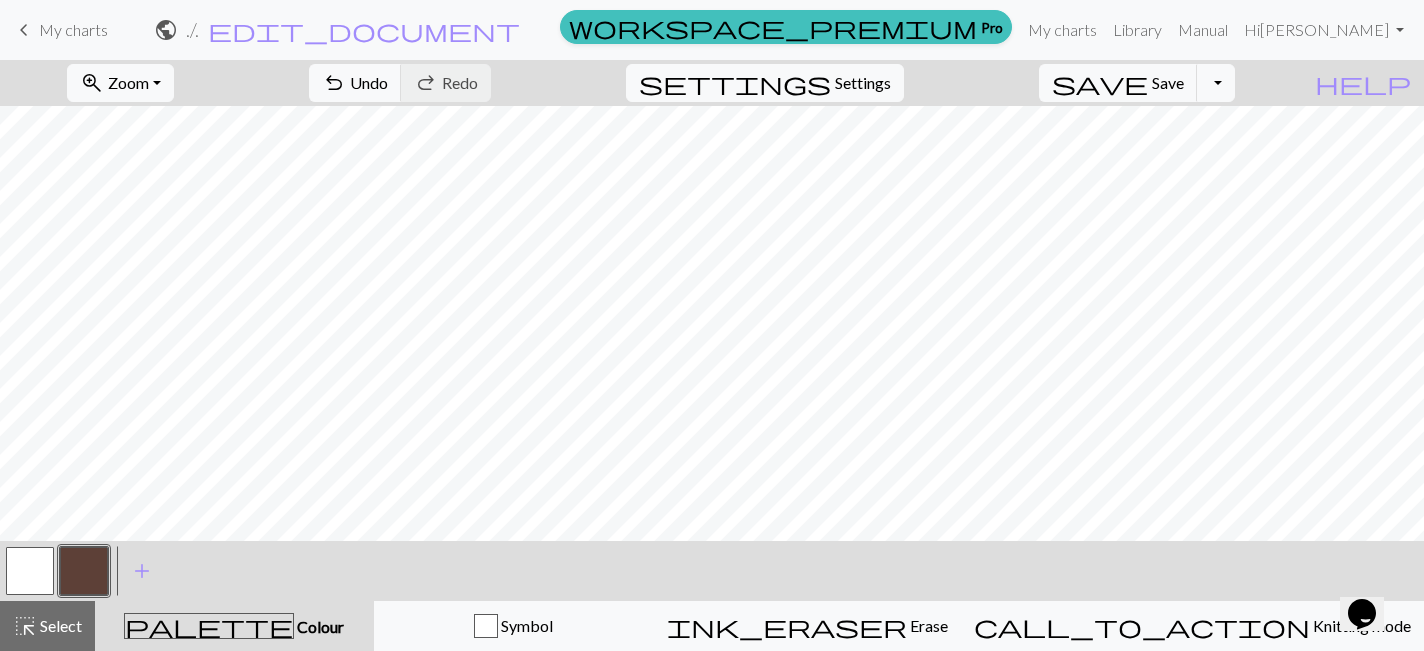 click at bounding box center (30, 571) 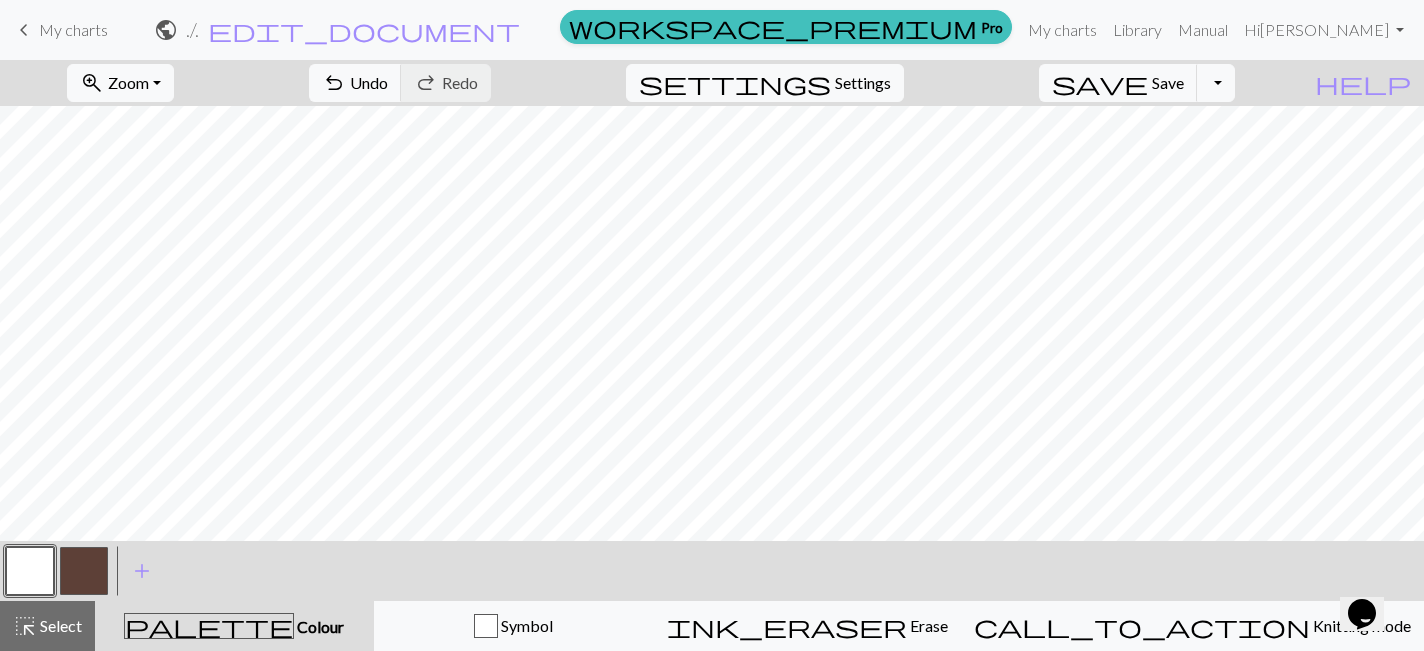 click at bounding box center [84, 571] 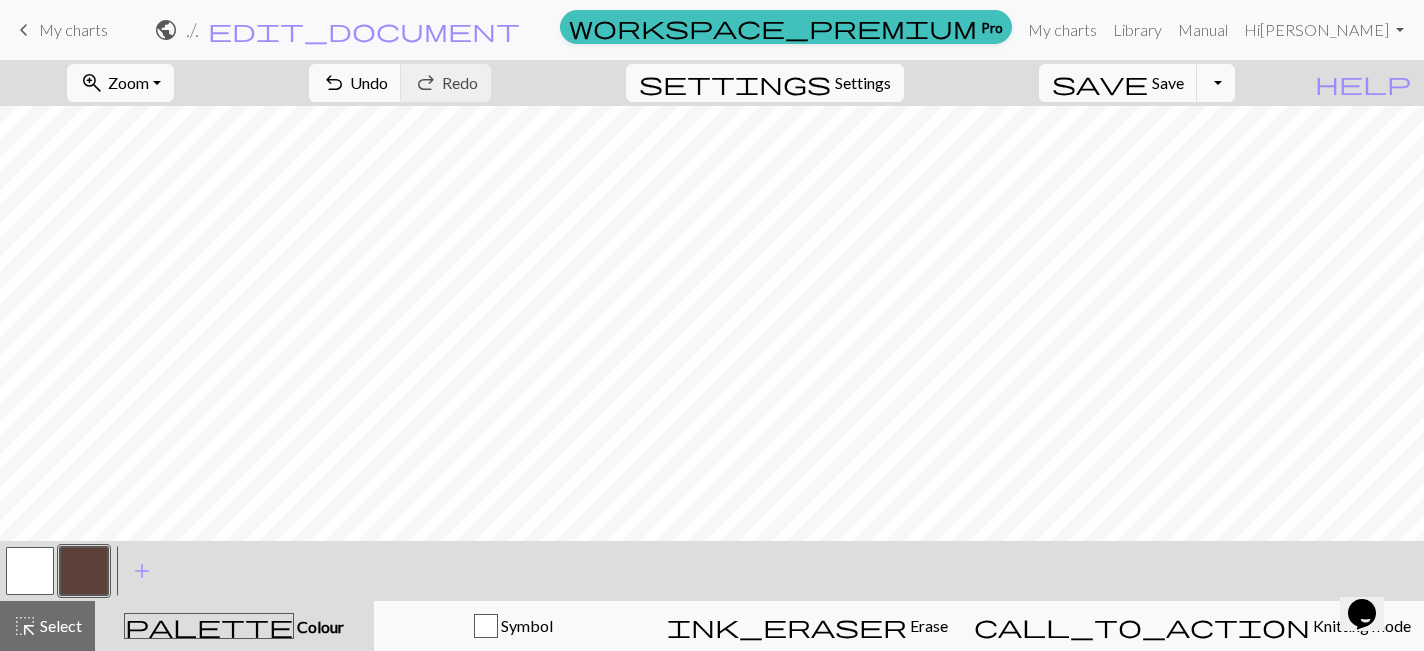 click at bounding box center (30, 571) 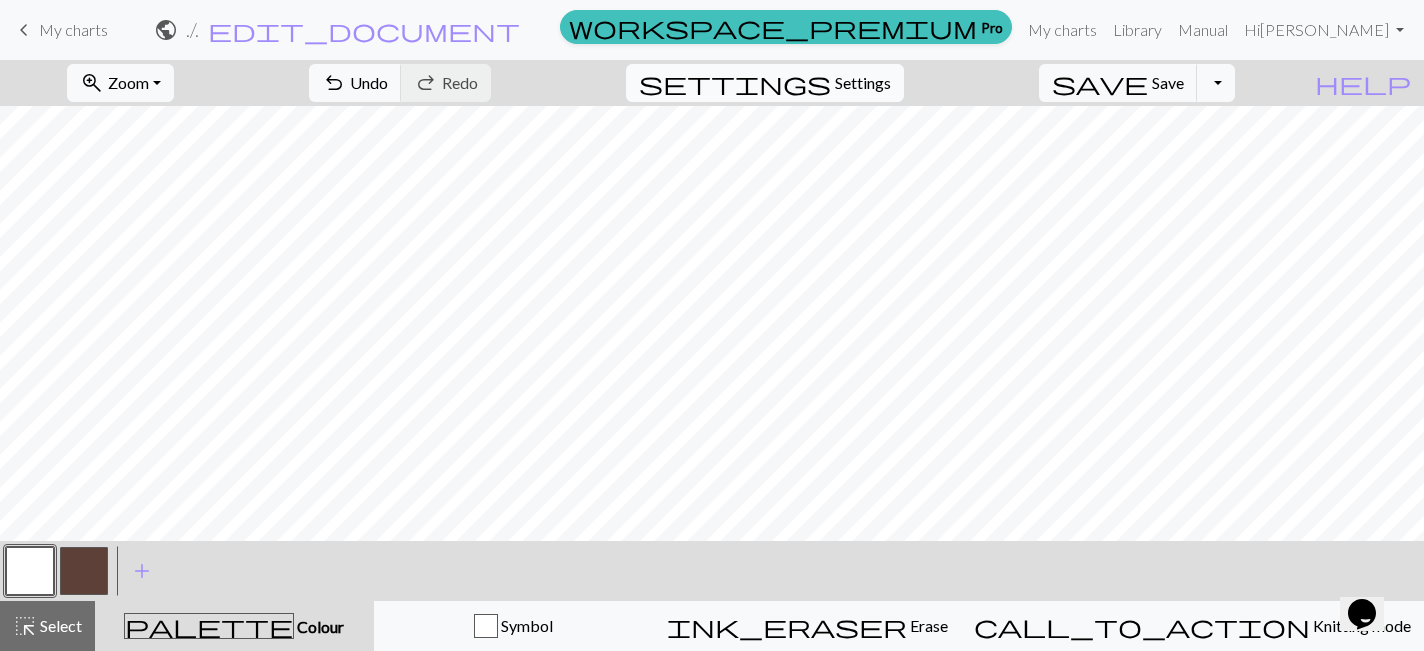 click on "Settings" at bounding box center (863, 83) 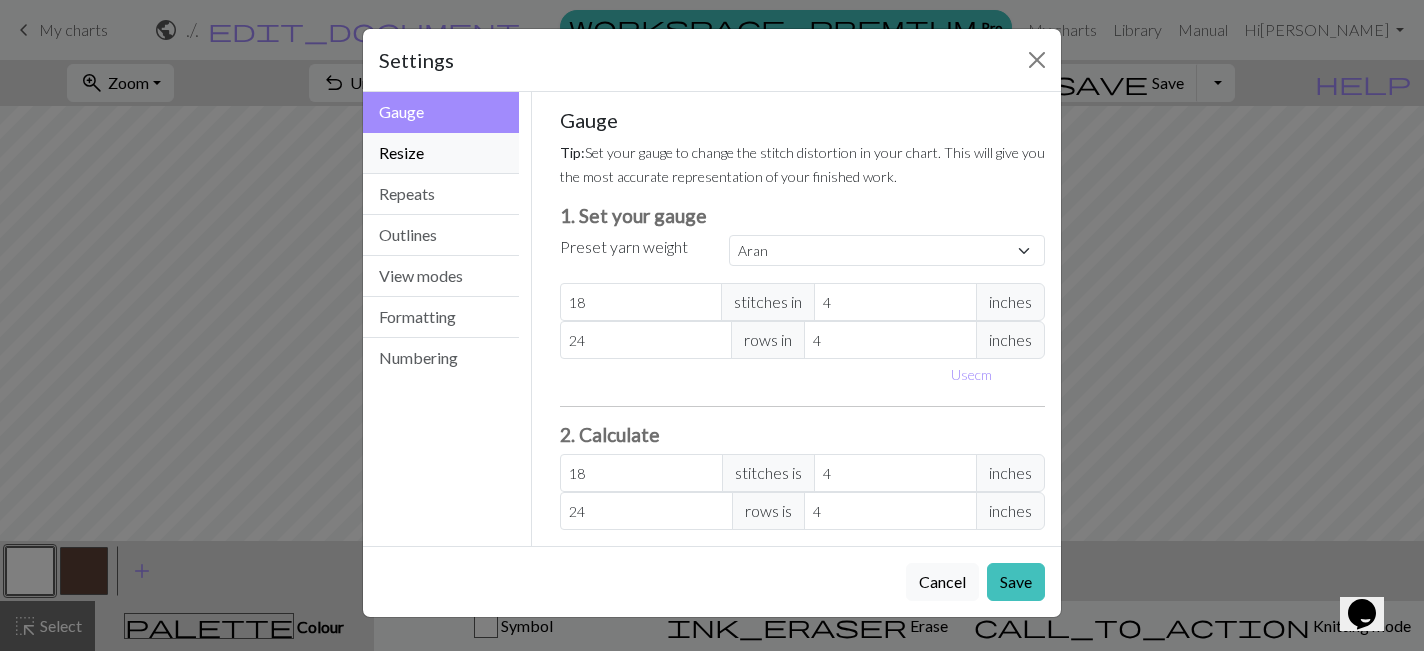 click on "Resize" at bounding box center (441, 153) 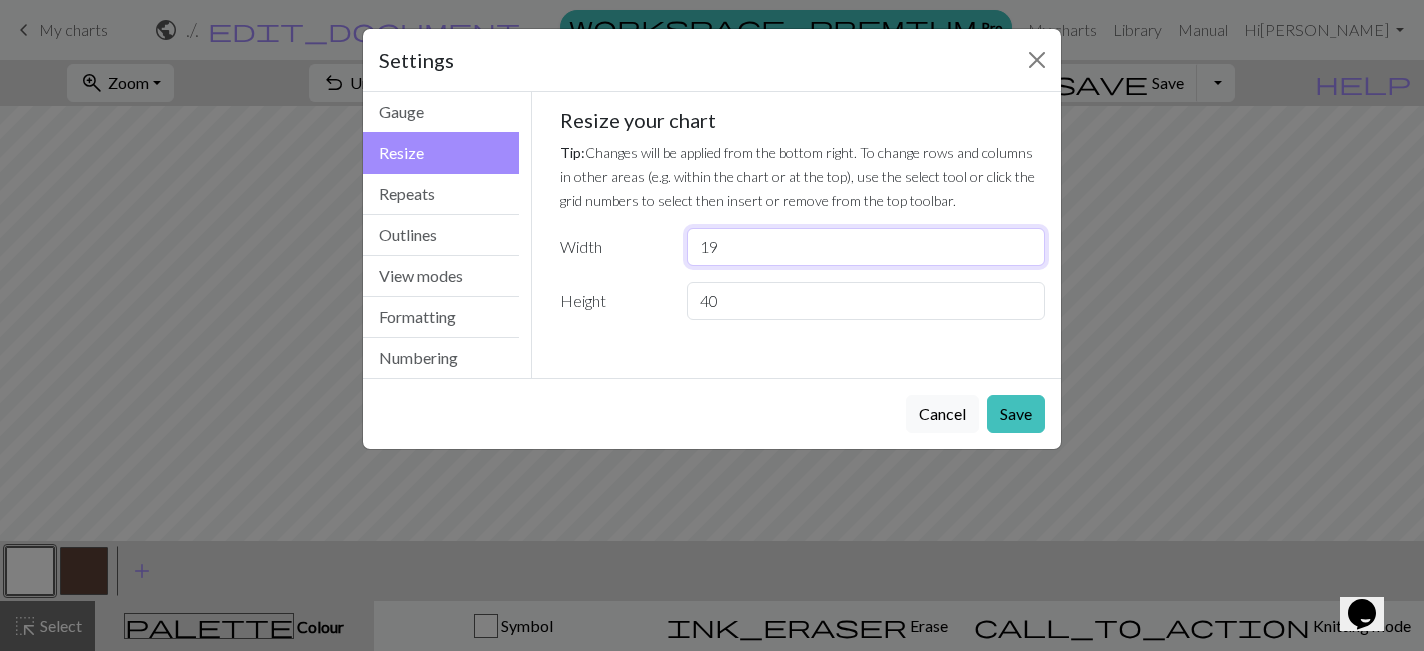 click on "19" at bounding box center [866, 247] 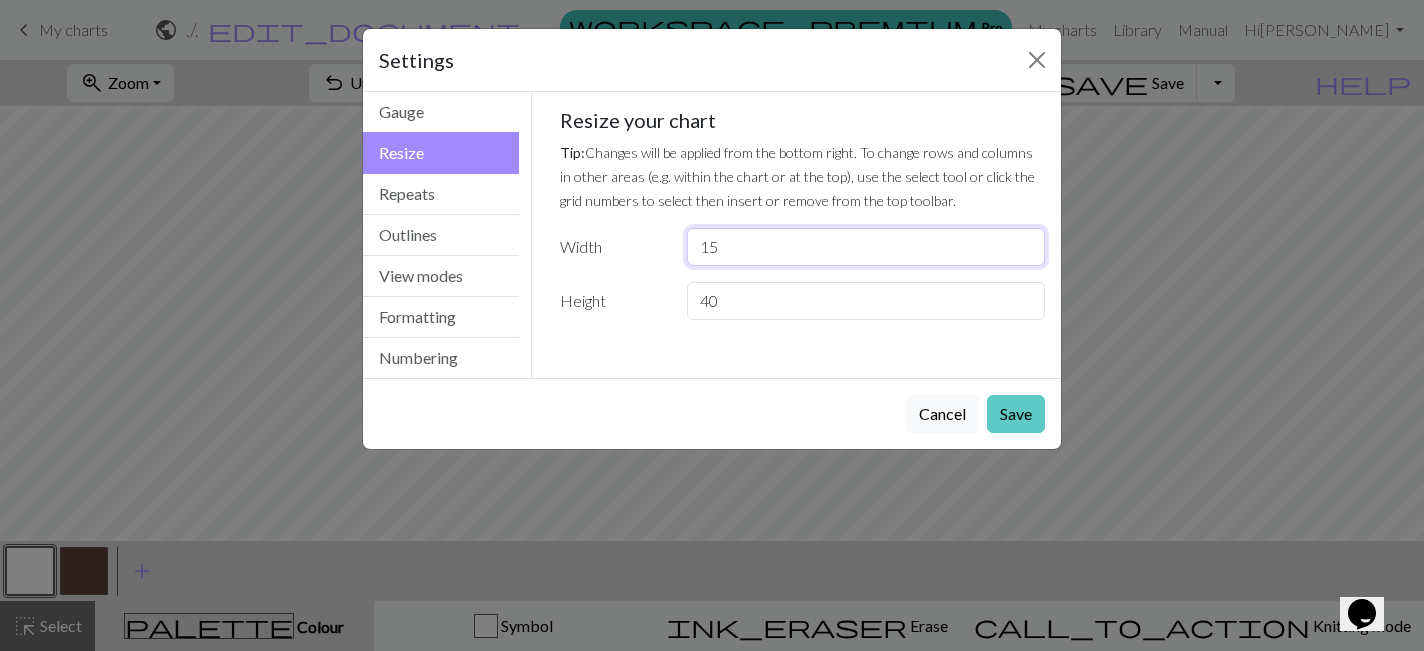 type on "15" 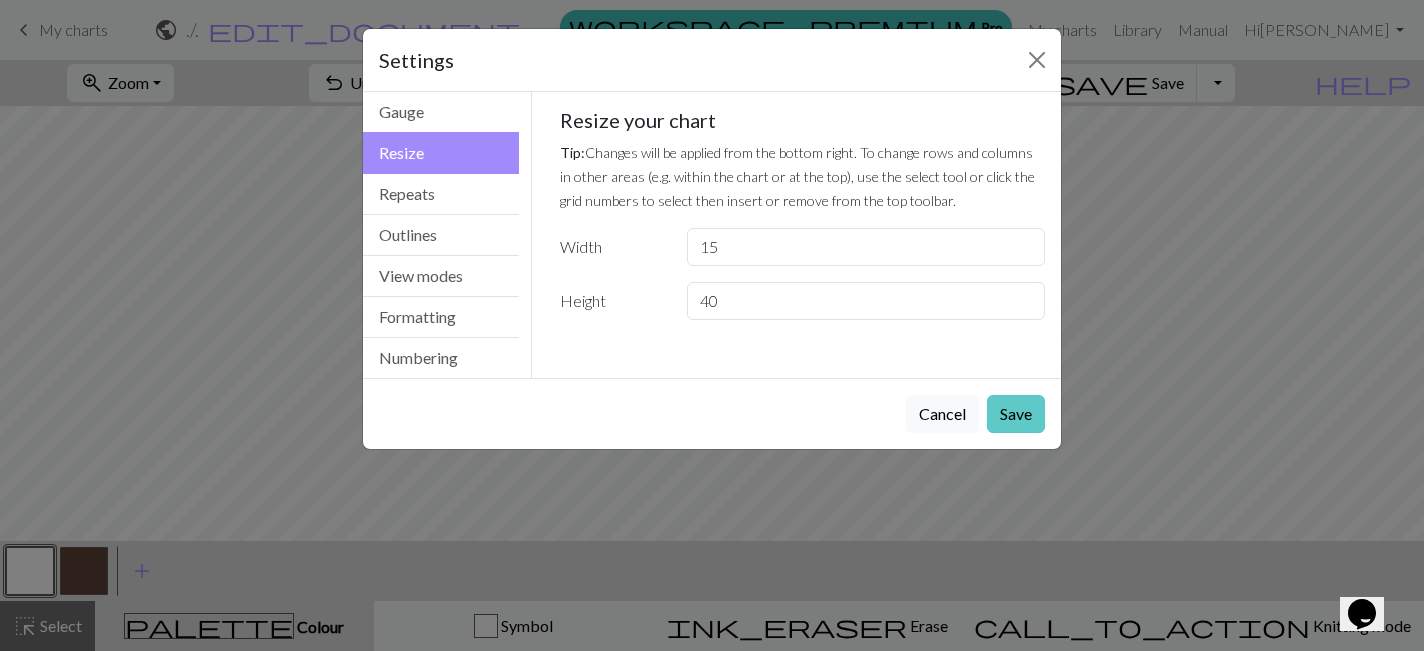 click on "Save" at bounding box center (1016, 414) 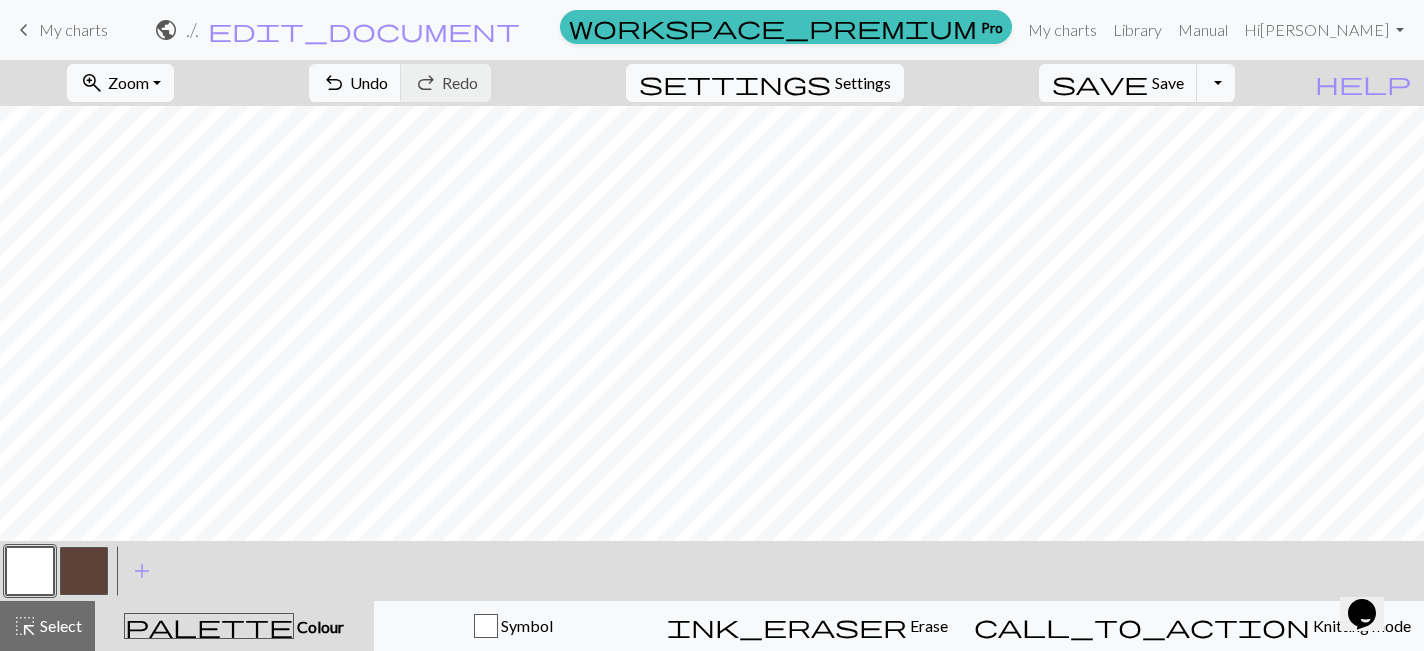click at bounding box center (84, 571) 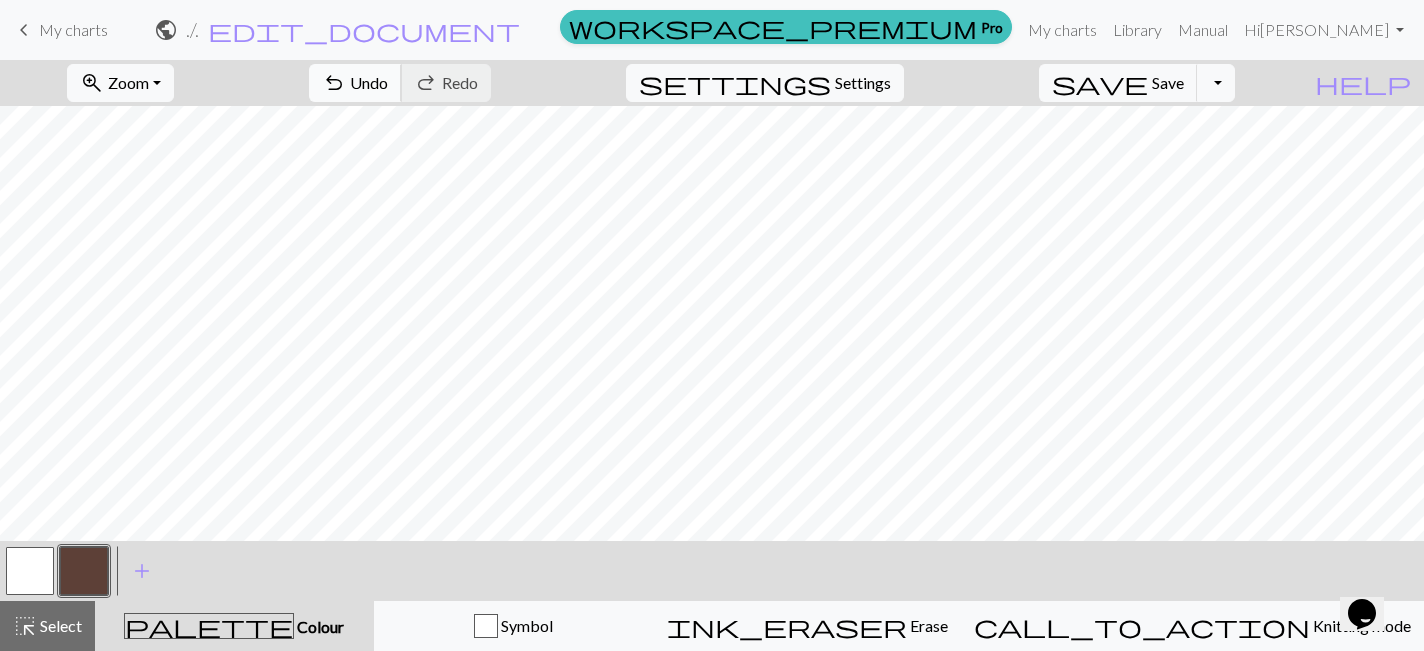 click on "Undo" at bounding box center [369, 82] 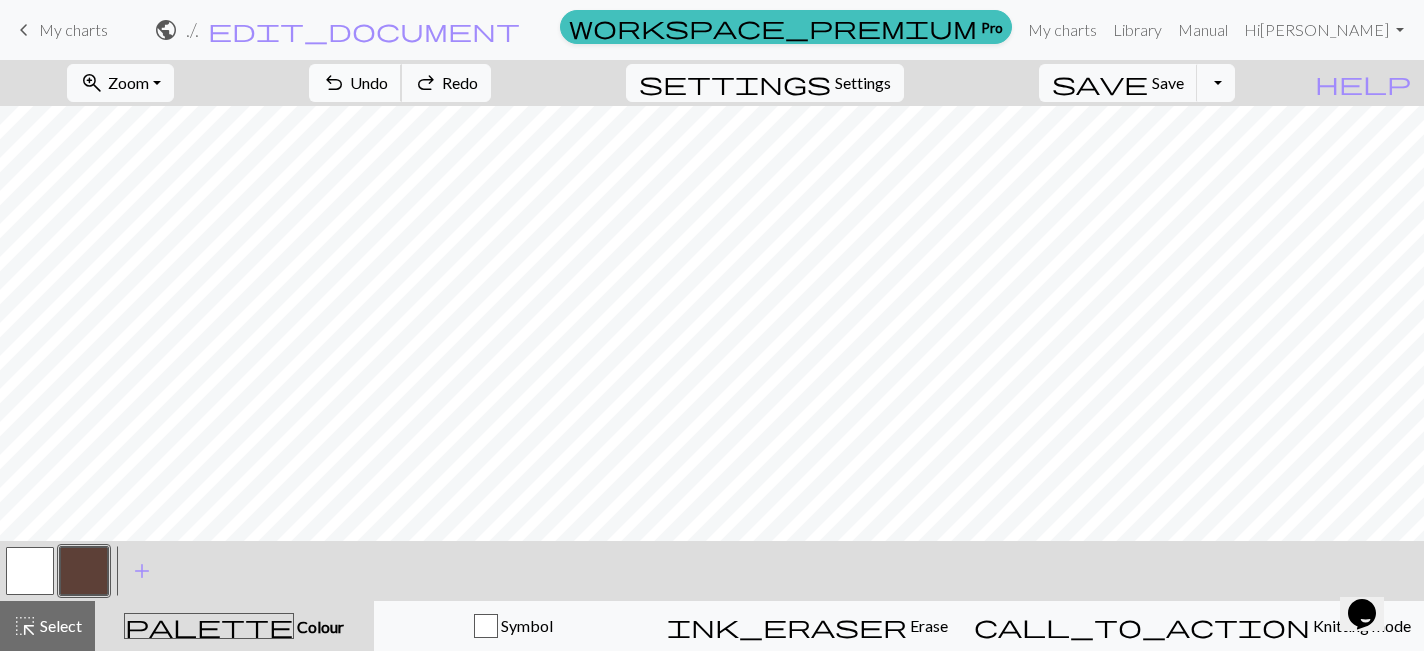 click on "Undo" at bounding box center (369, 82) 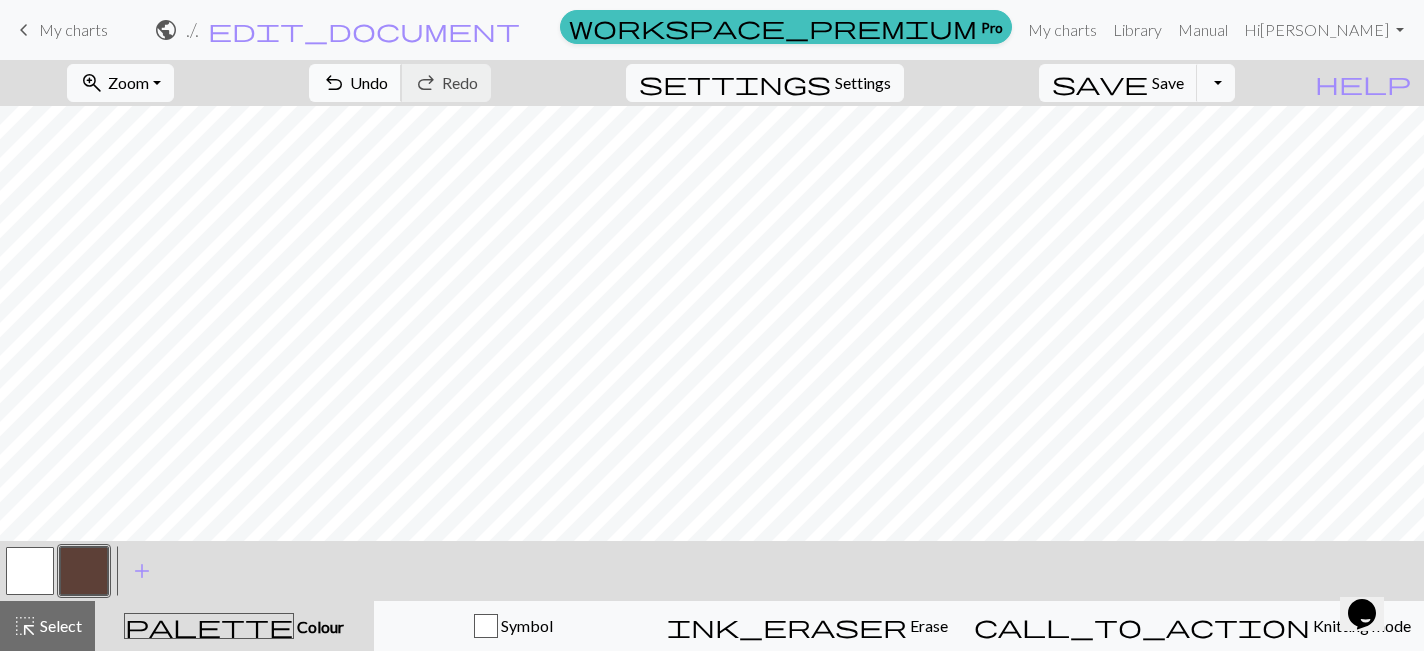 click on "Undo" at bounding box center [369, 82] 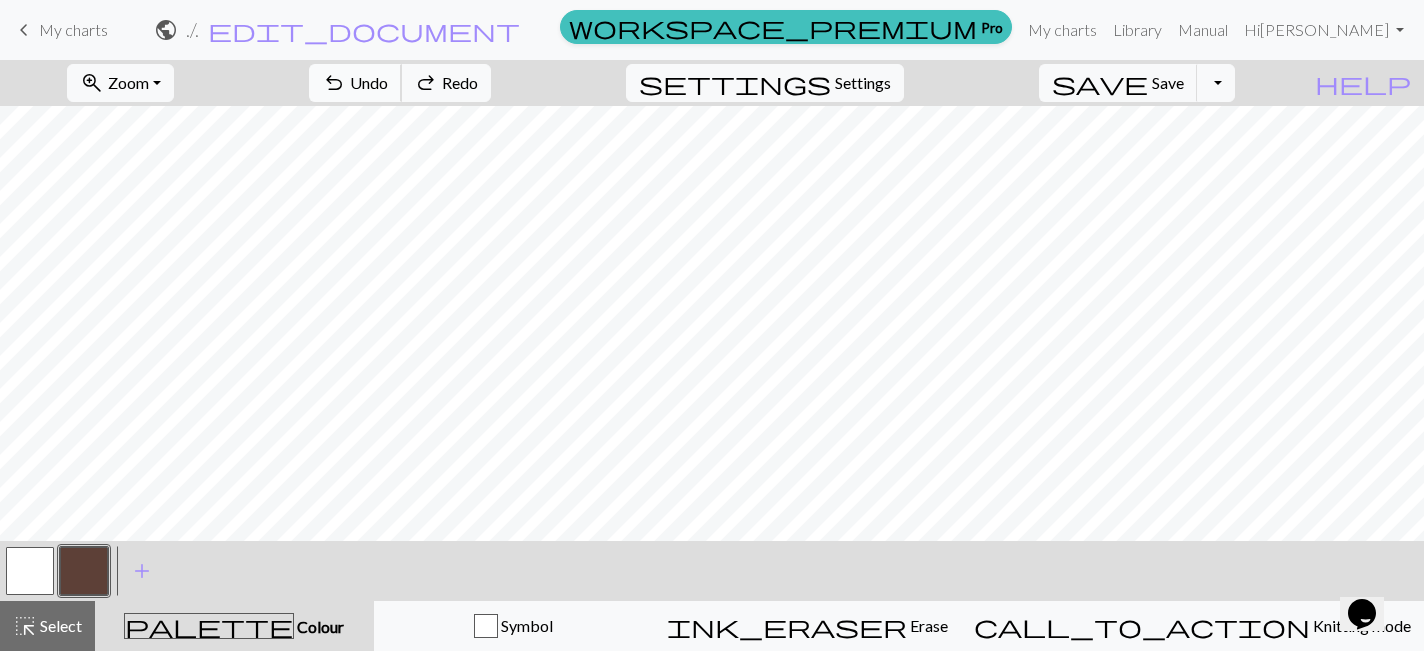 click on "Undo" at bounding box center [369, 82] 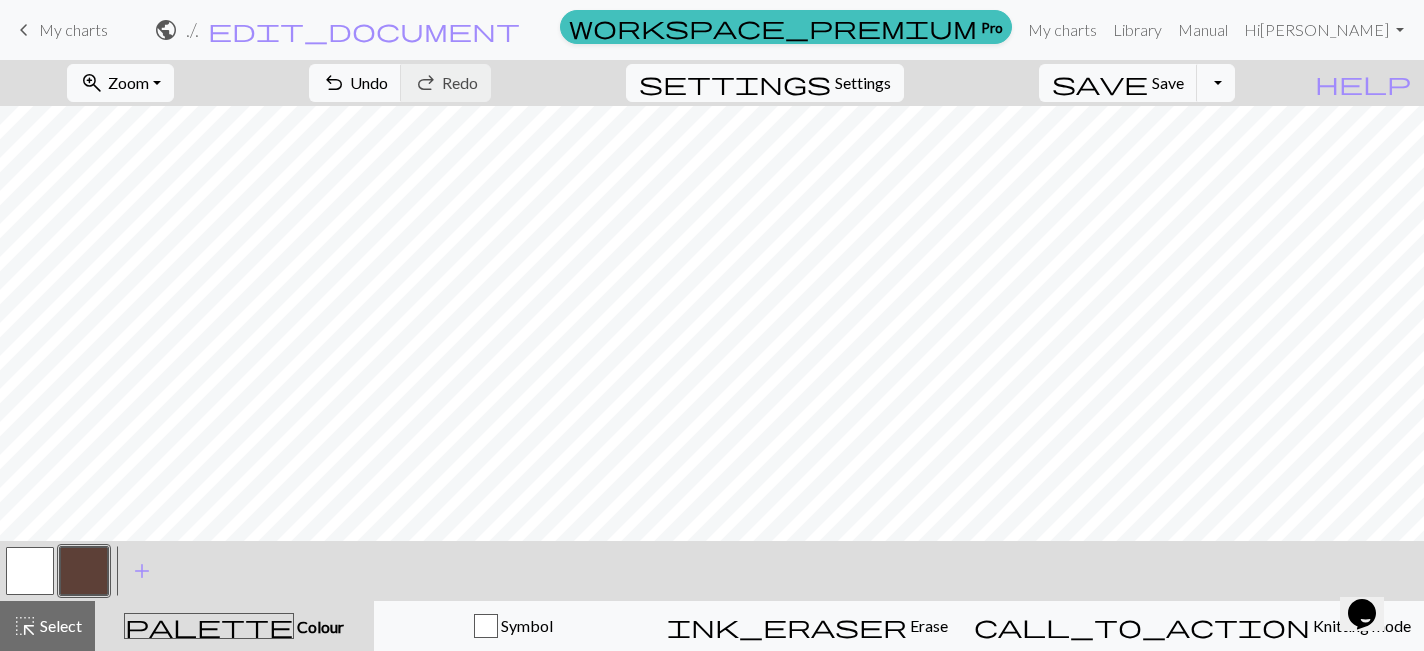 click at bounding box center [30, 571] 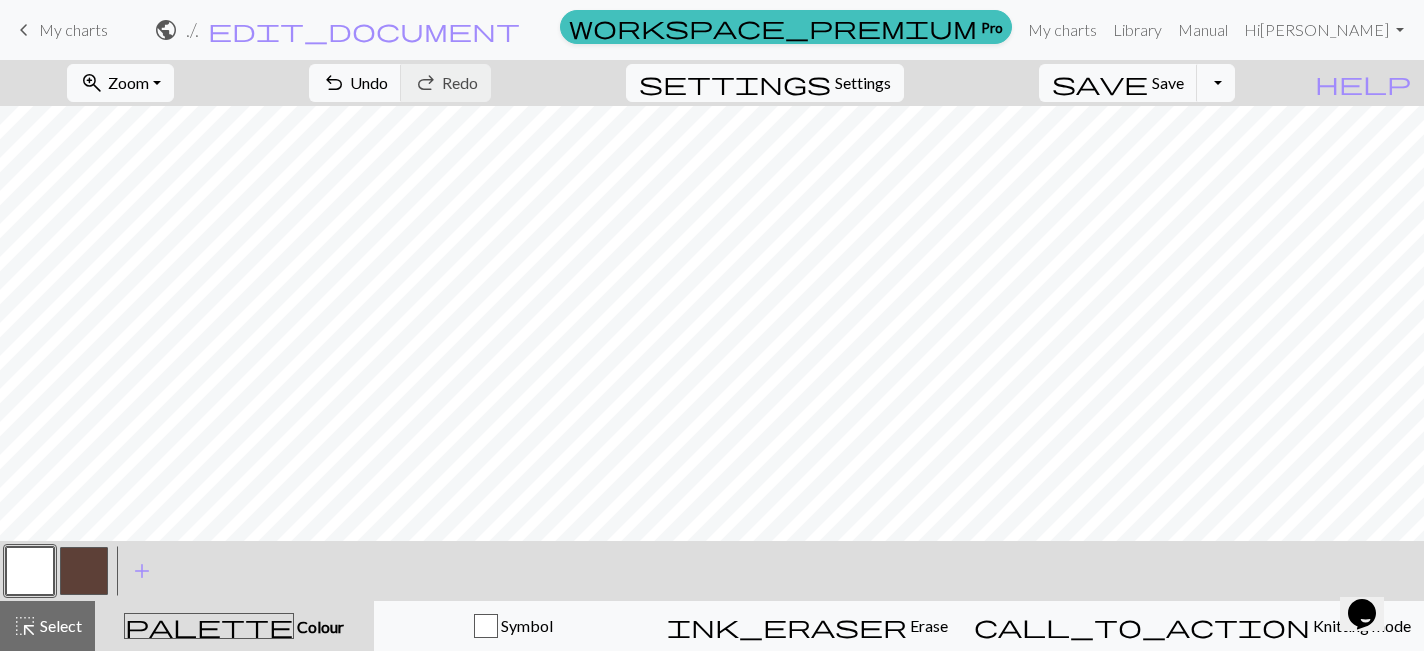 click at bounding box center (84, 571) 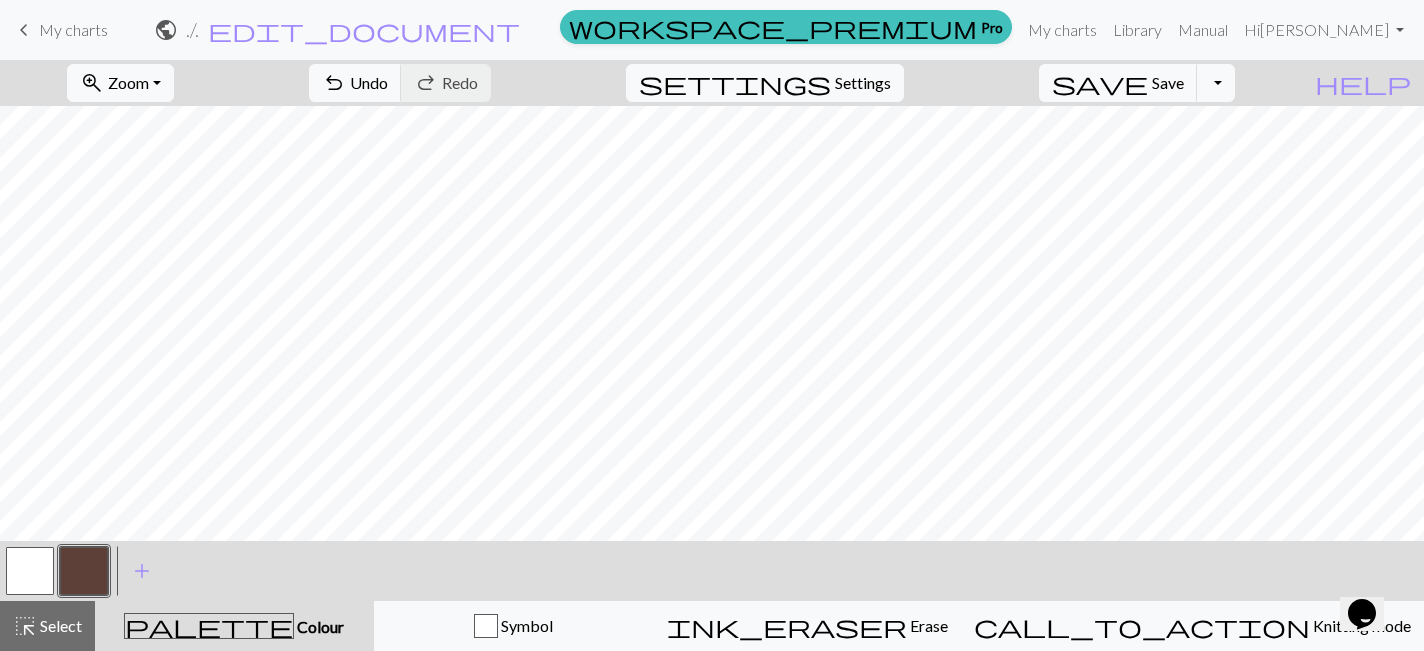 click on "My charts" at bounding box center (73, 29) 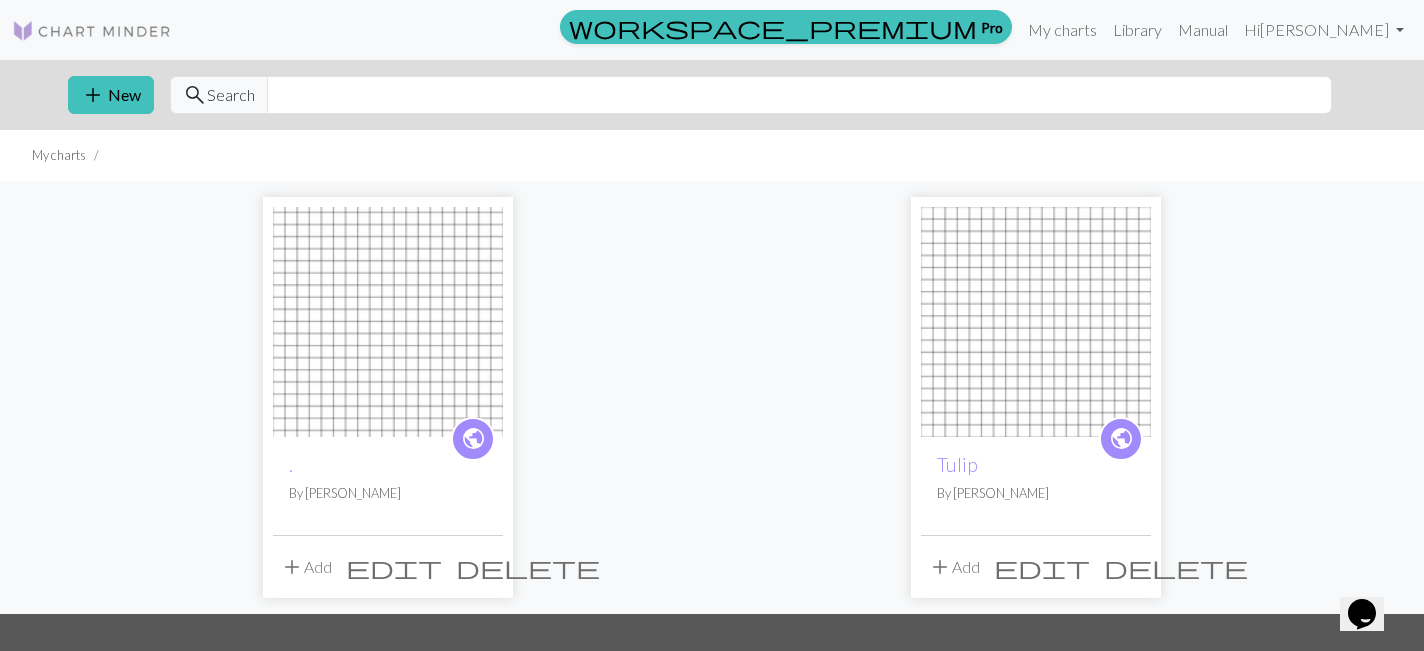 click at bounding box center (1036, 322) 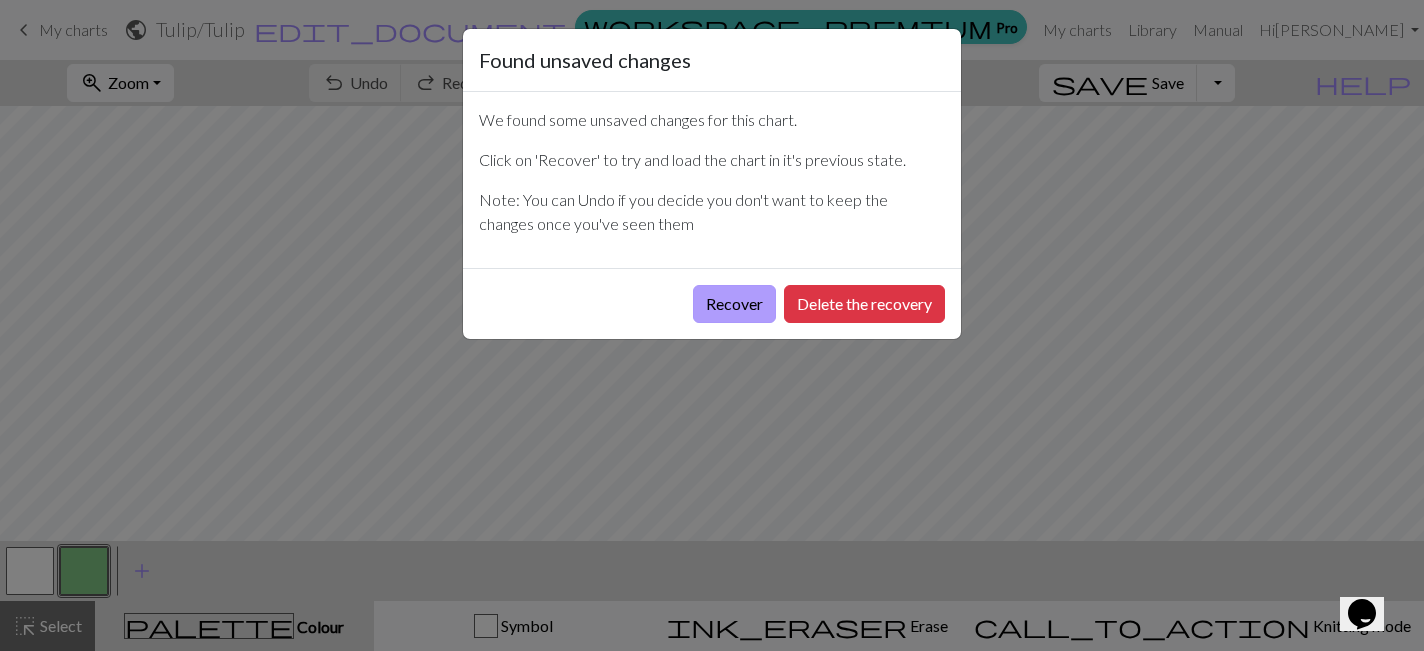 click on "Recover" at bounding box center (734, 304) 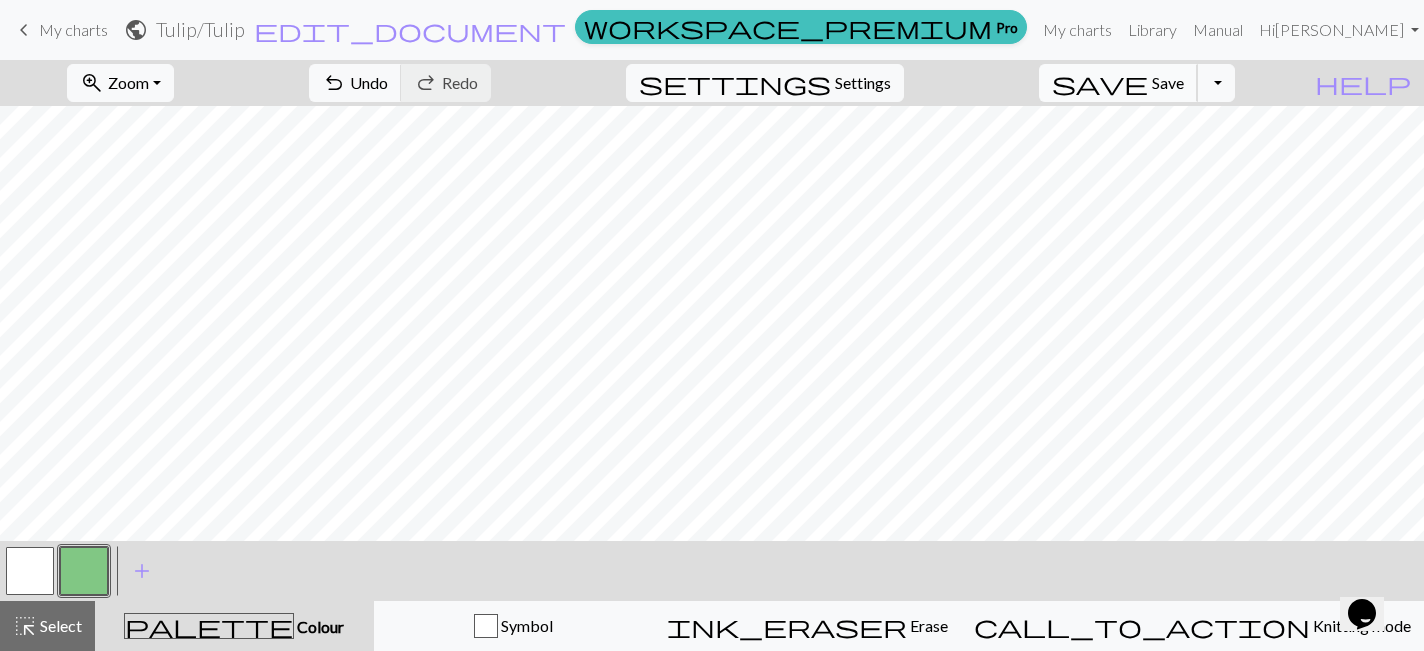 click on "Save" at bounding box center (1168, 82) 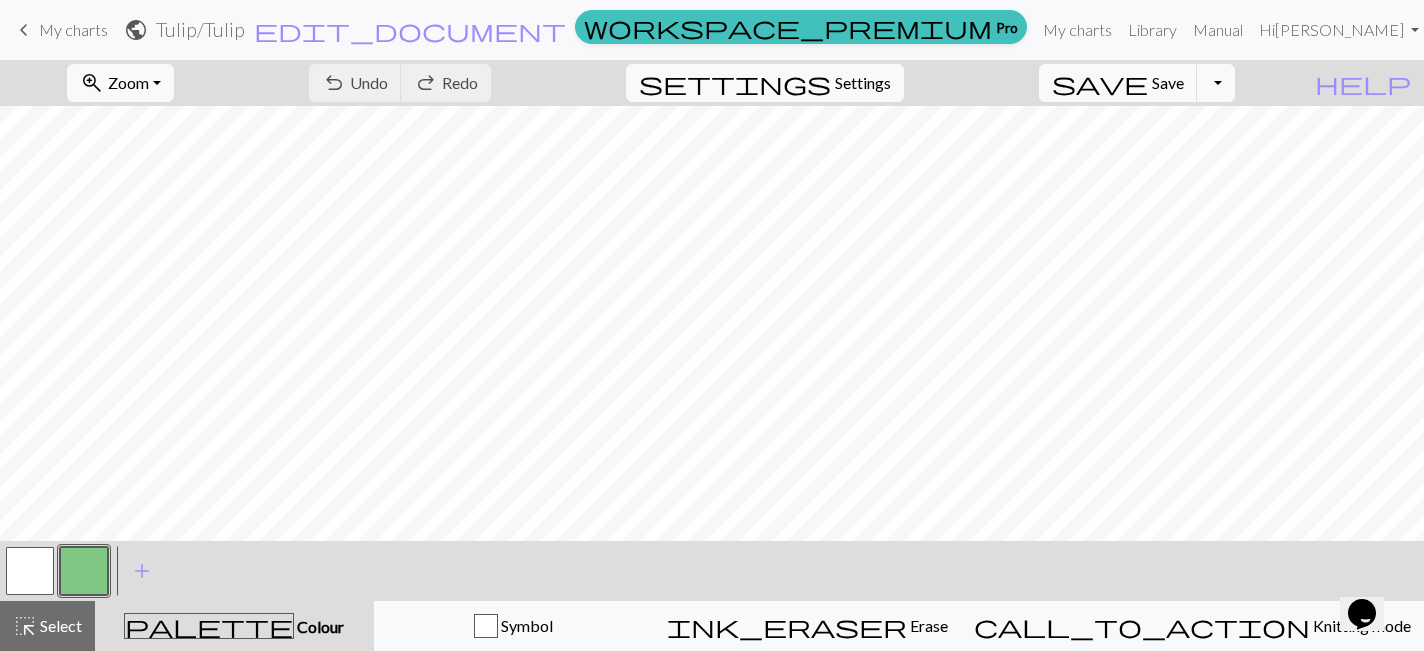 click on "My charts" at bounding box center (73, 29) 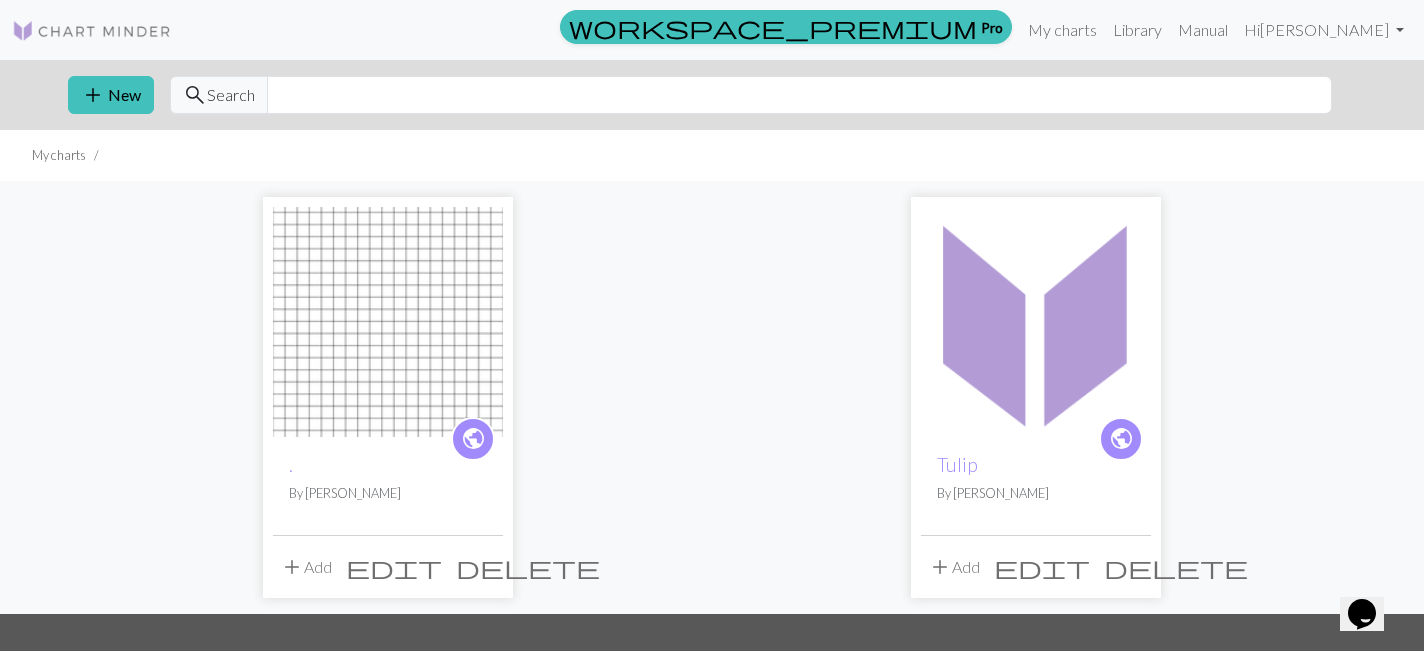 click at bounding box center (388, 322) 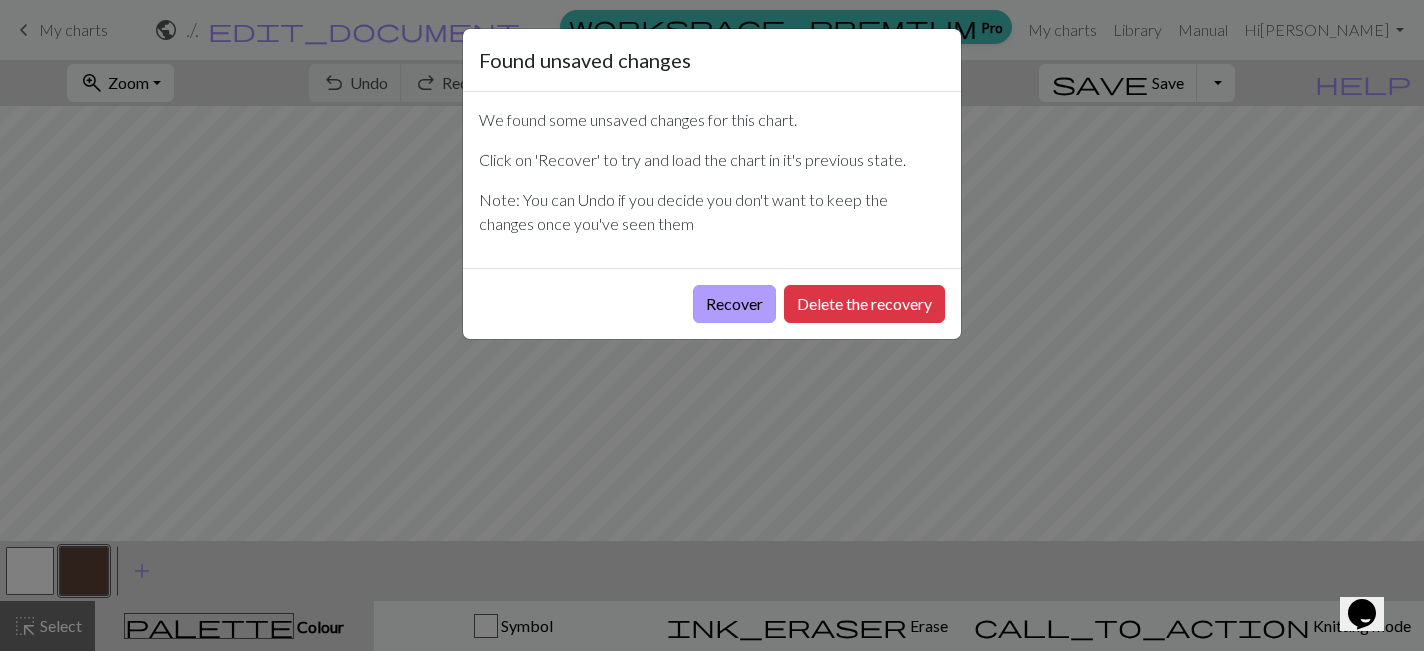 click on "Recover" at bounding box center (734, 304) 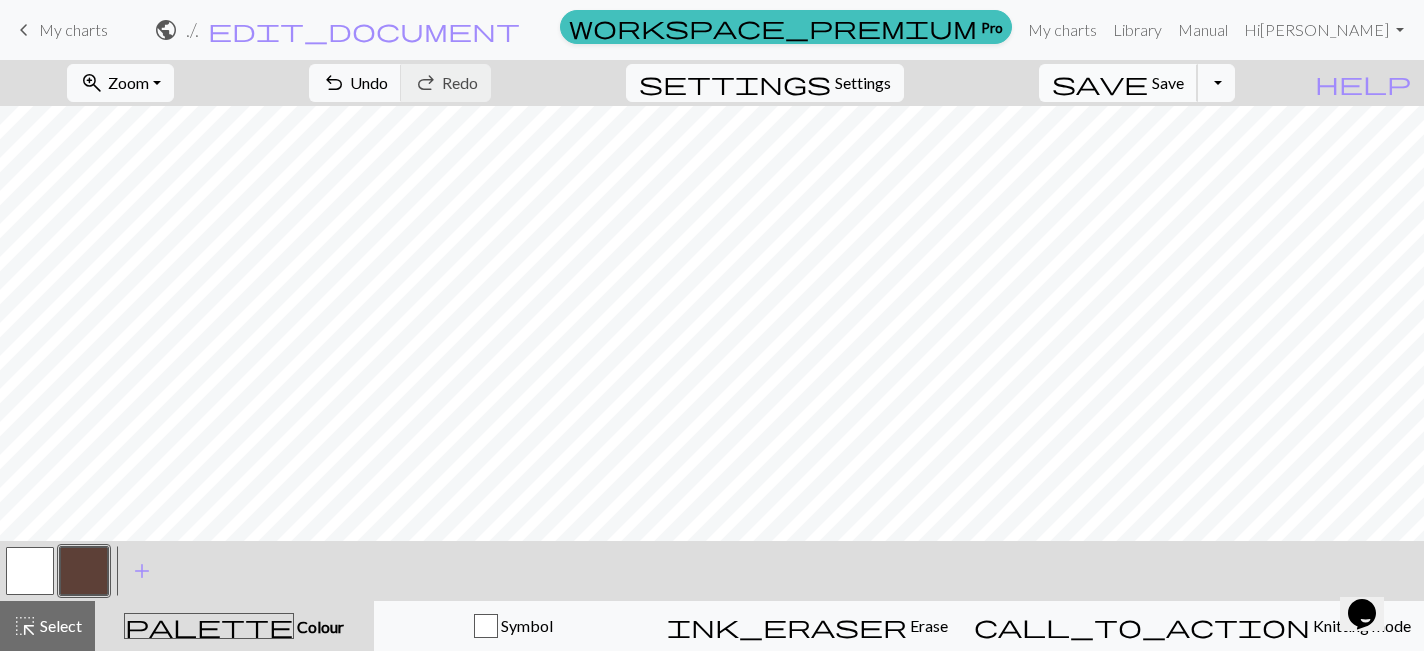 click on "save" at bounding box center [1100, 83] 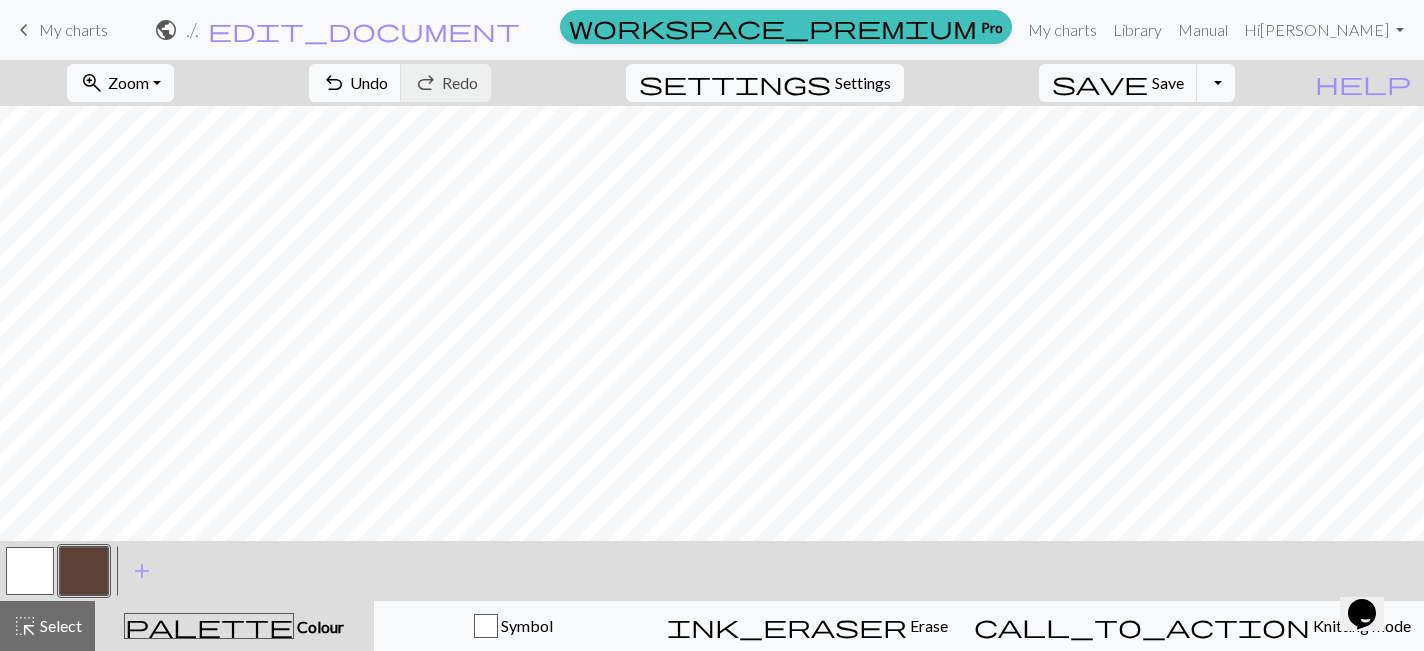 click at bounding box center (30, 571) 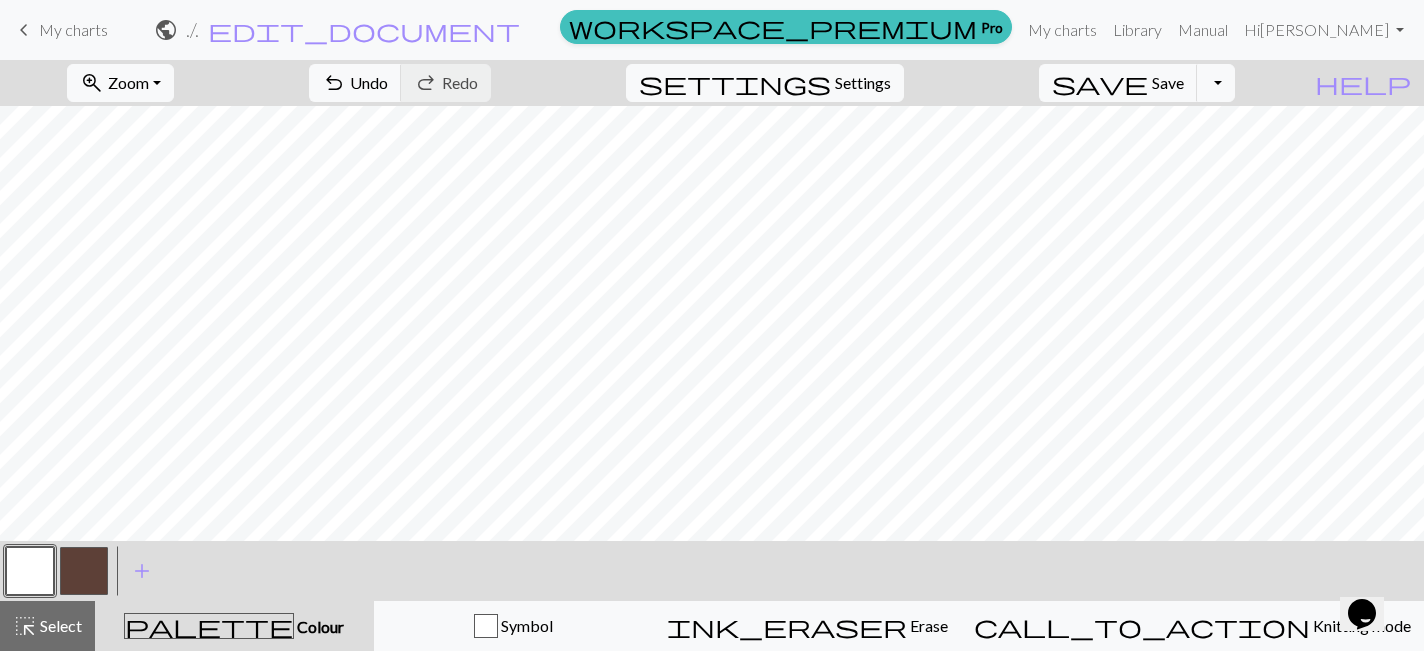 click at bounding box center (84, 571) 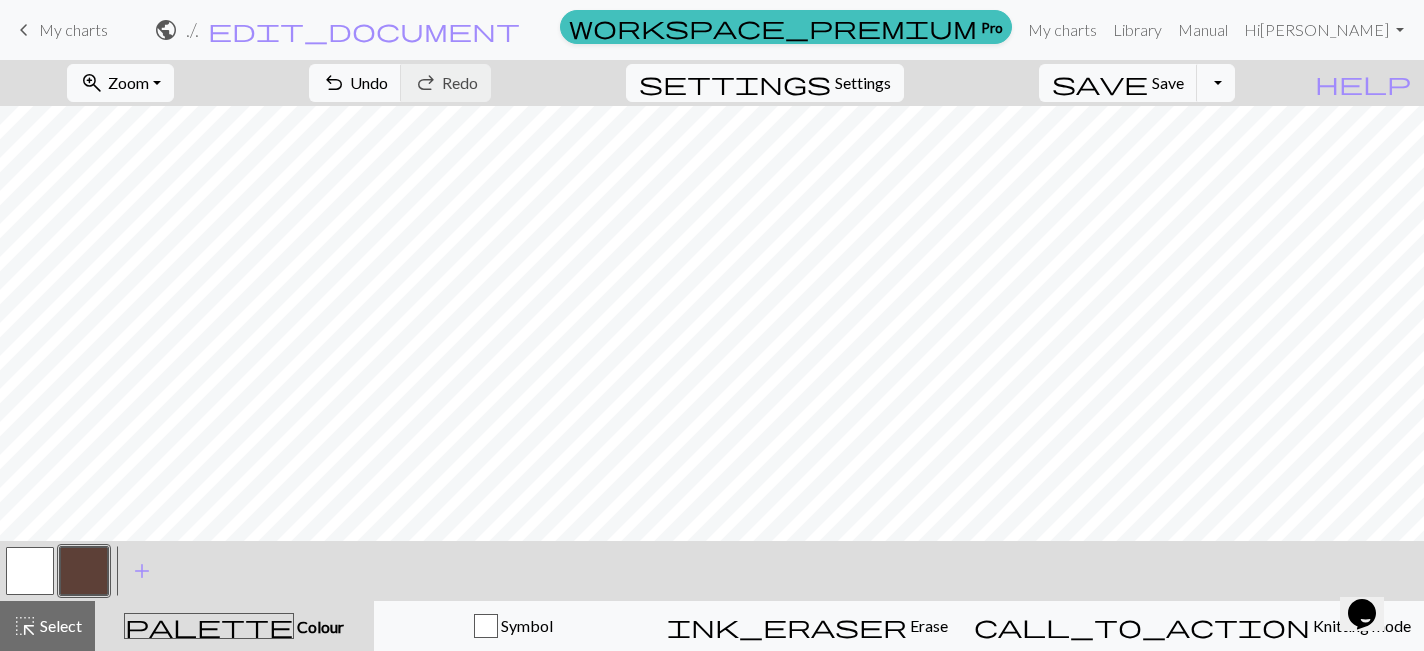 click at bounding box center (30, 571) 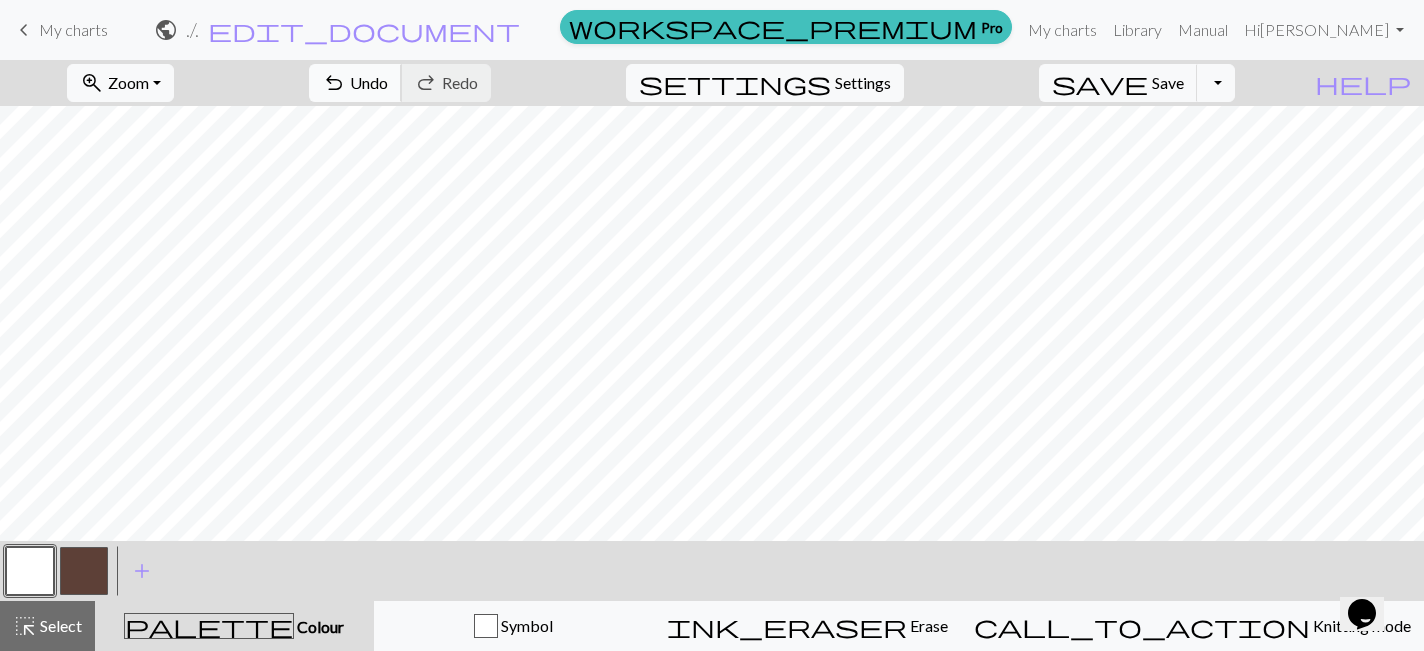click on "undo Undo Undo" at bounding box center (355, 83) 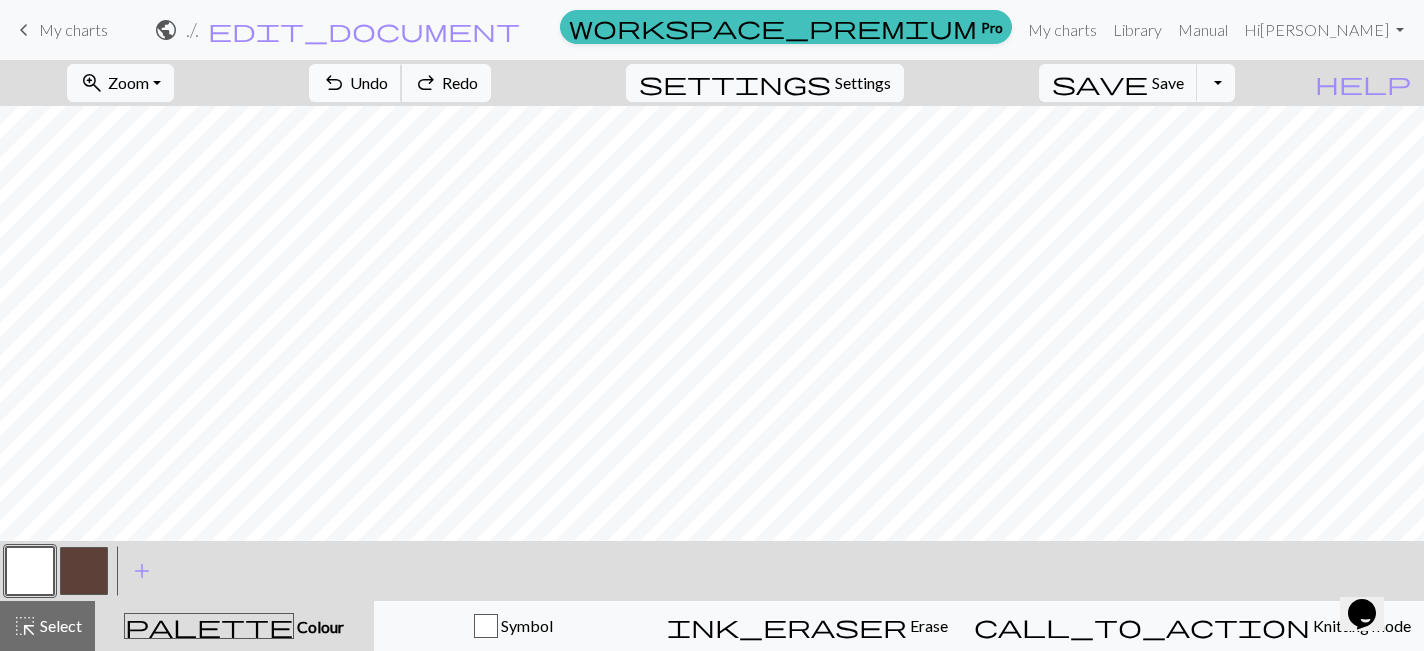 click on "undo Undo Undo" at bounding box center [355, 83] 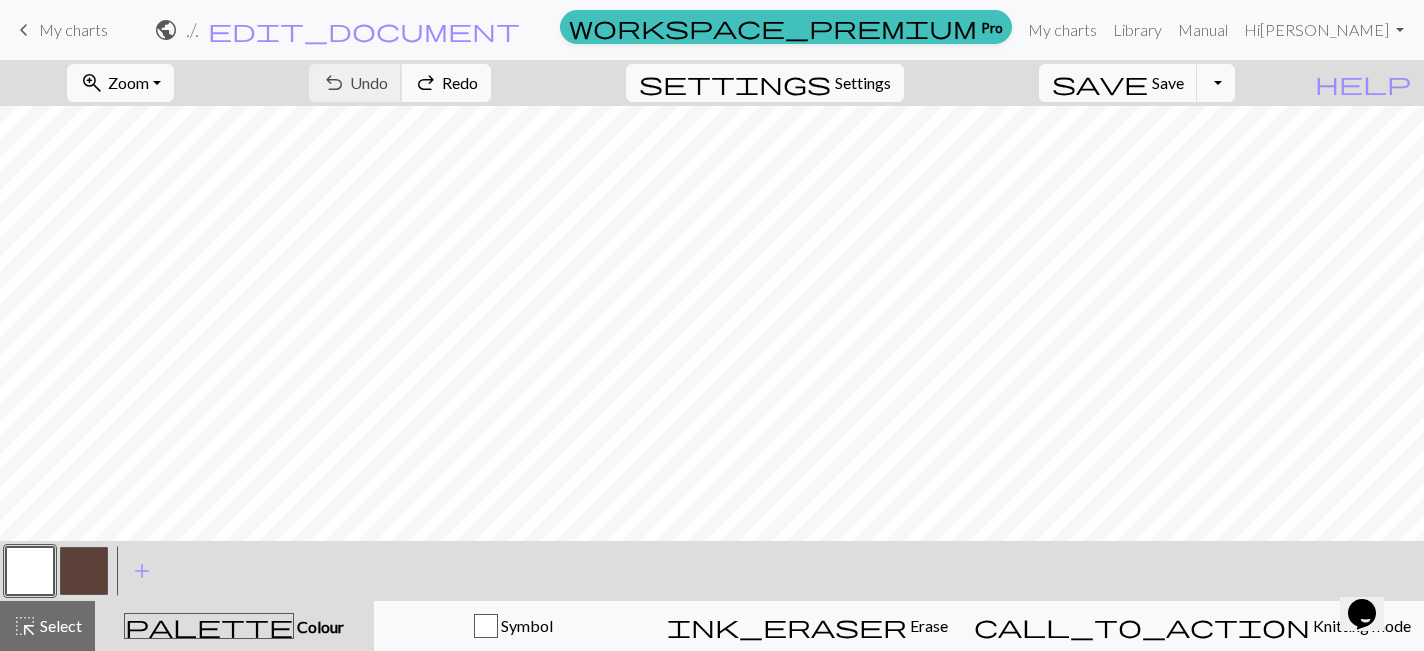 click on "undo Undo Undo redo Redo Redo" at bounding box center (400, 83) 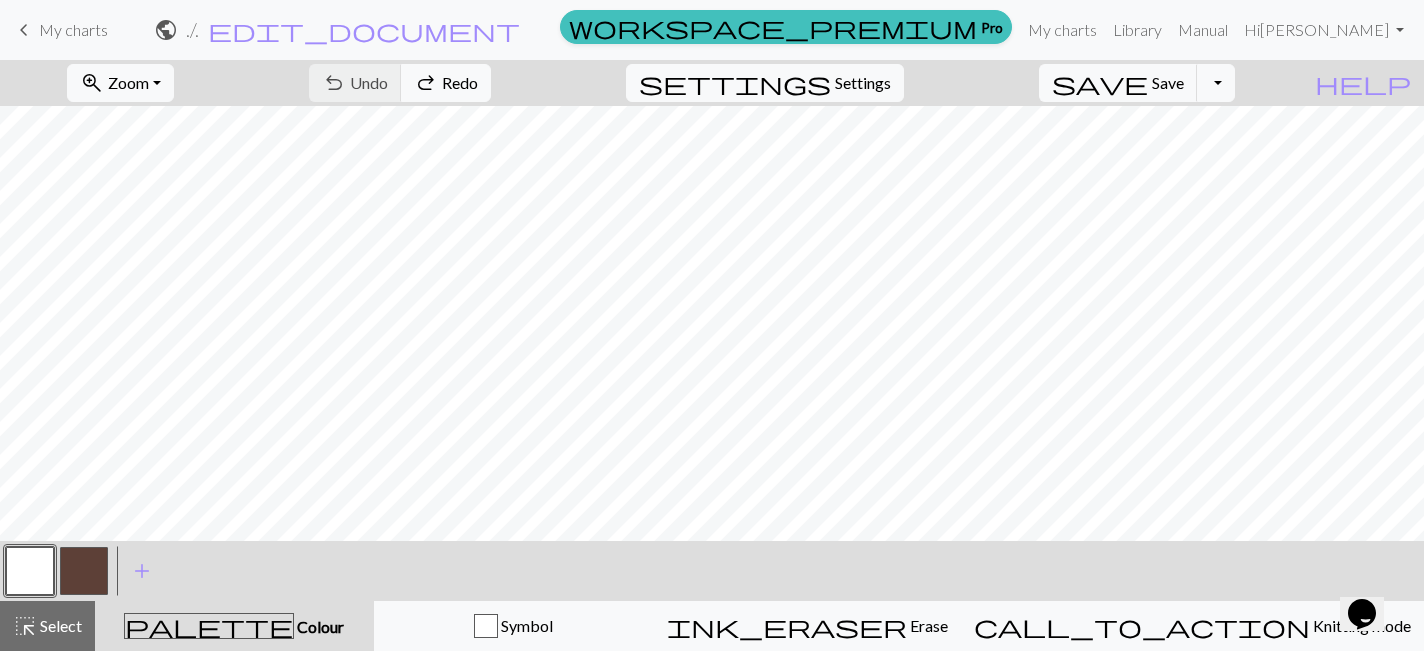 click at bounding box center [84, 571] 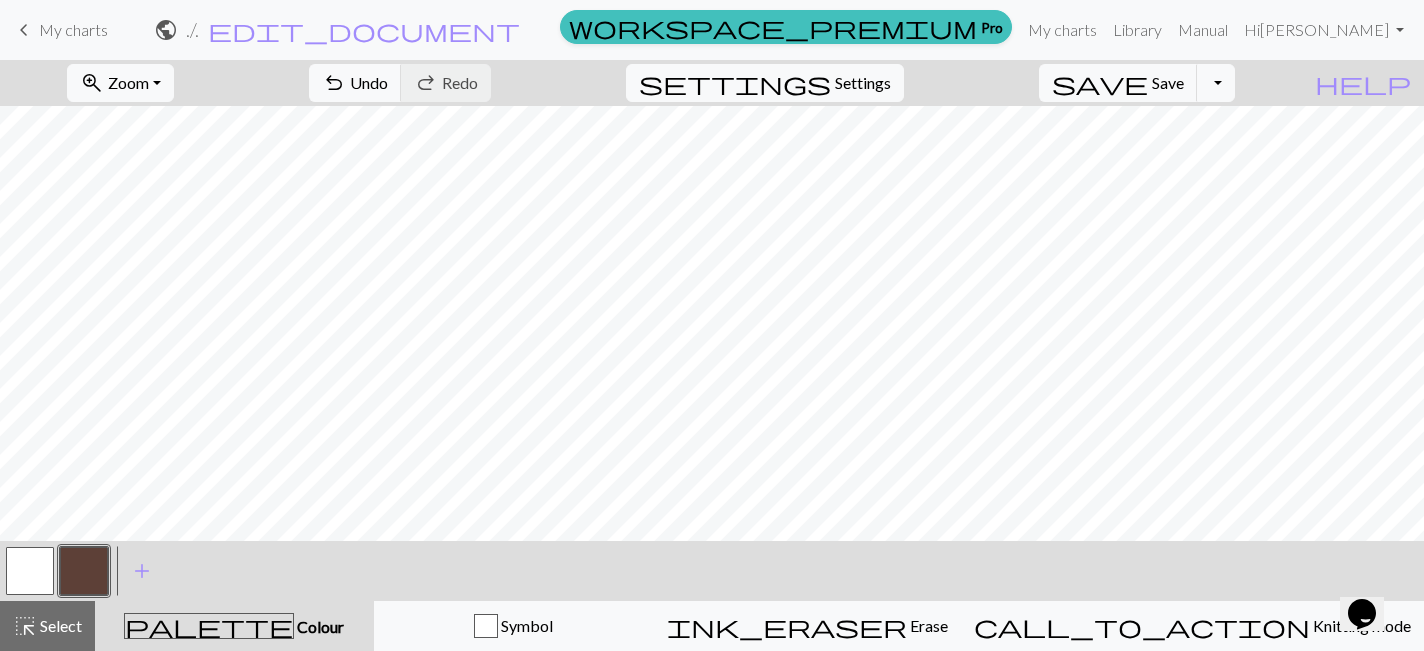 click at bounding box center (30, 571) 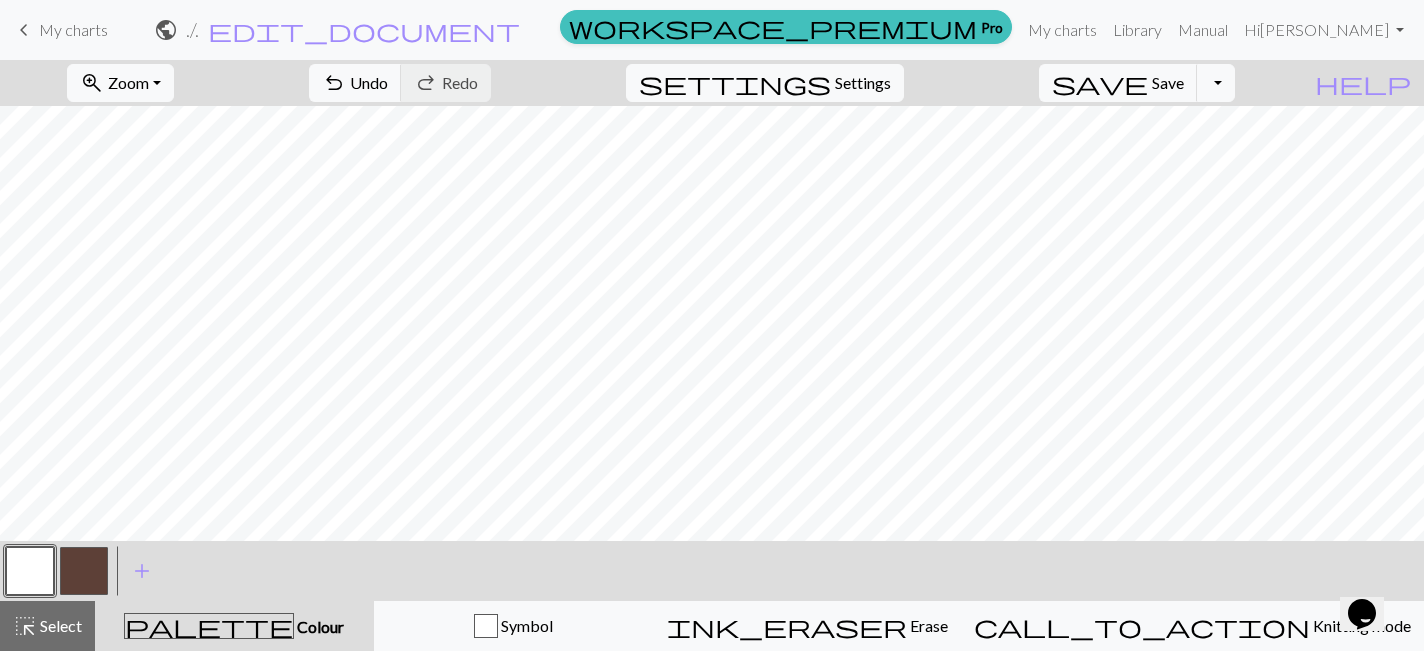 click at bounding box center [84, 571] 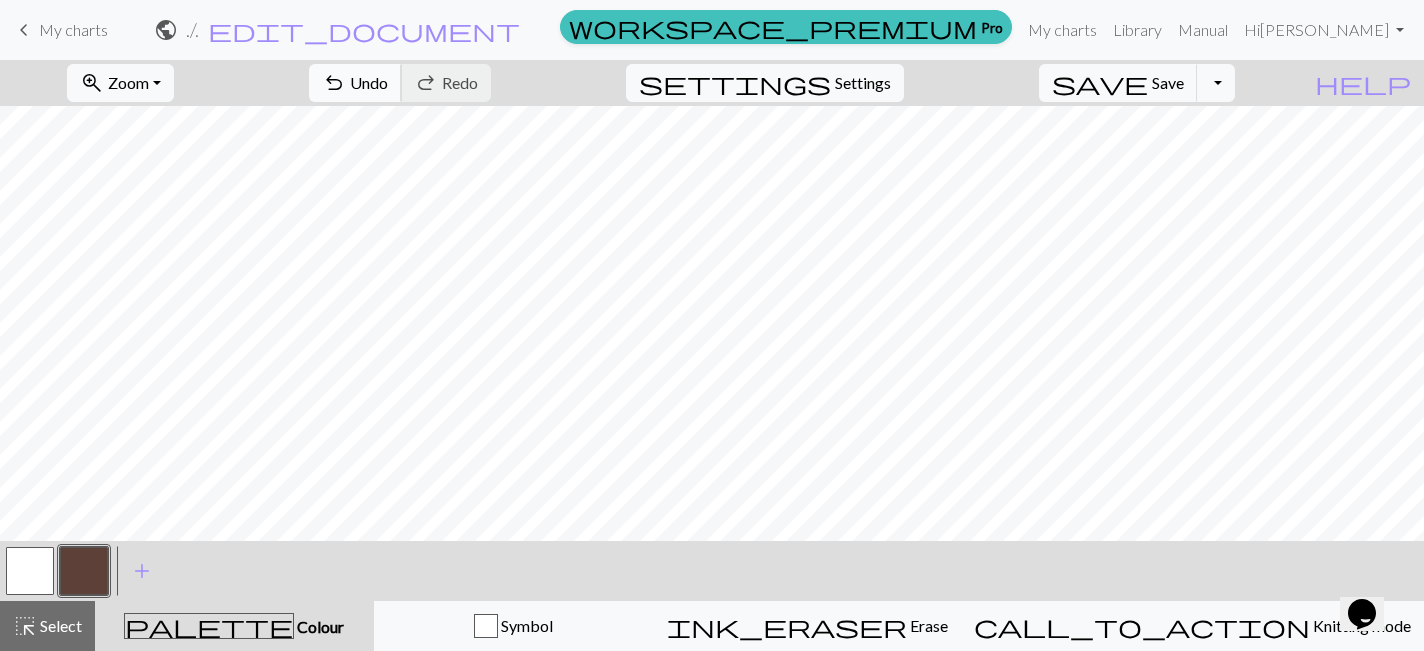 click on "undo" at bounding box center [334, 83] 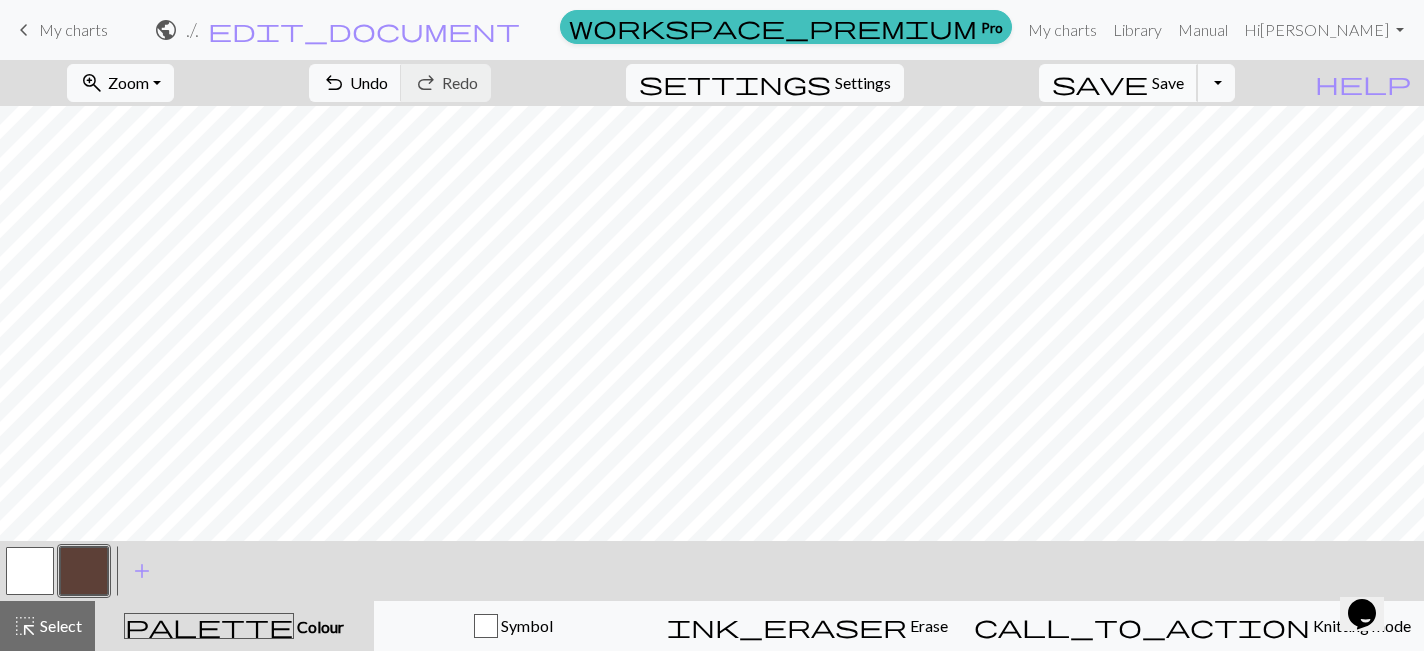 click on "save" at bounding box center [1100, 83] 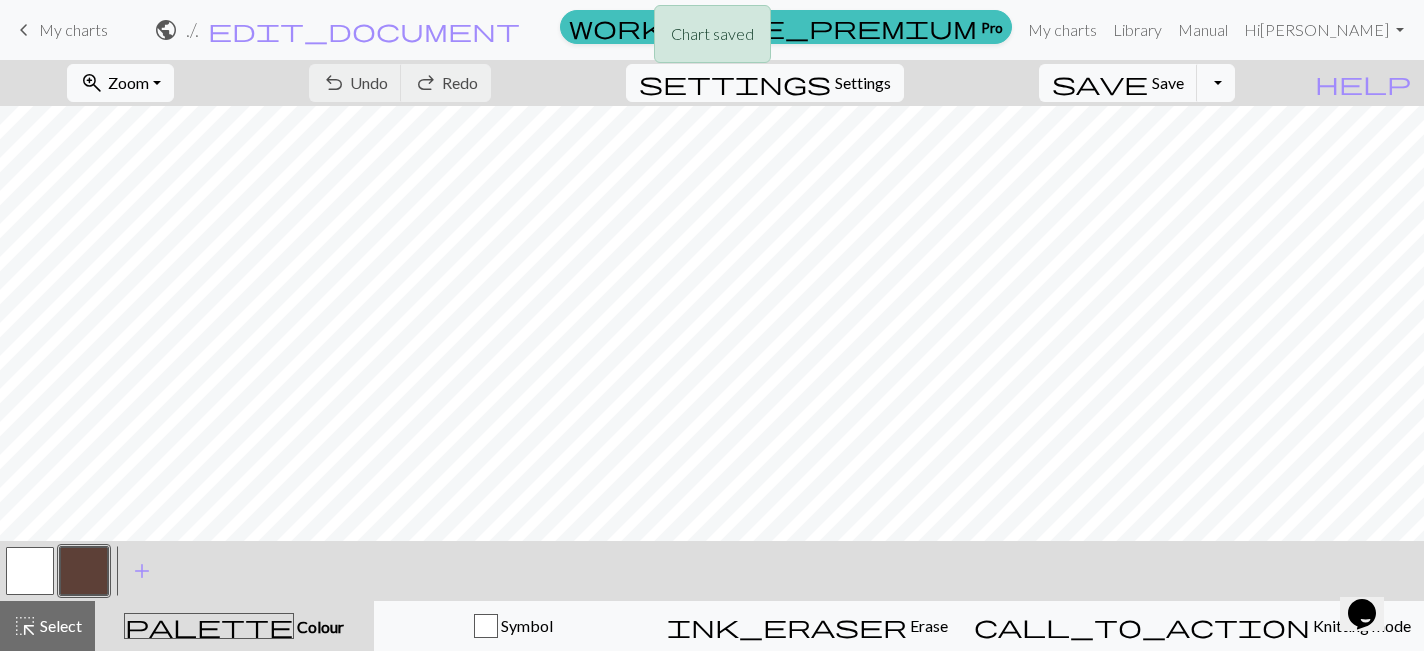 click on "Chart saved" at bounding box center [712, 39] 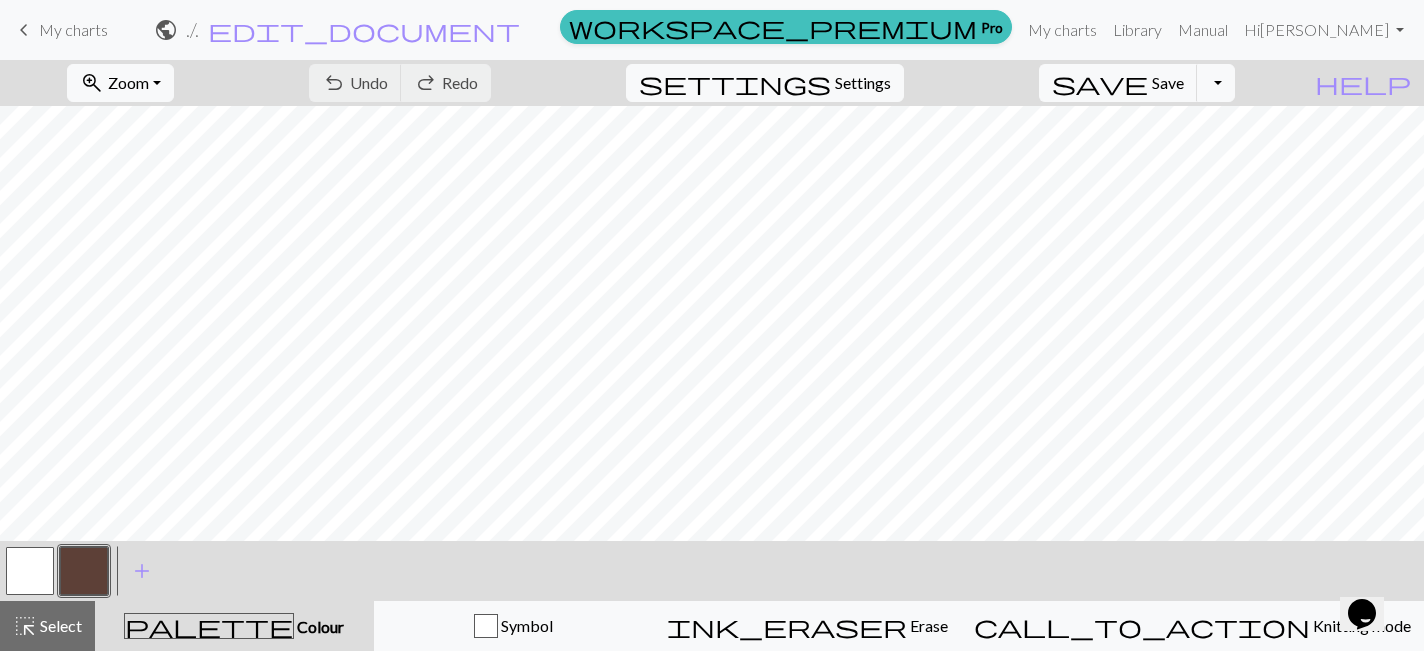 click on "keyboard_arrow_left" at bounding box center [24, 30] 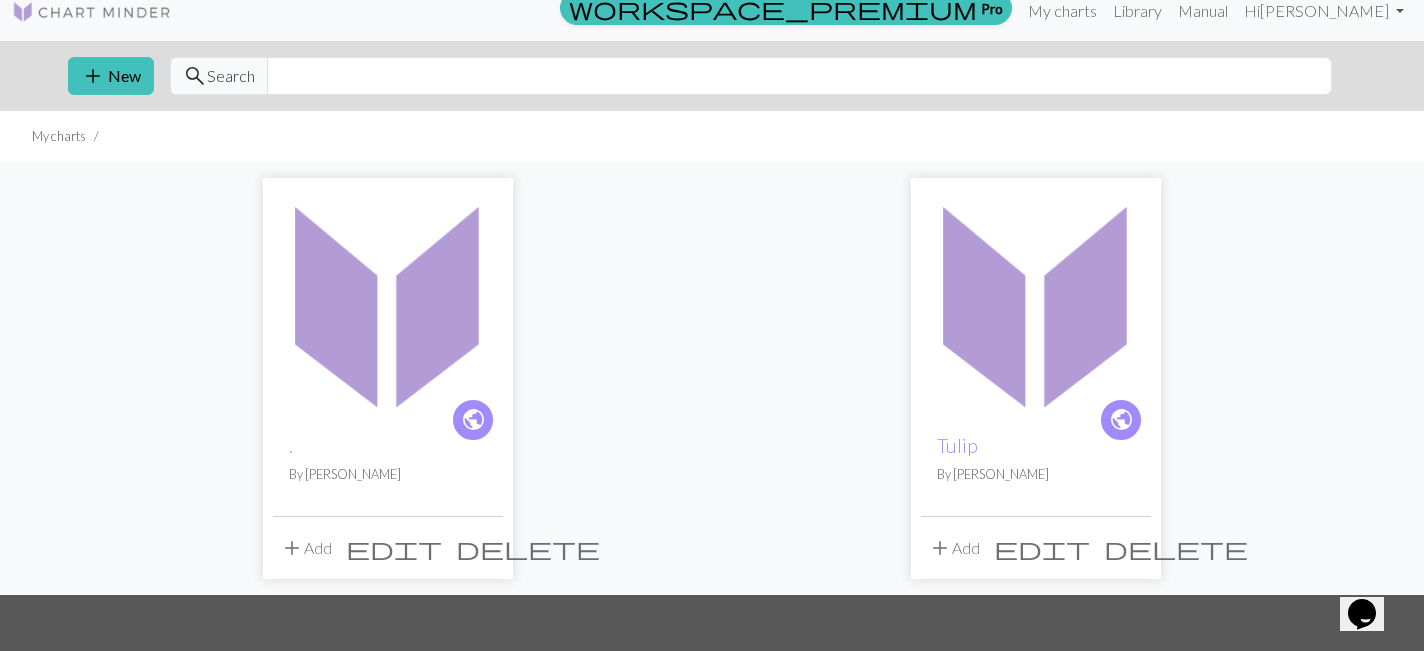 scroll, scrollTop: 21, scrollLeft: 0, axis: vertical 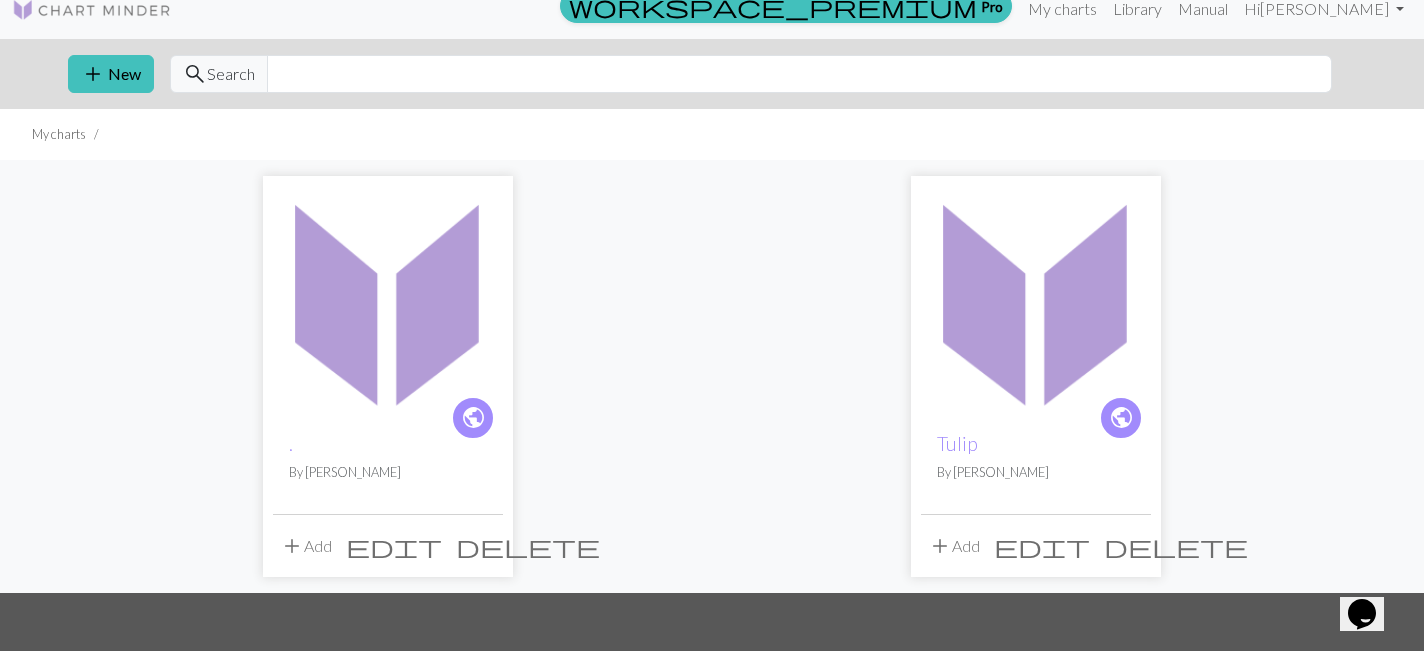click on "edit" at bounding box center (394, 546) 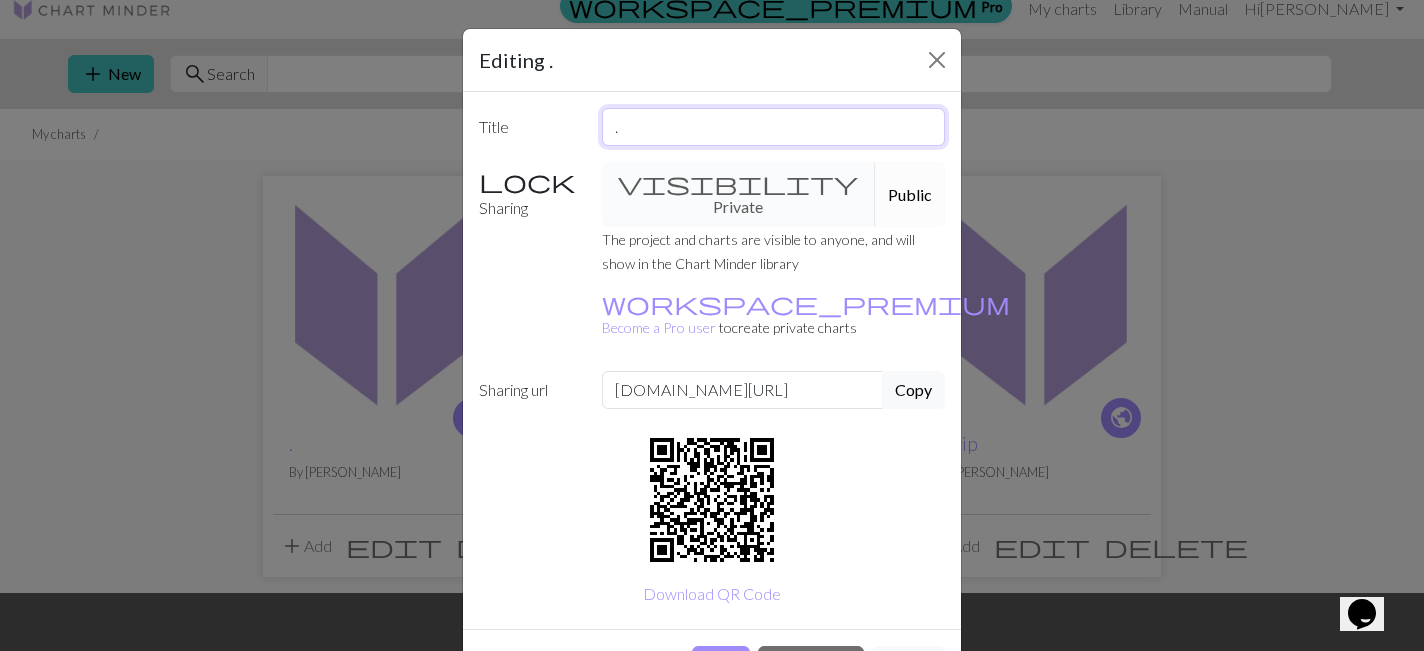 click on "." at bounding box center [774, 127] 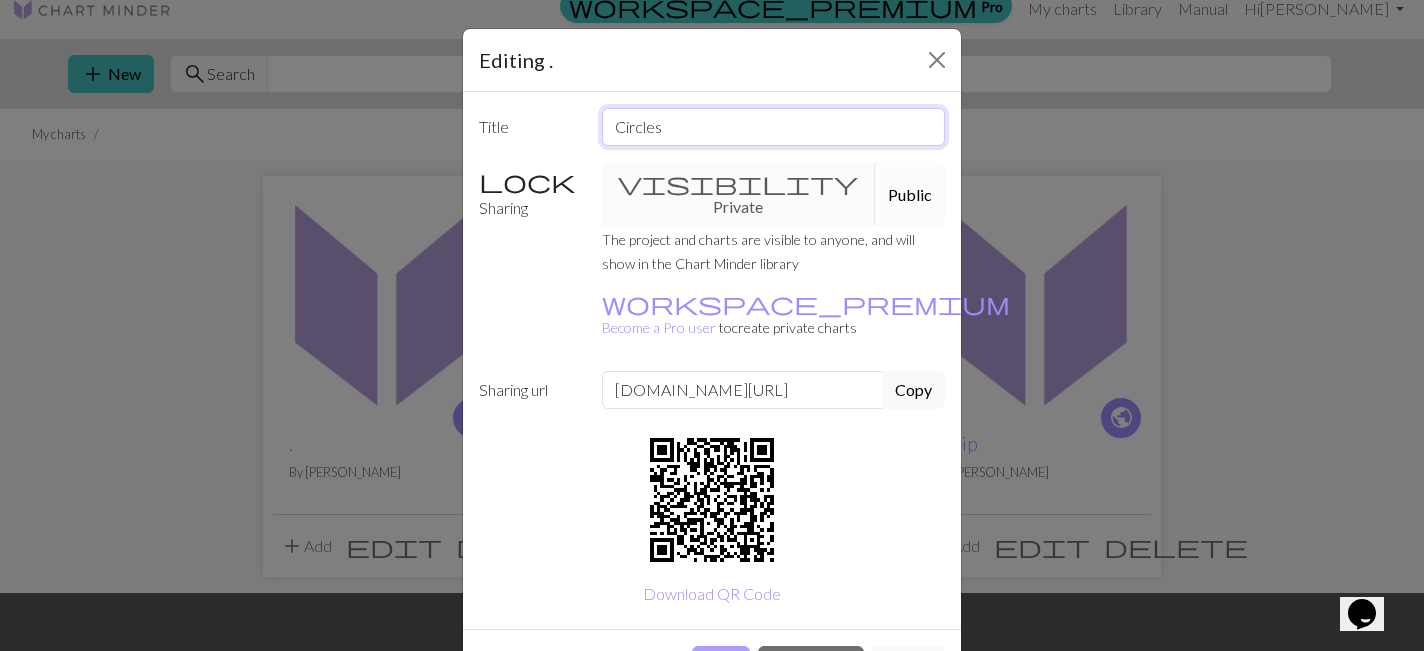 type on "Circles" 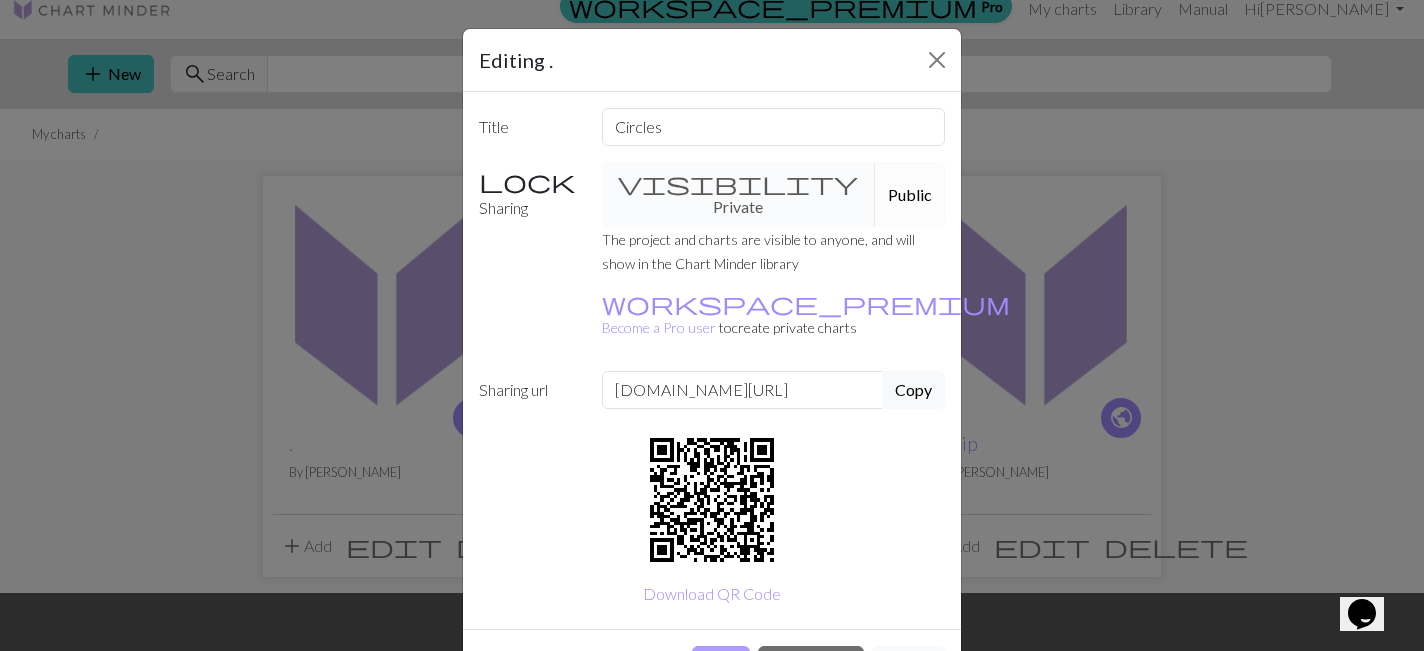 click on "Save" at bounding box center [721, 665] 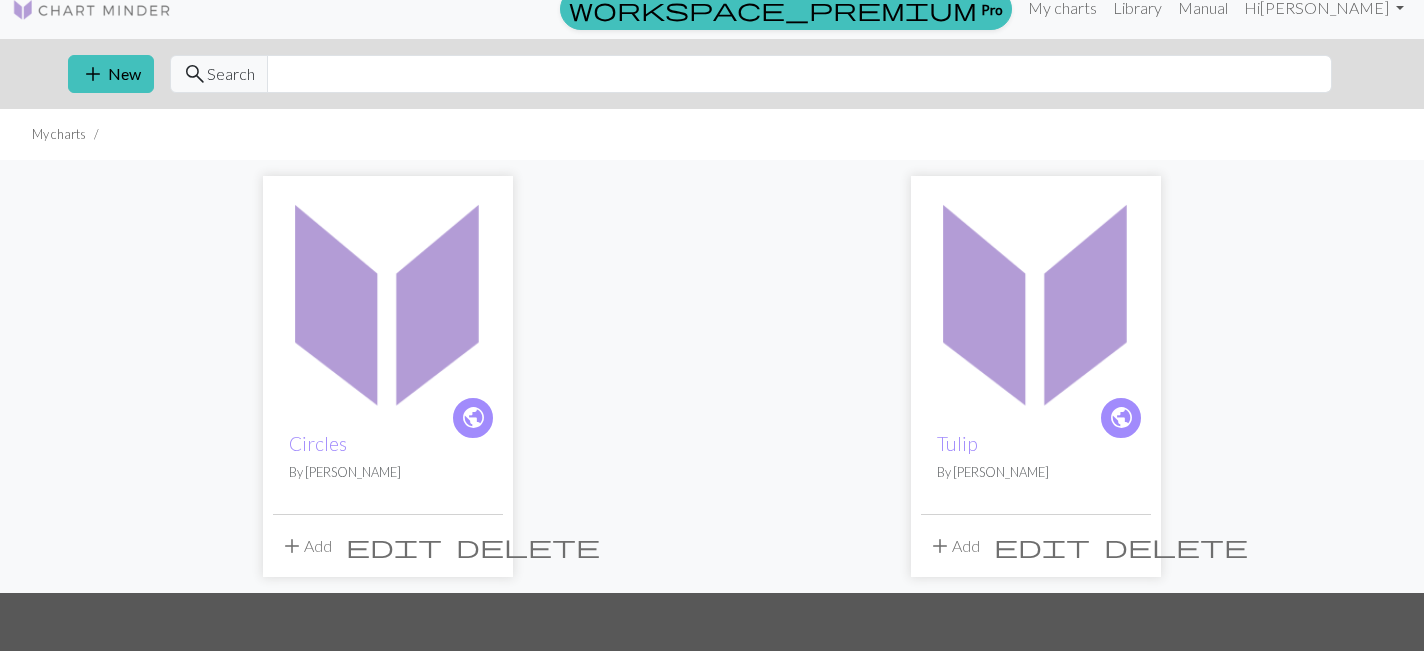 scroll, scrollTop: 0, scrollLeft: 0, axis: both 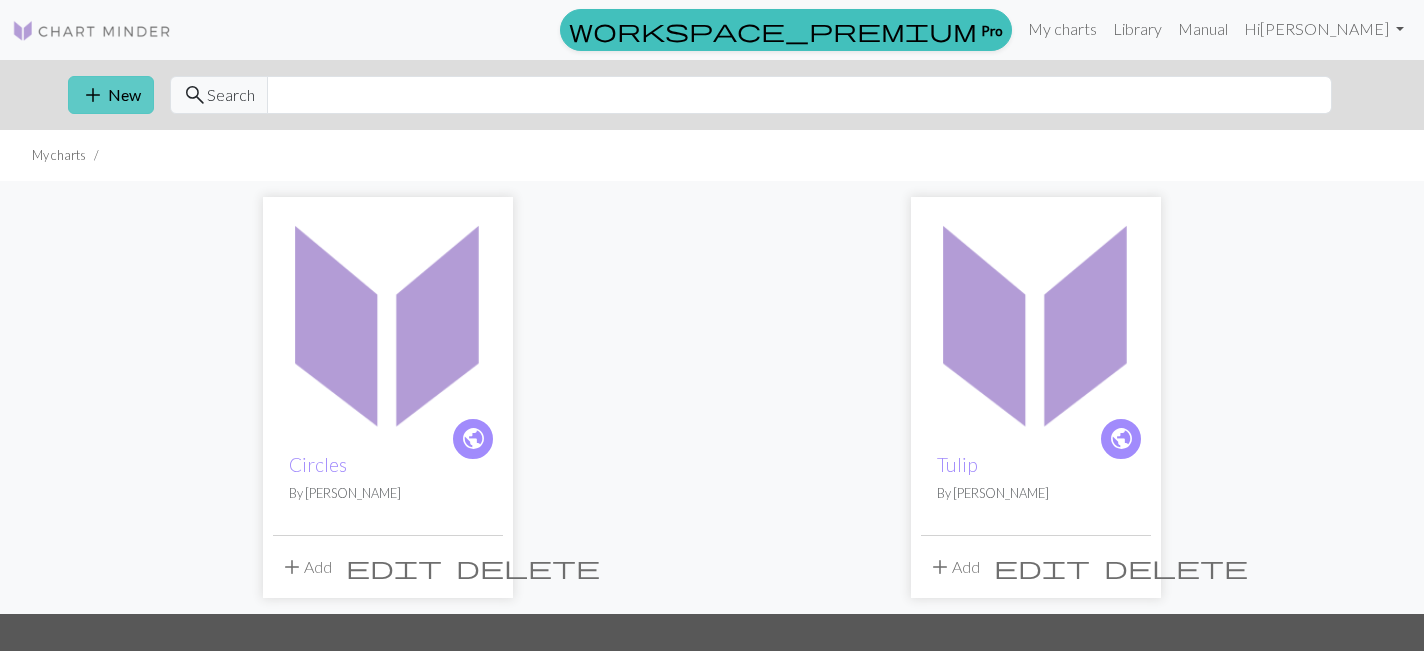 click on "add" at bounding box center [93, 95] 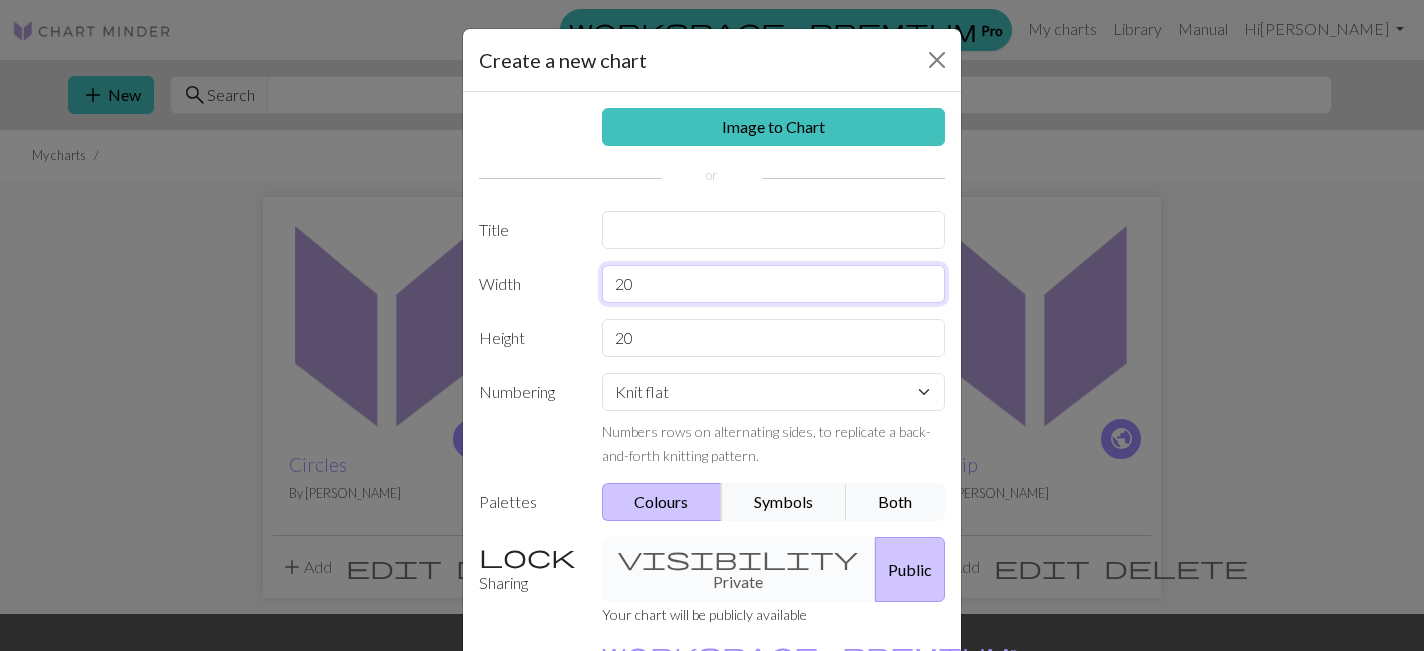 click on "20" at bounding box center (774, 284) 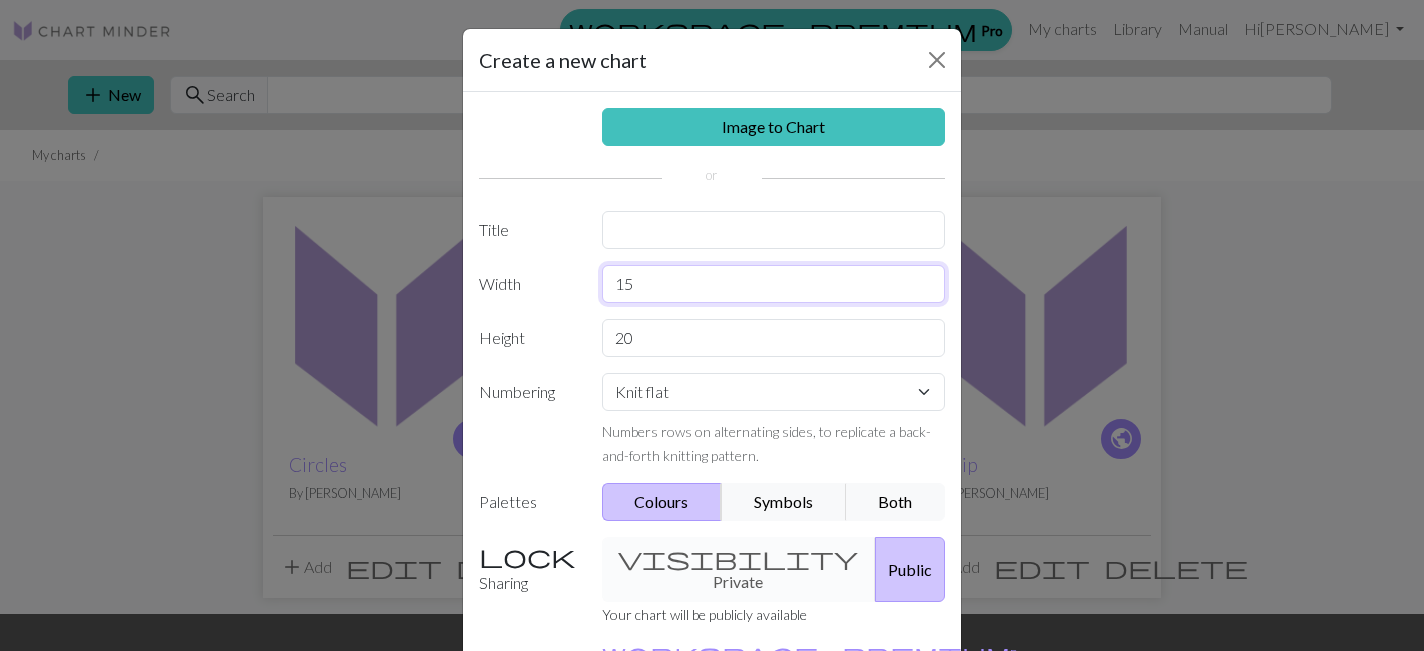 type on "15" 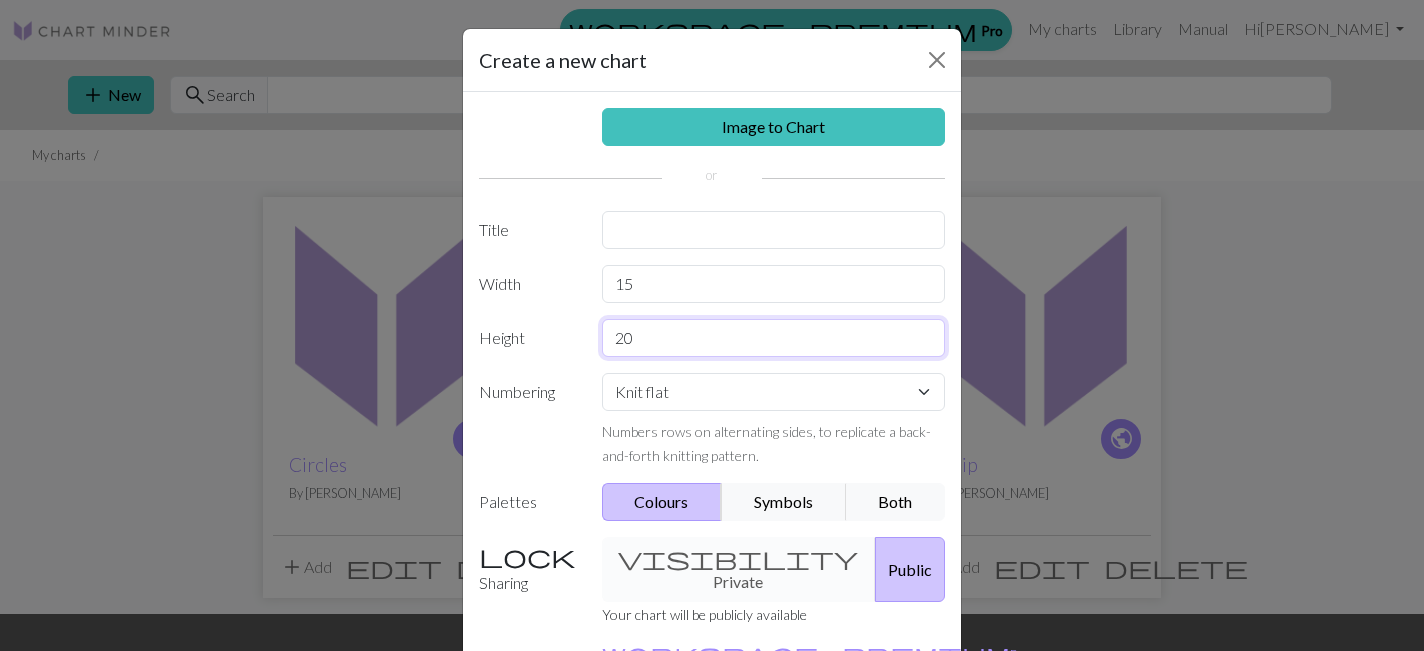 click on "20" at bounding box center [774, 338] 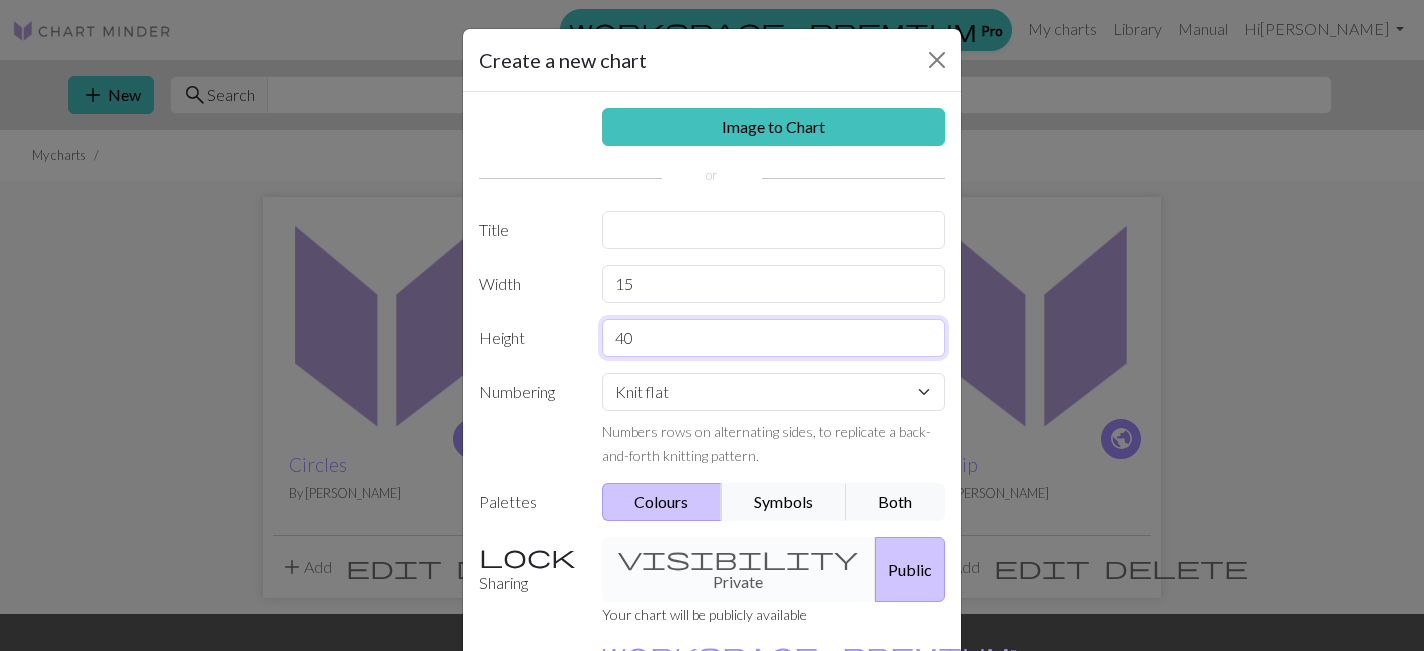 type on "40" 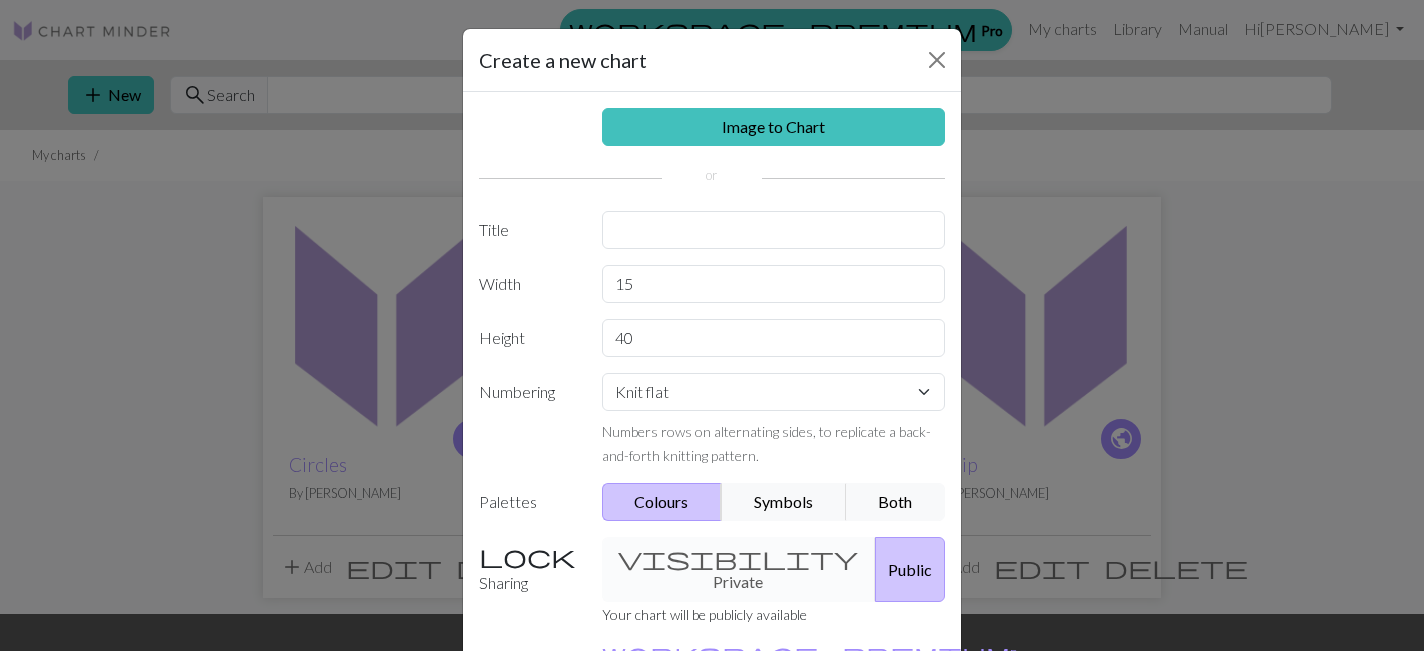 click on "Numbering" at bounding box center [528, 420] 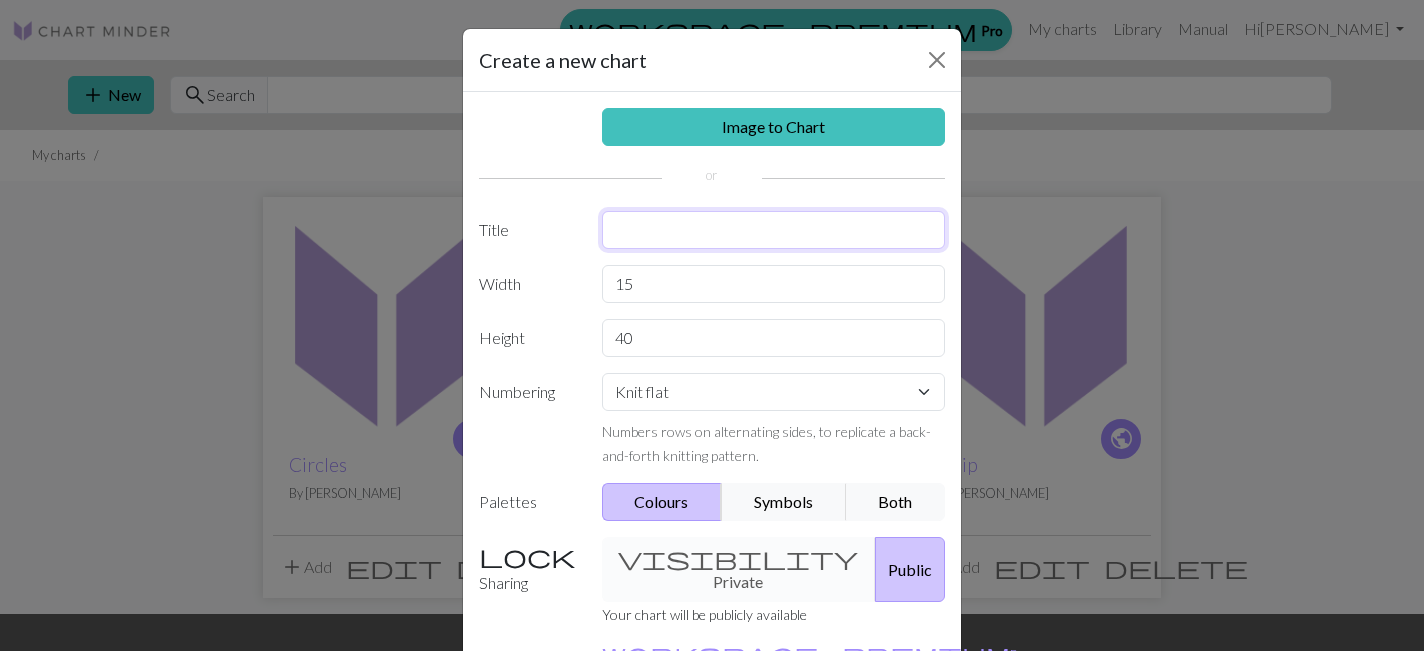 click at bounding box center [774, 230] 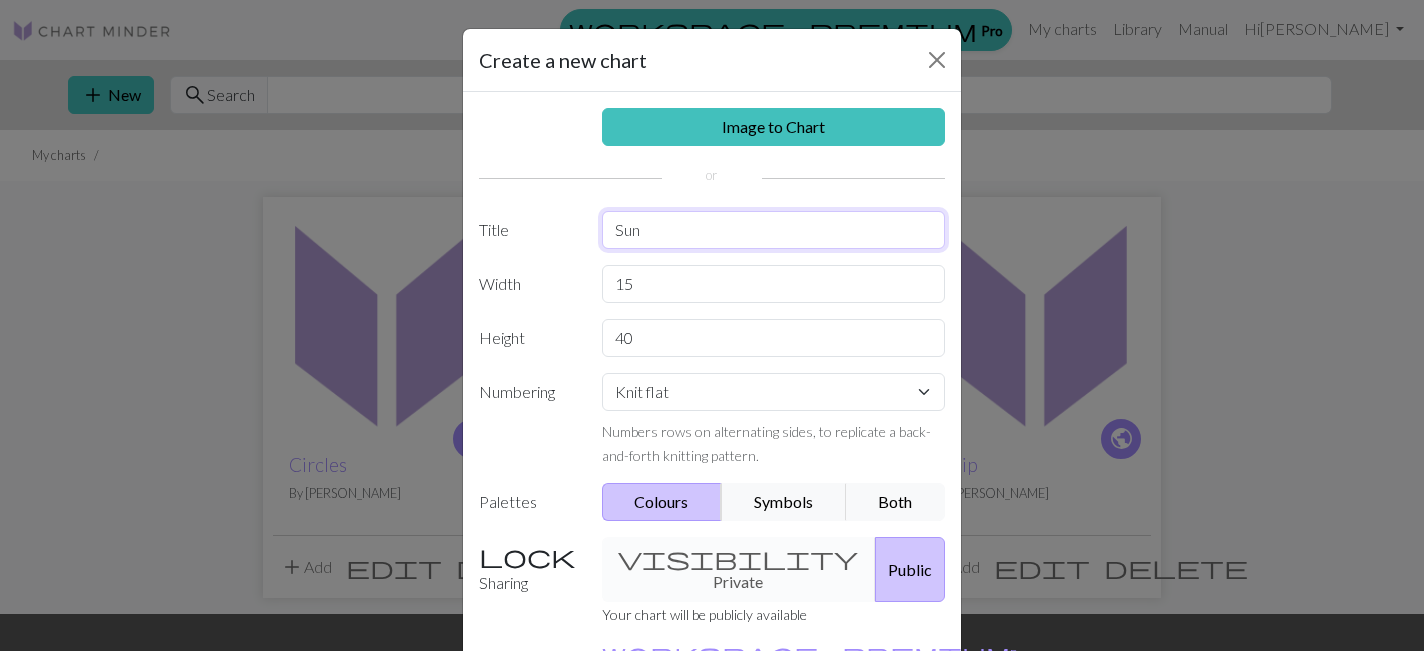 scroll, scrollTop: 138, scrollLeft: 0, axis: vertical 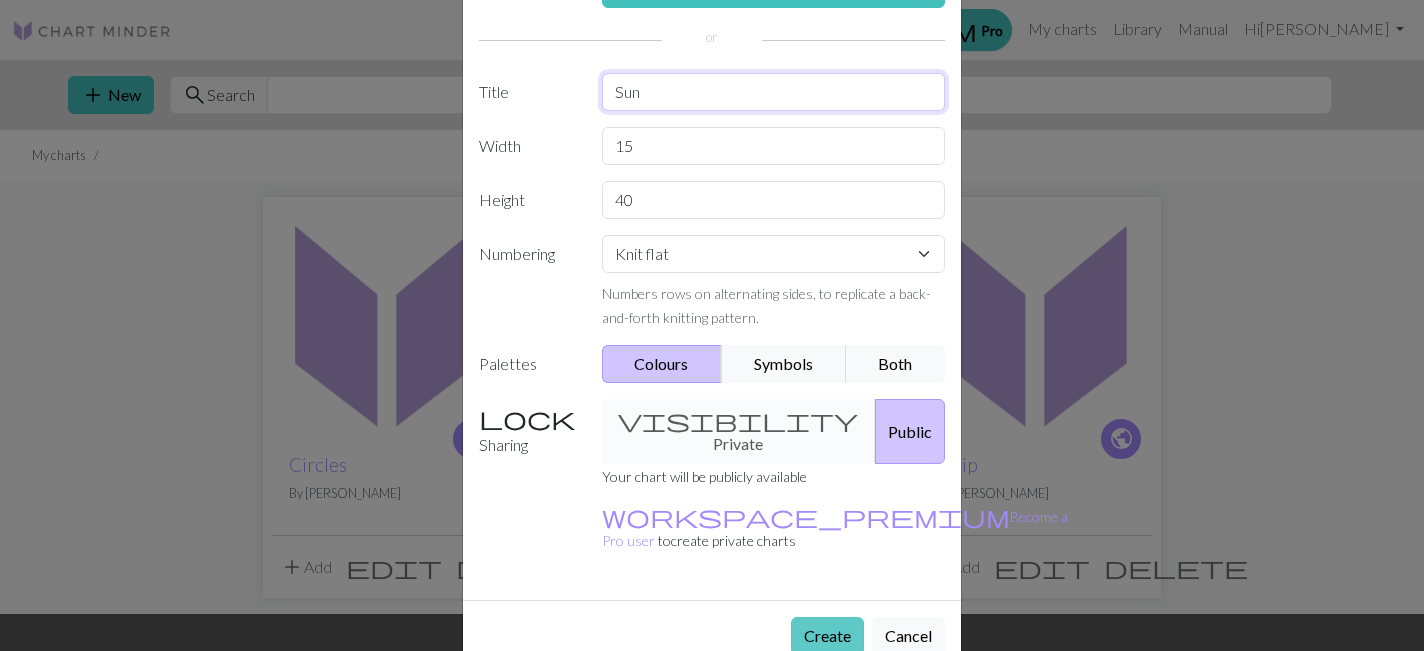 type on "Sun" 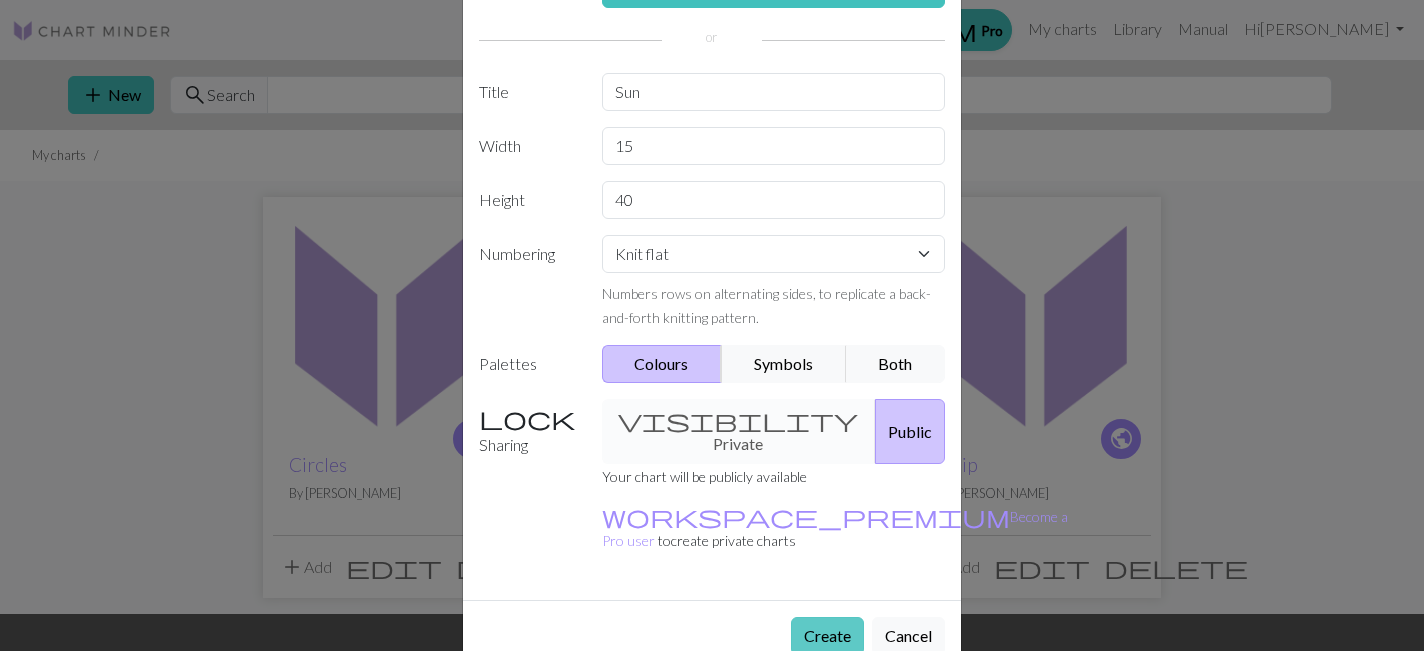 click on "Create" at bounding box center [827, 636] 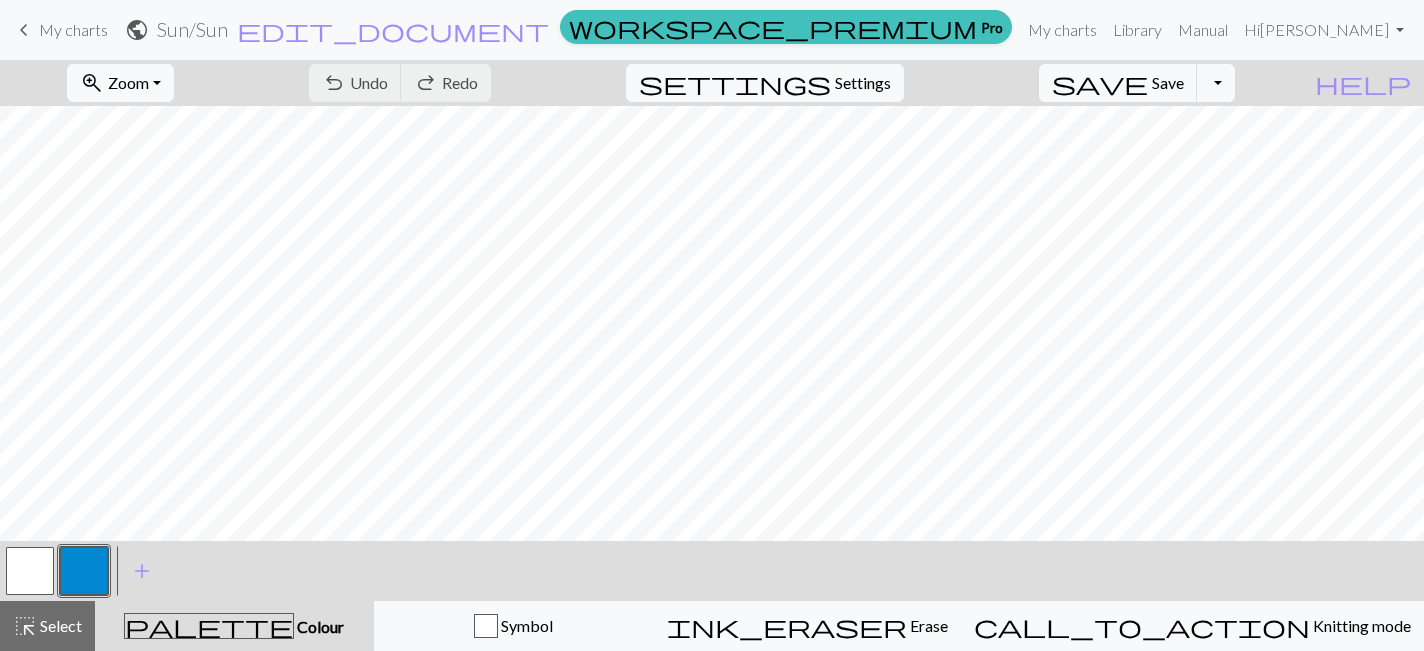 scroll, scrollTop: 455, scrollLeft: 0, axis: vertical 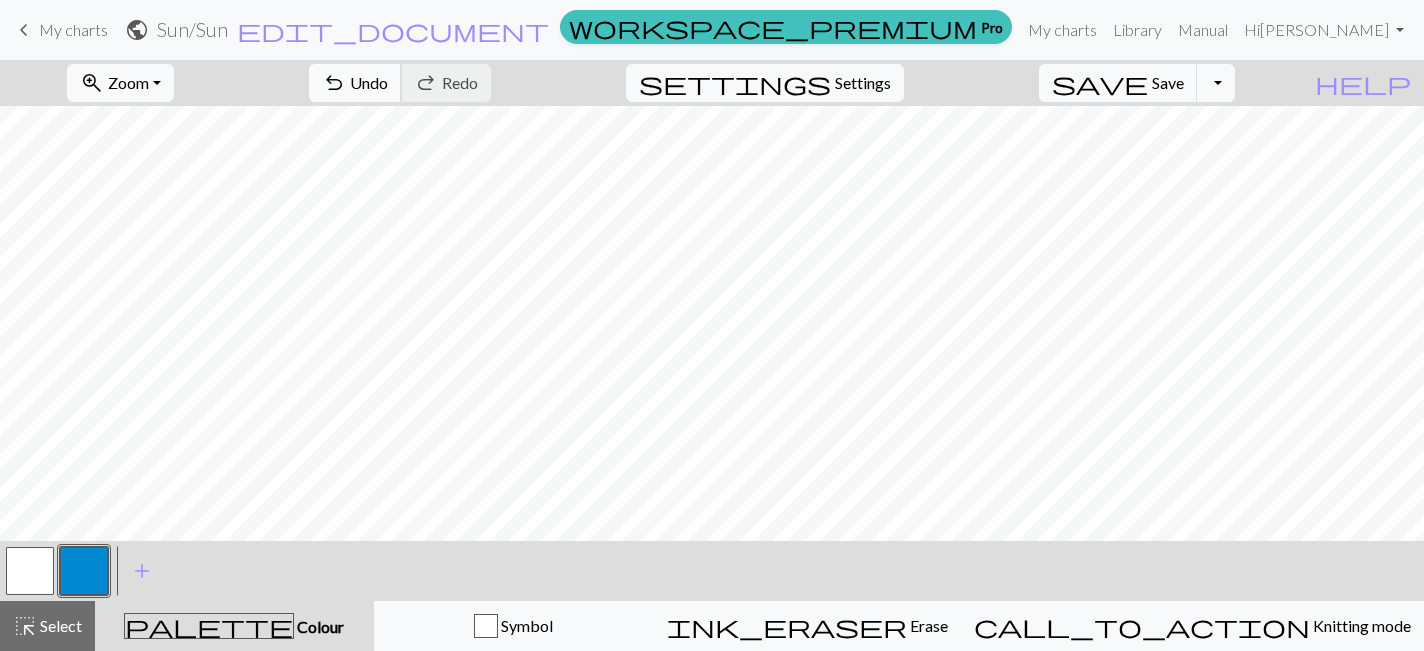 click on "undo" at bounding box center [334, 83] 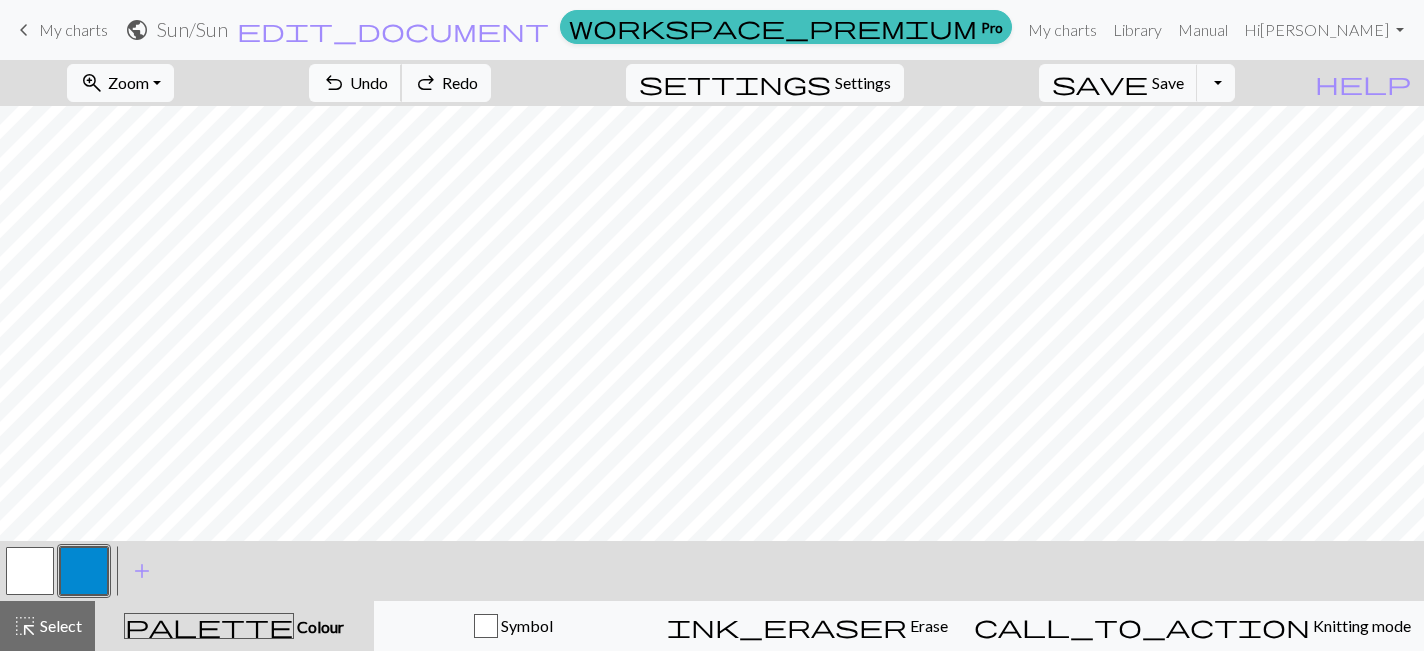 click on "undo" at bounding box center (334, 83) 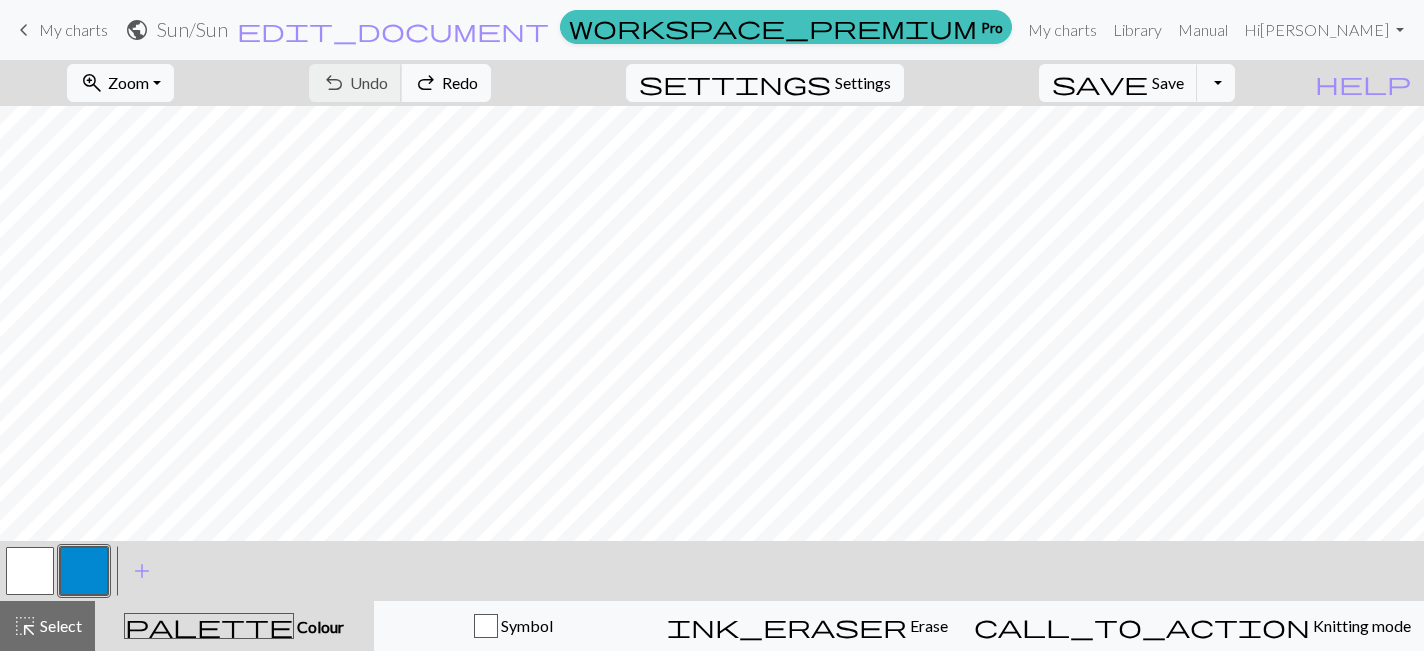 click on "undo Undo Undo redo Redo Redo" at bounding box center (400, 83) 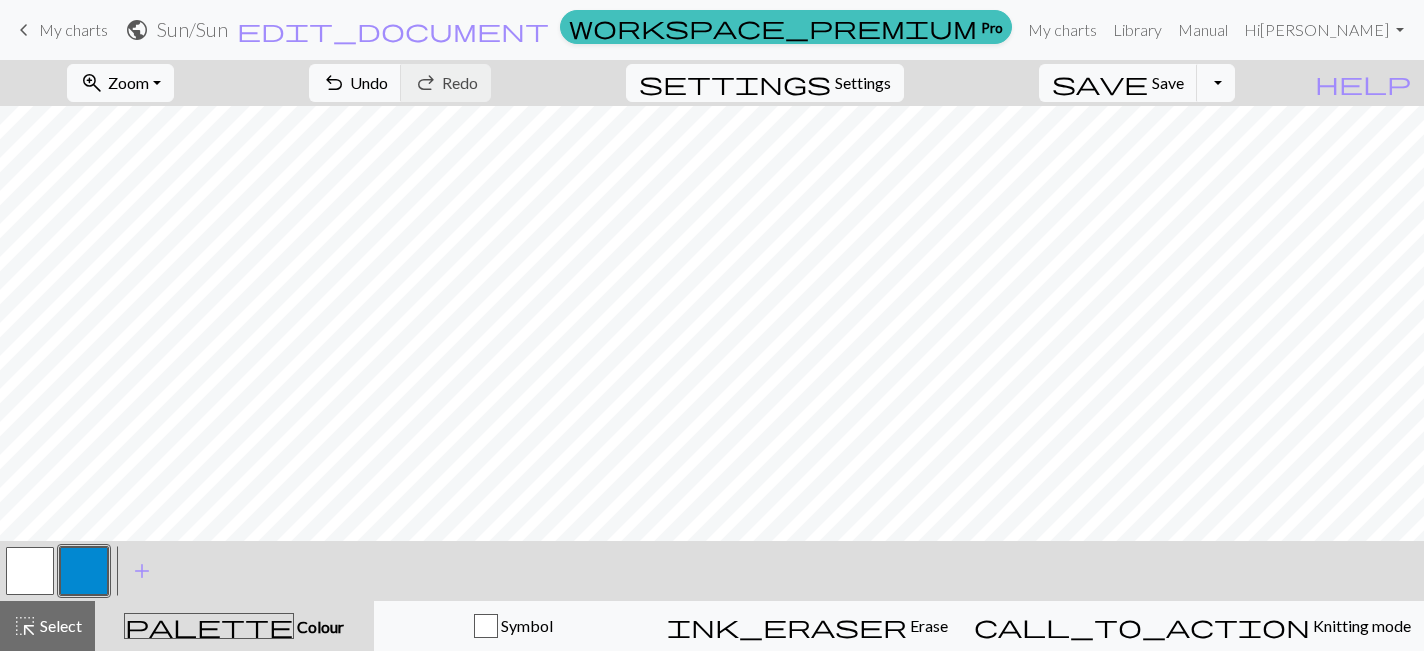 click at bounding box center (30, 571) 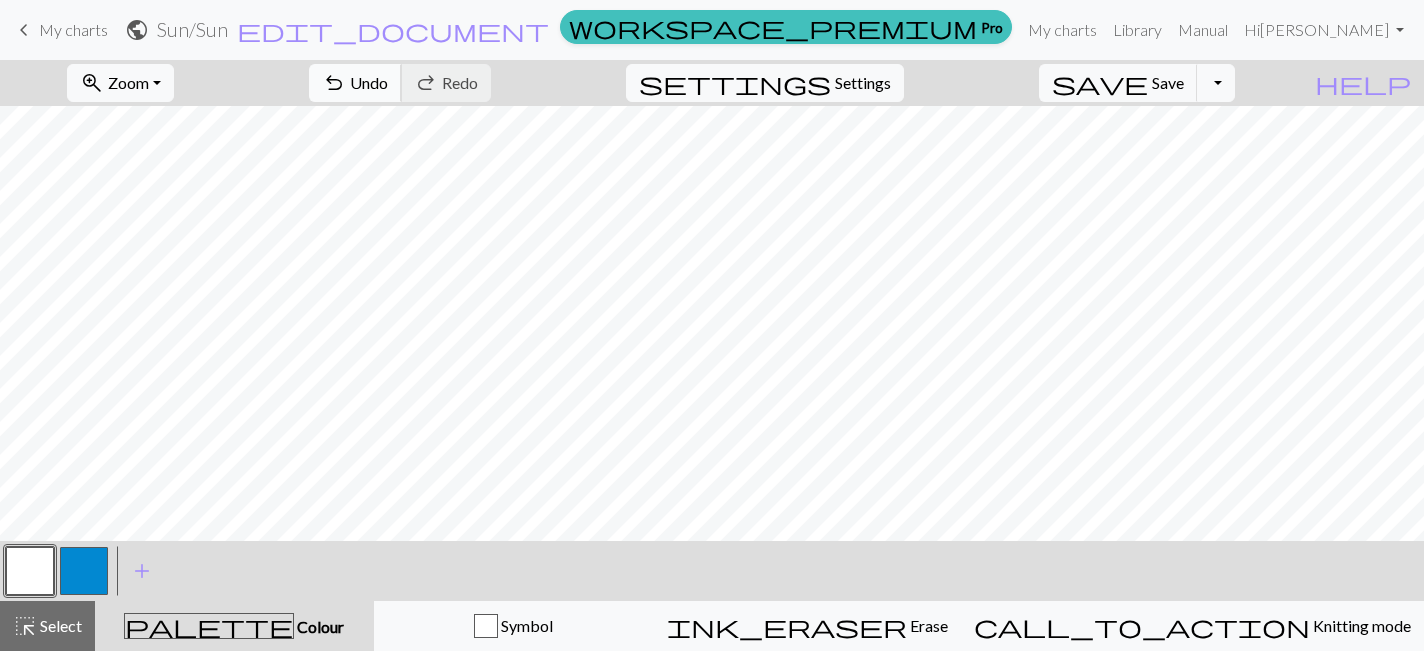 click on "Undo" at bounding box center [369, 82] 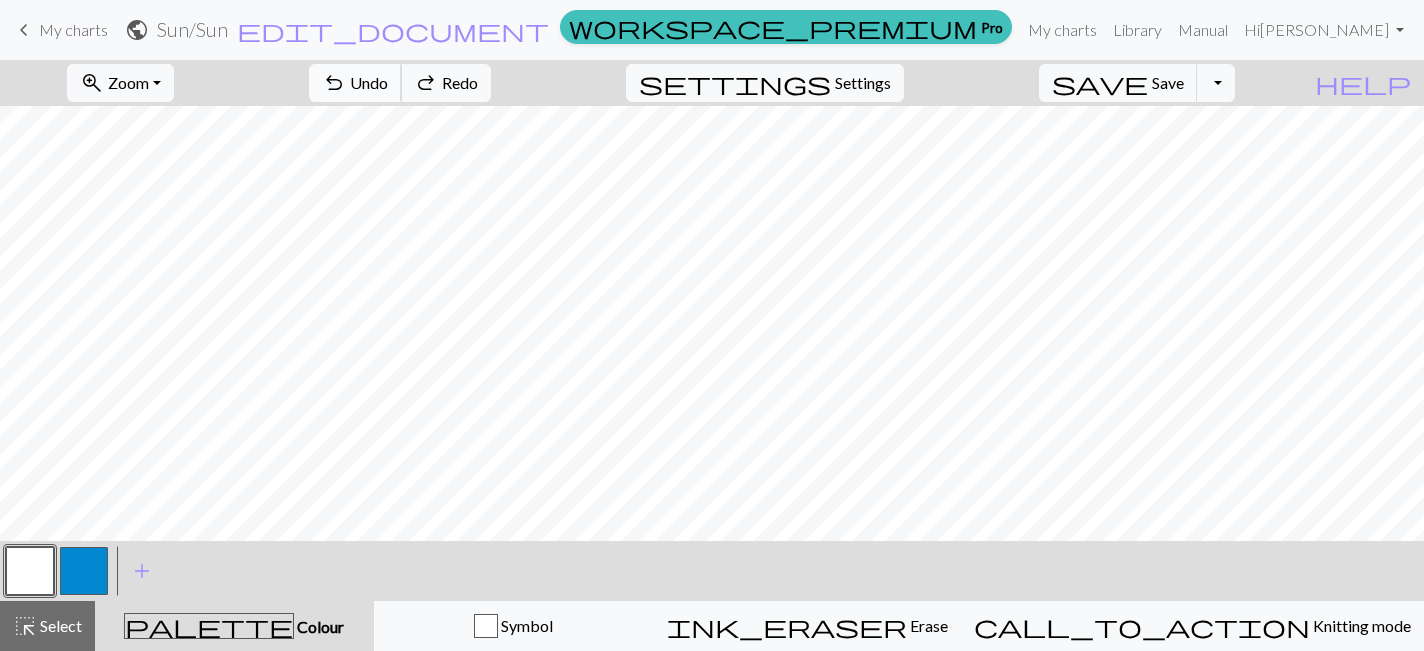 click on "Undo" at bounding box center (369, 82) 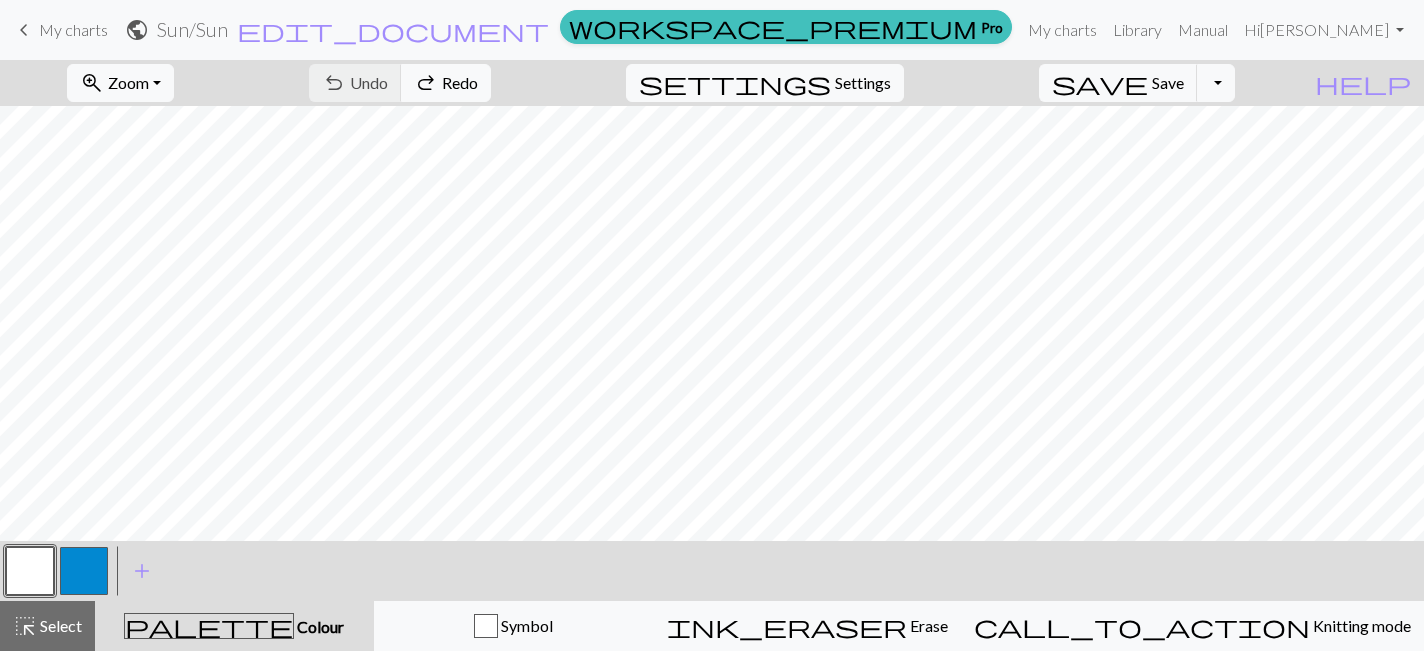 click at bounding box center (84, 571) 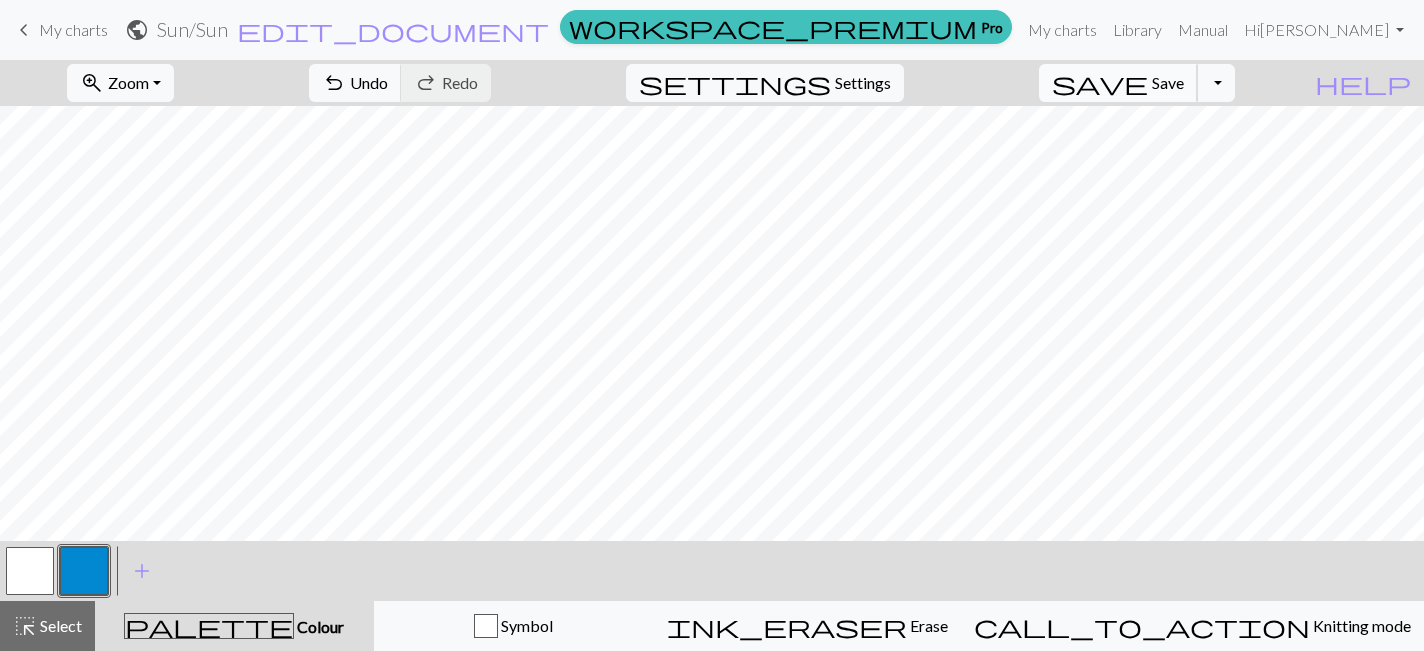 click on "save Save Save" at bounding box center (1118, 83) 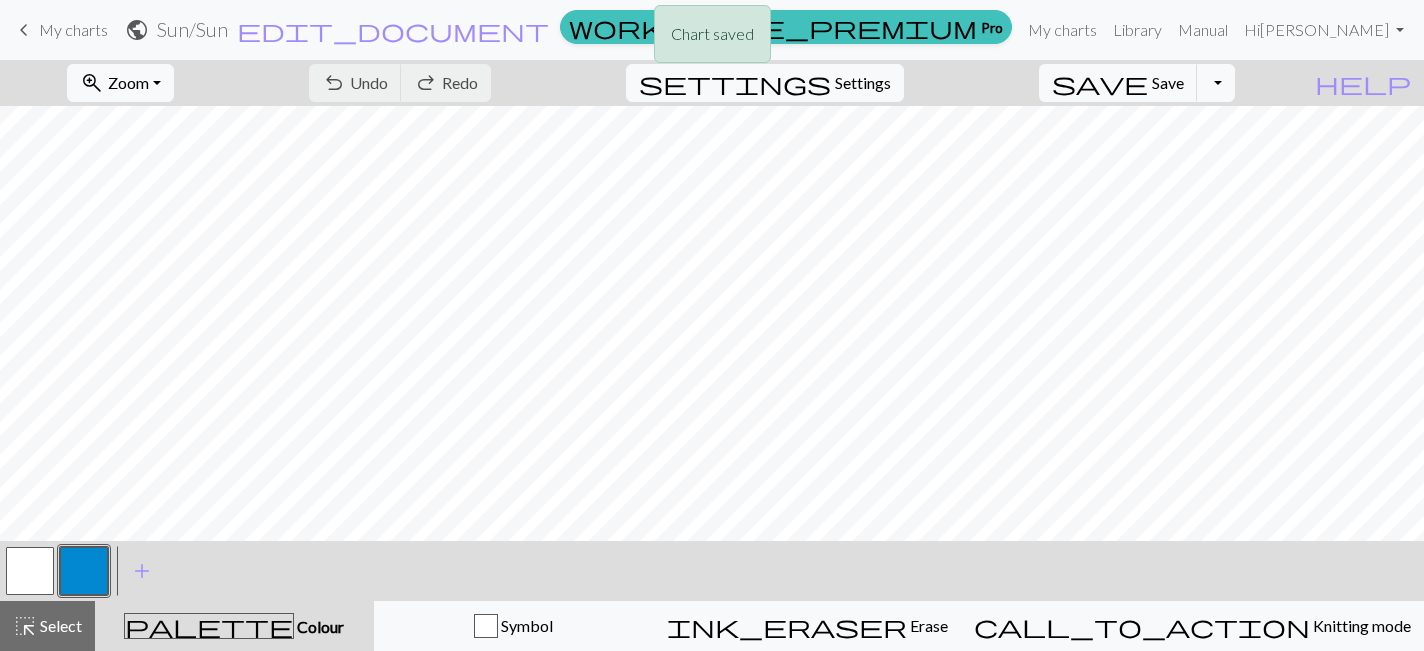 click on "Chart saved" at bounding box center [712, 39] 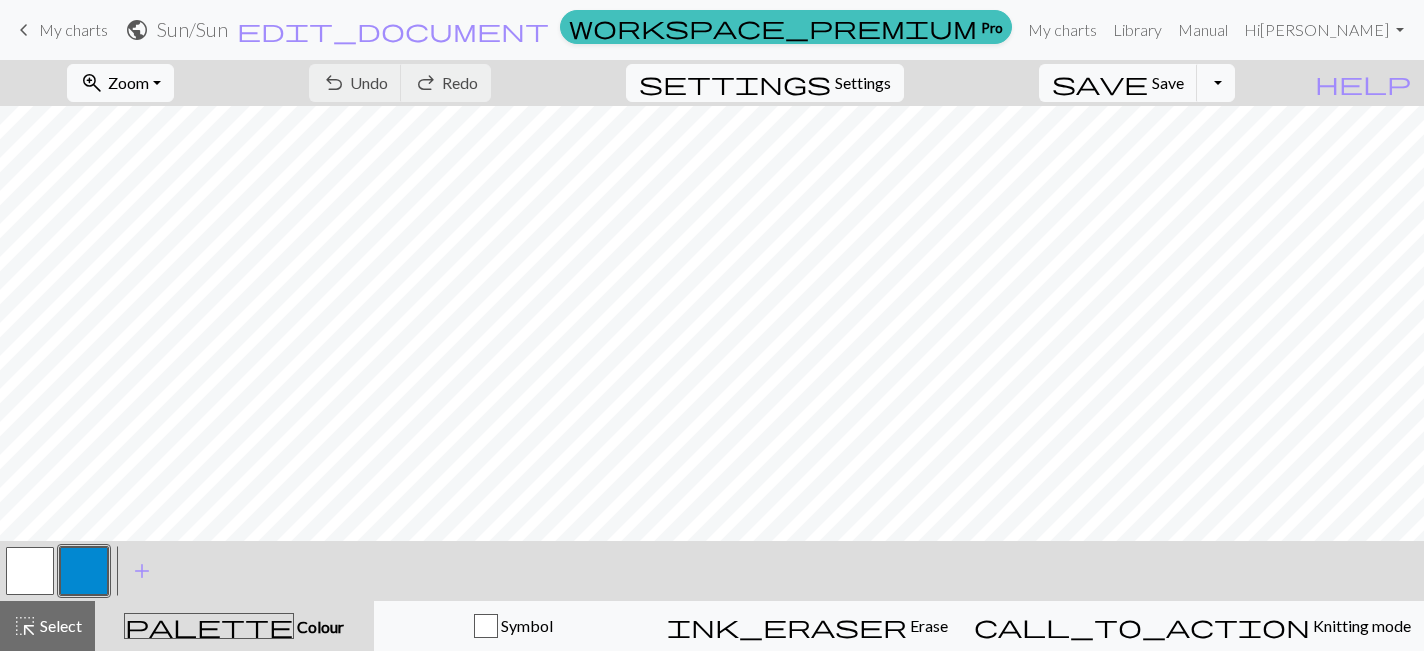 click on "keyboard_arrow_left" at bounding box center (24, 30) 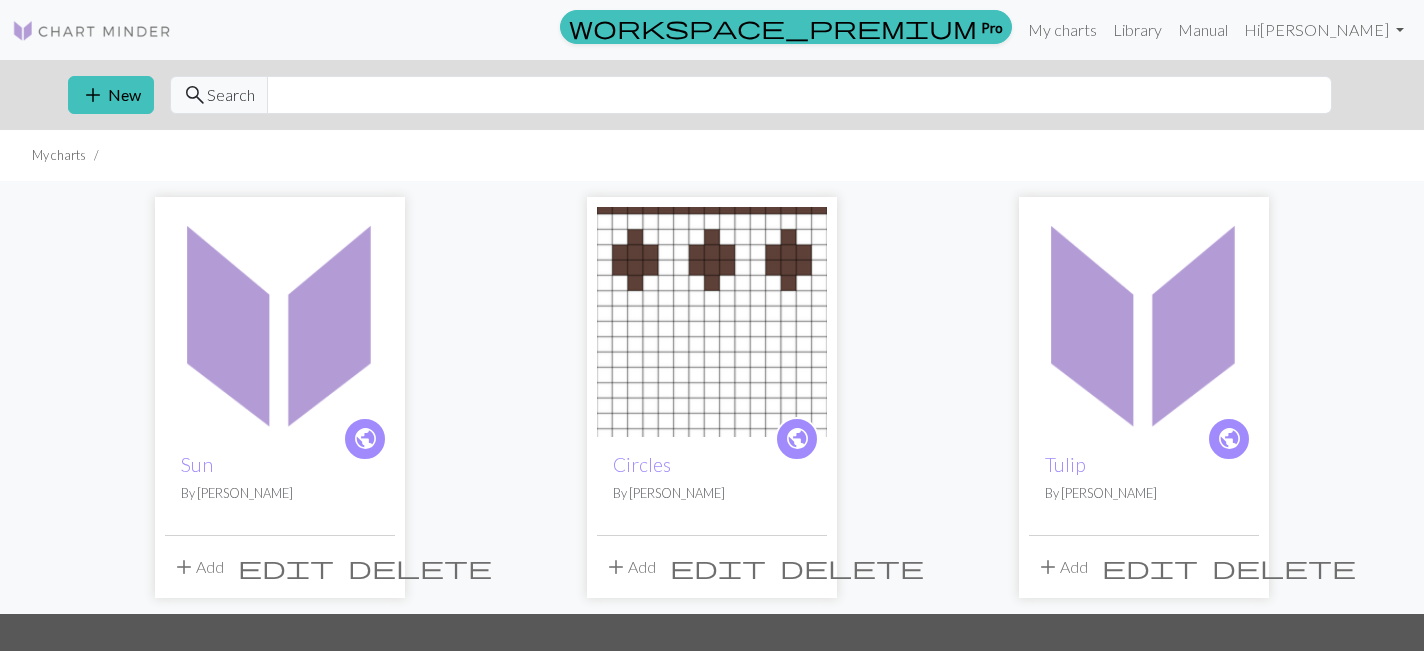 click at bounding box center [712, 322] 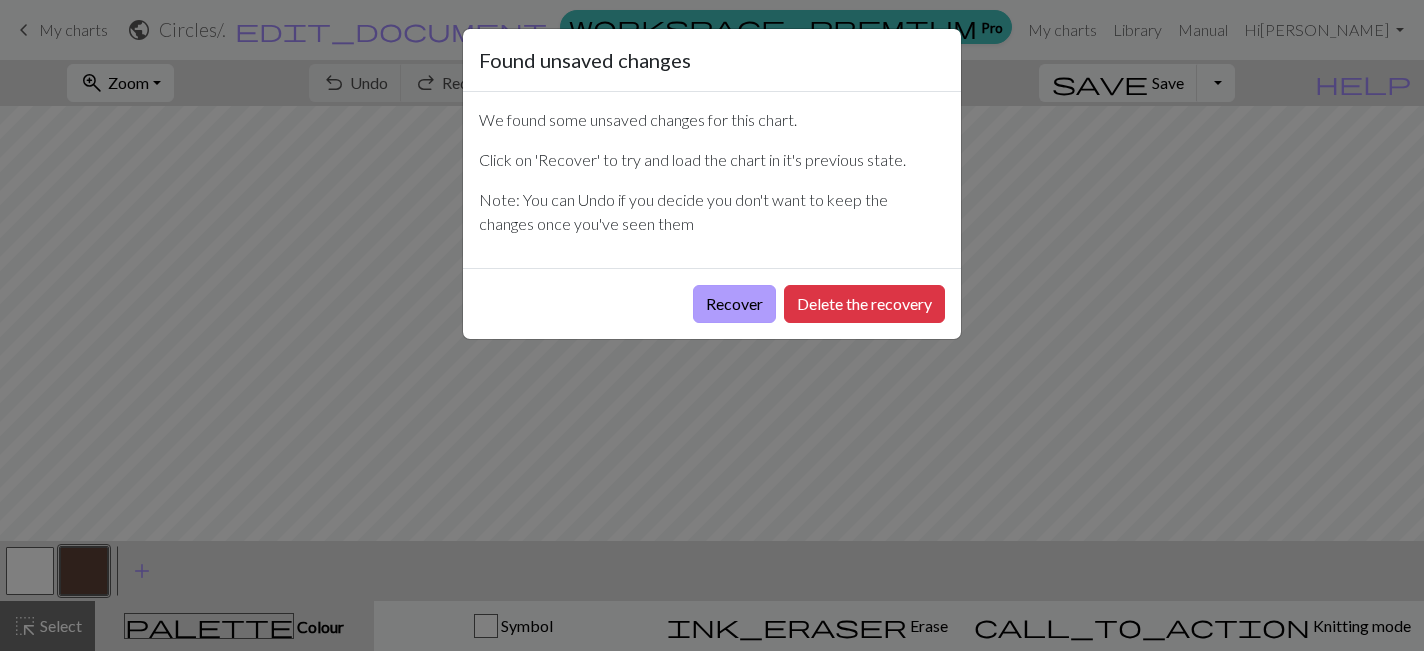 click on "Recover" at bounding box center [734, 304] 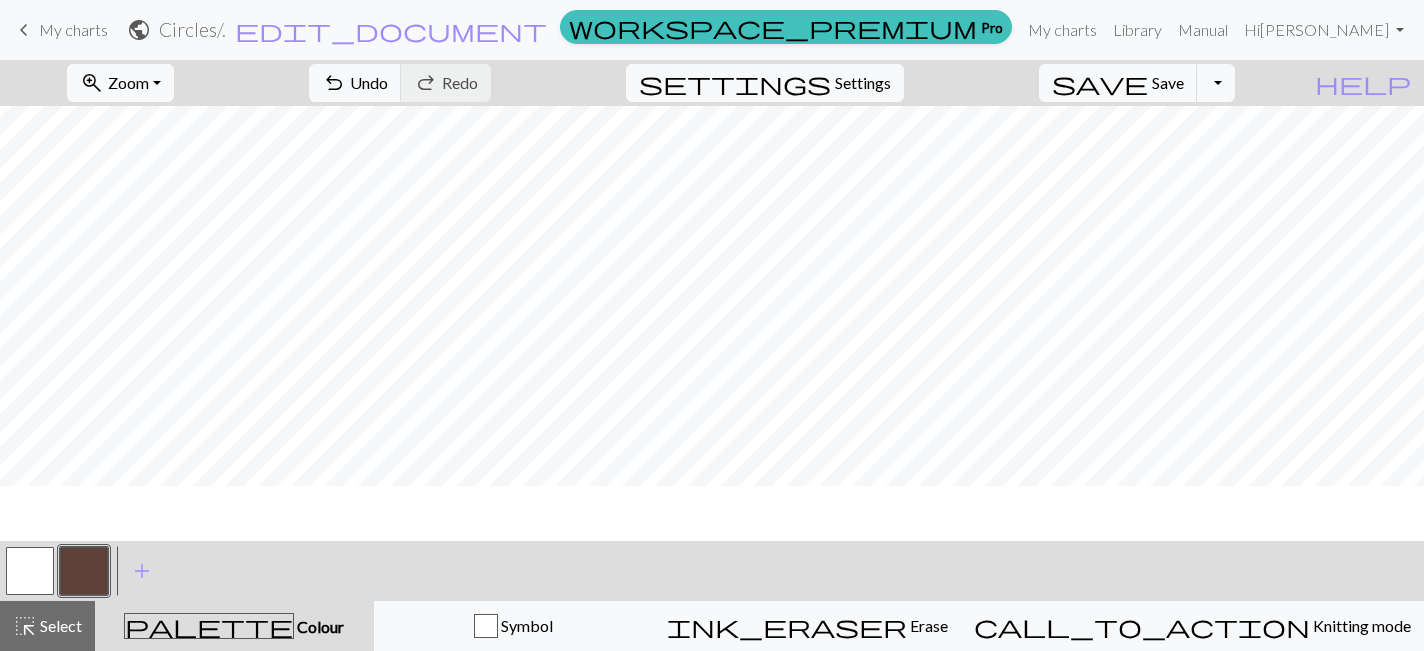 scroll, scrollTop: 0, scrollLeft: 0, axis: both 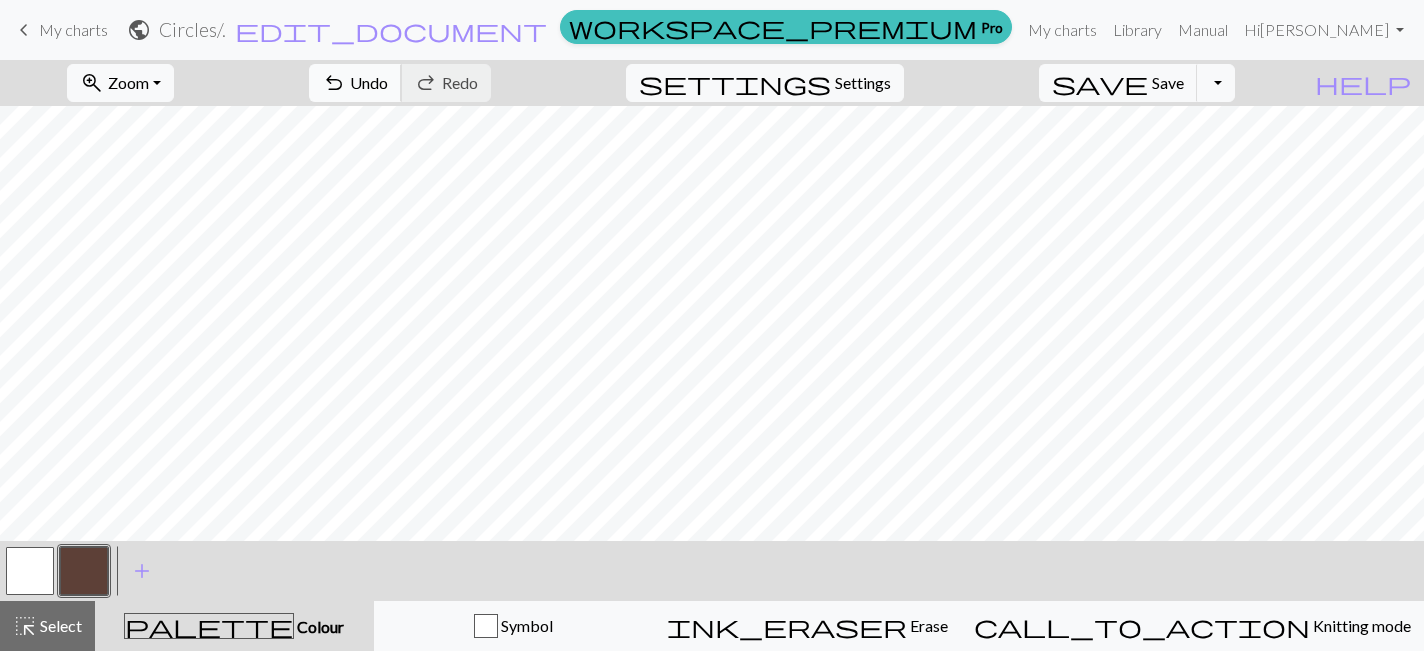 click on "undo" at bounding box center (334, 83) 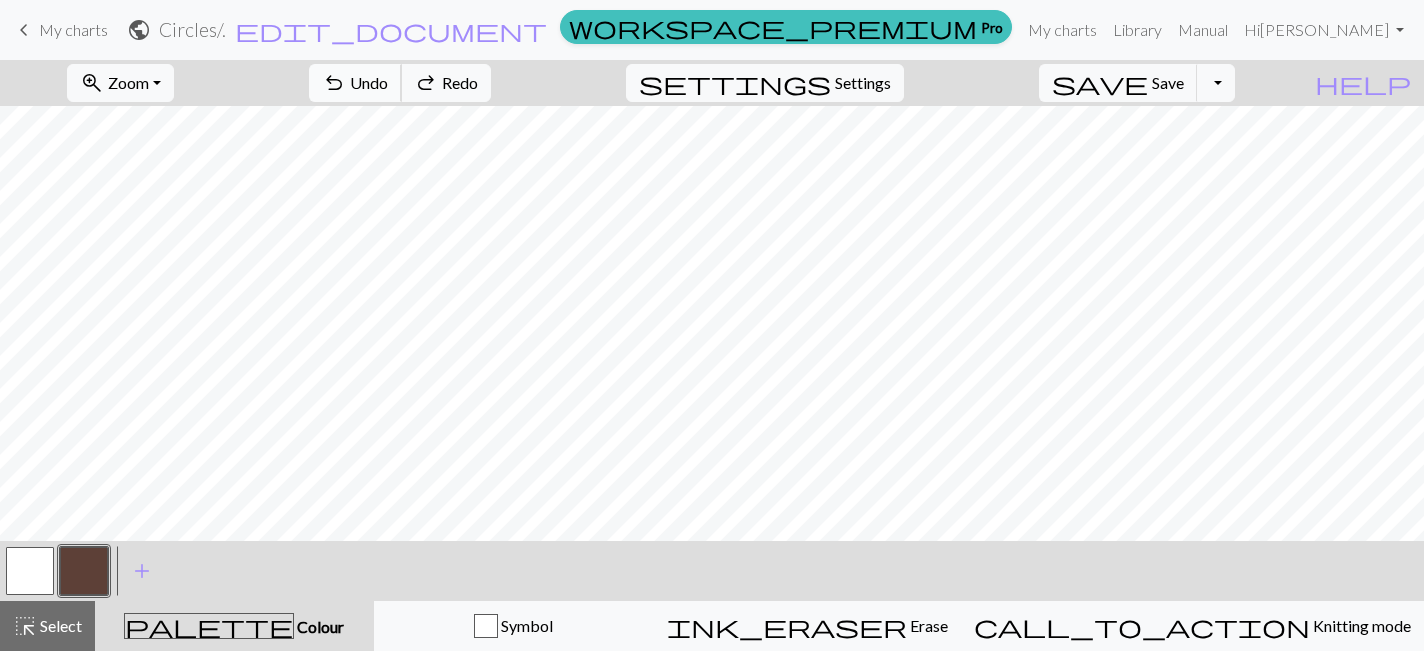 click on "undo" at bounding box center (334, 83) 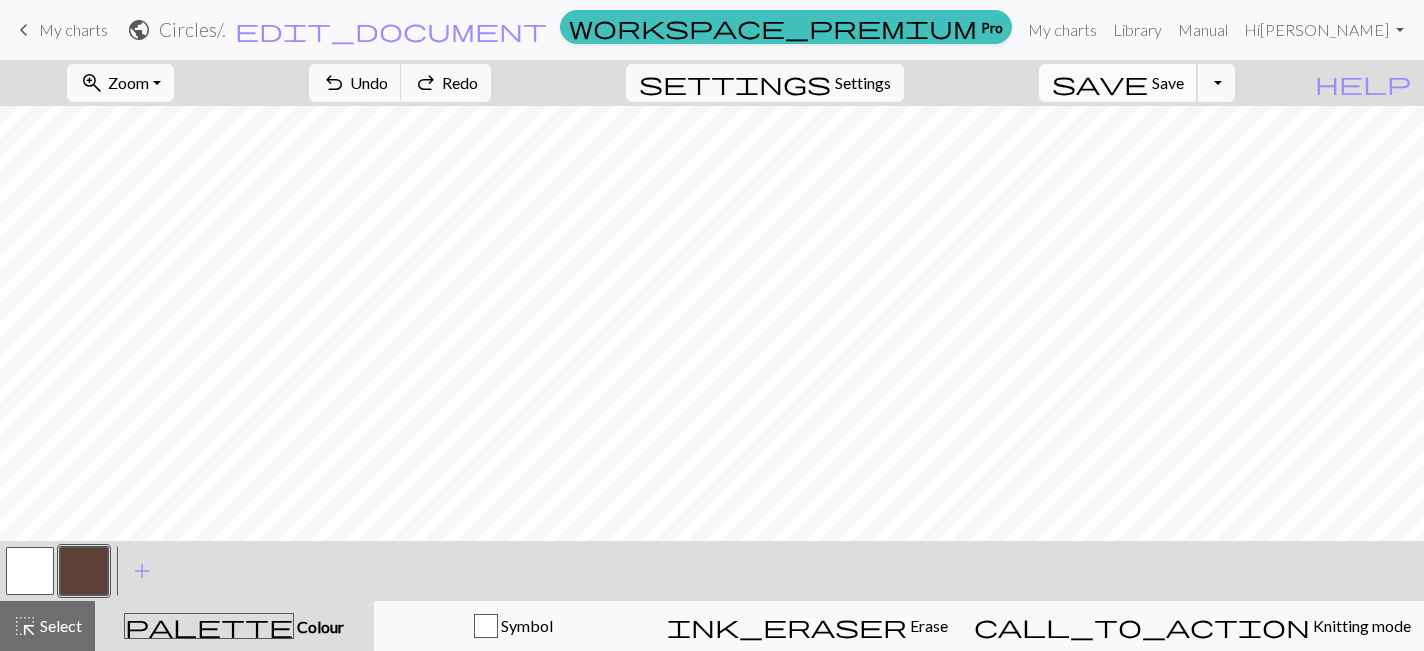 click on "Save" at bounding box center [1168, 82] 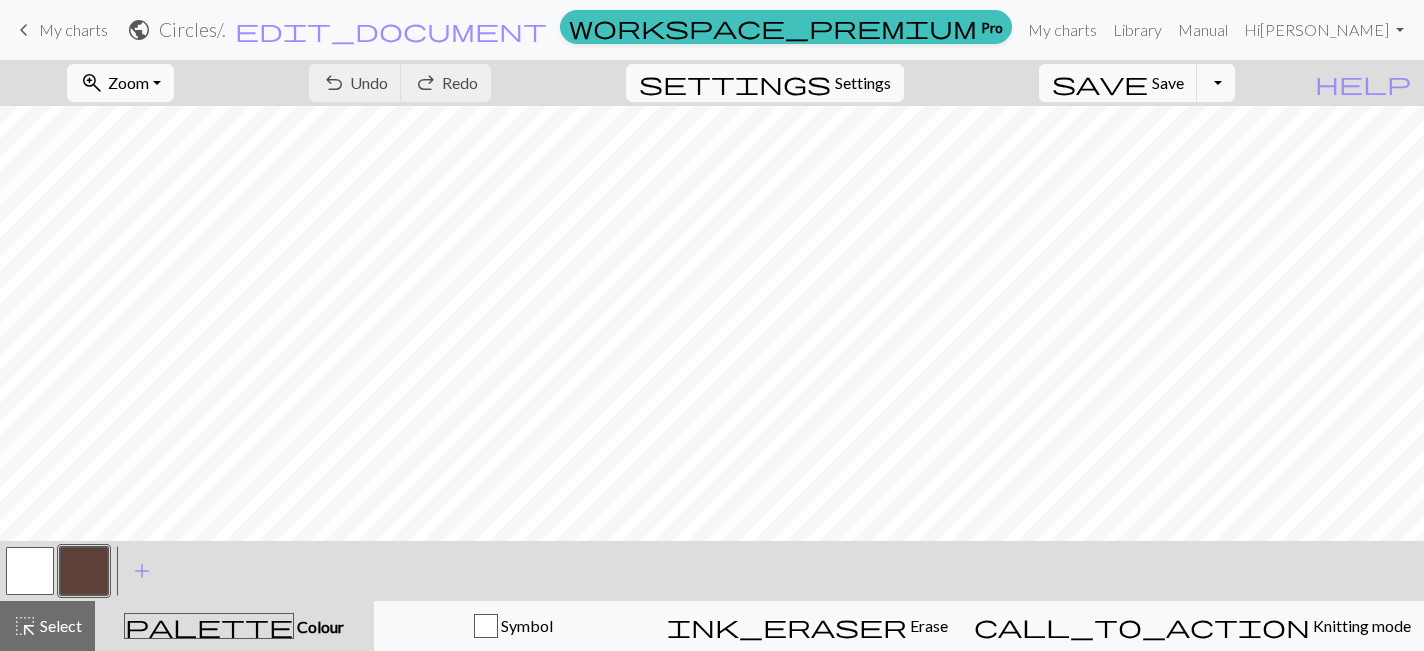 click on "My charts" at bounding box center [73, 29] 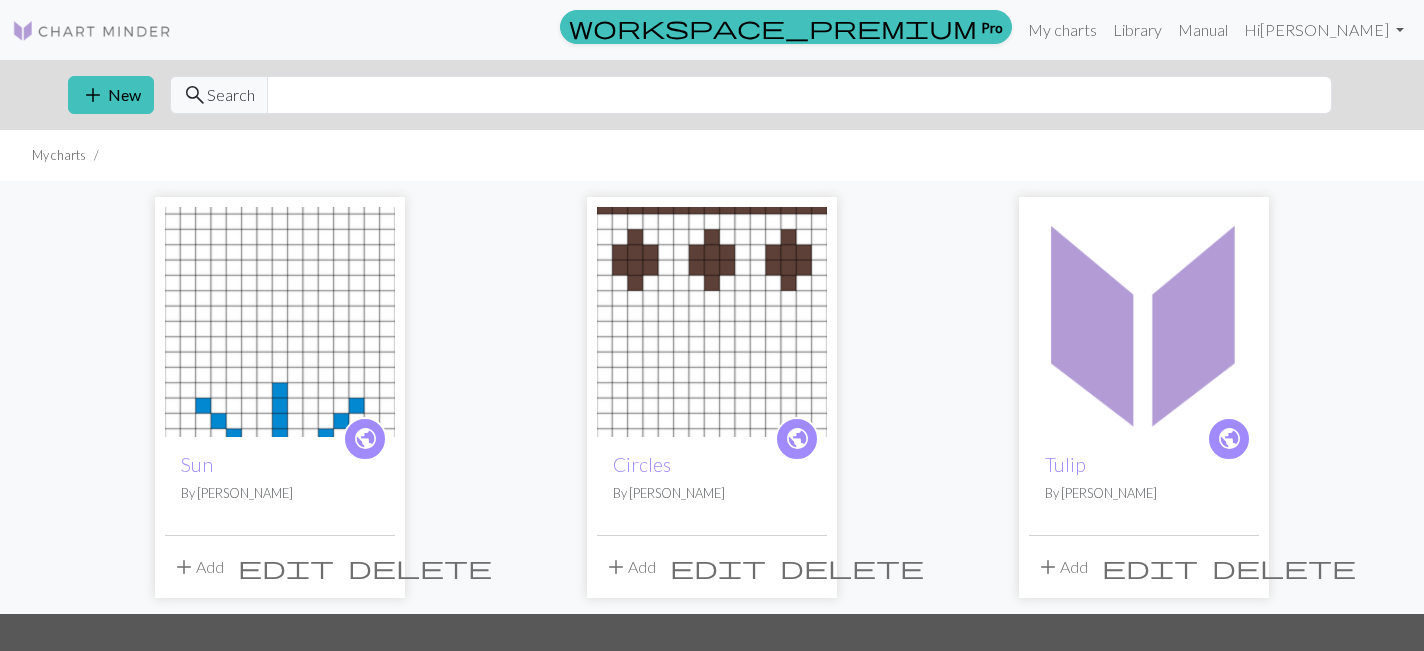 click at bounding box center [280, 322] 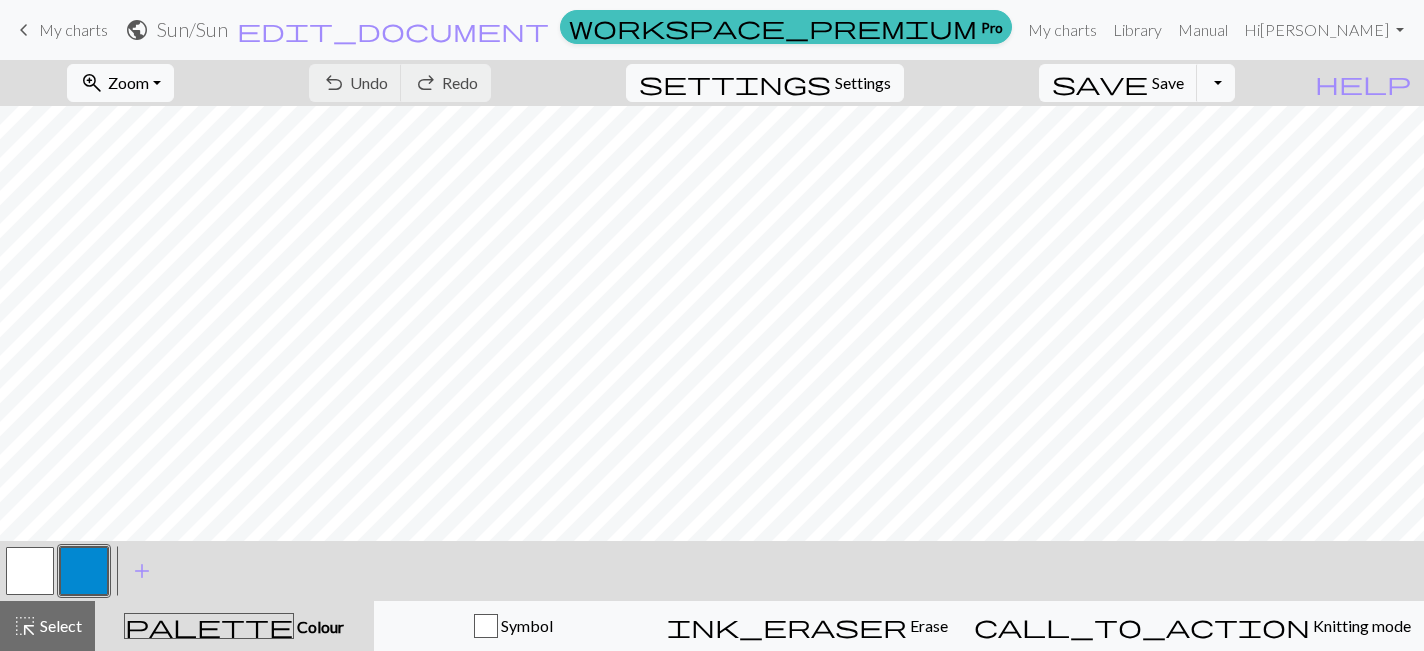 scroll, scrollTop: 440, scrollLeft: 0, axis: vertical 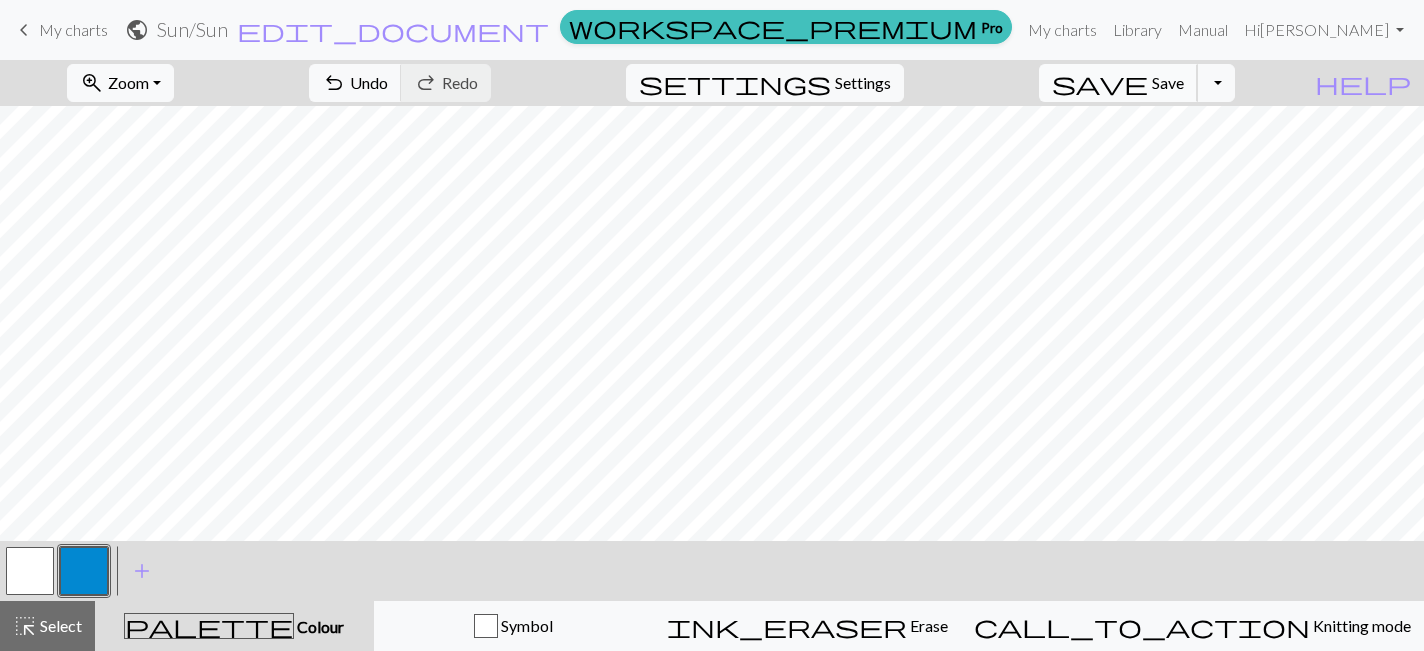 click on "save" at bounding box center [1100, 83] 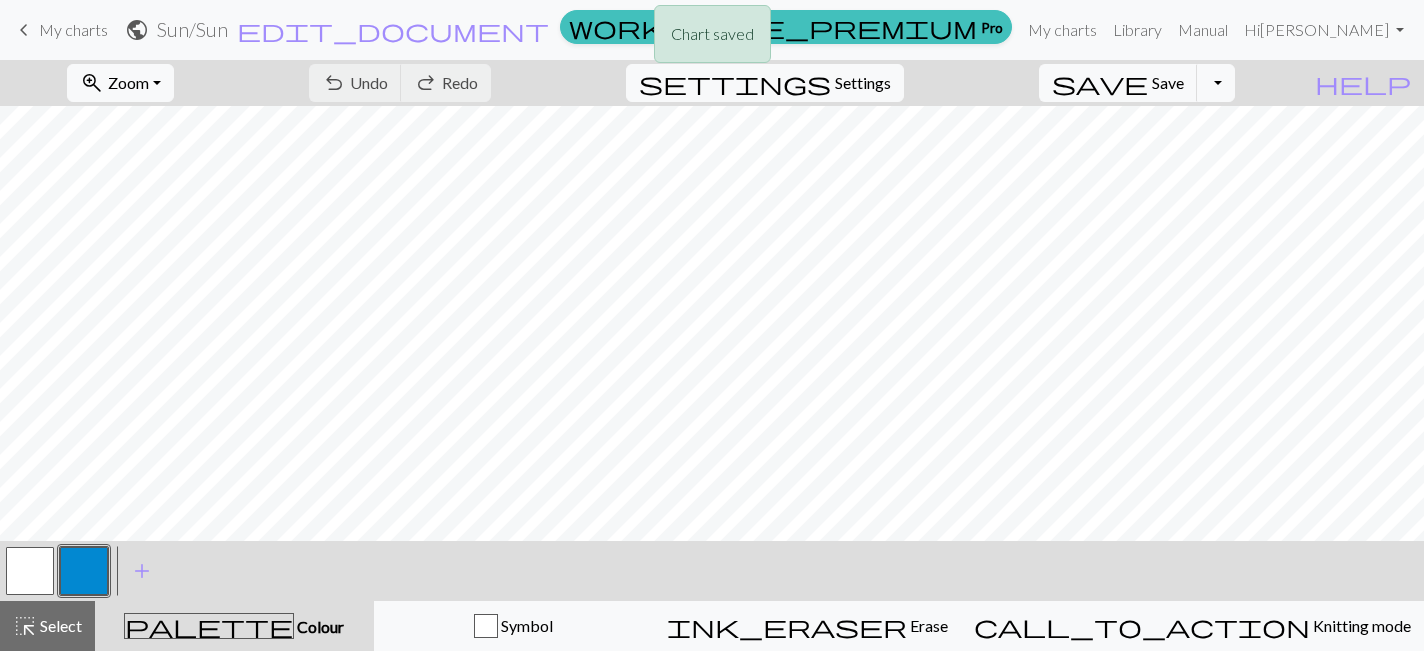 click on "Chart saved" at bounding box center (712, 39) 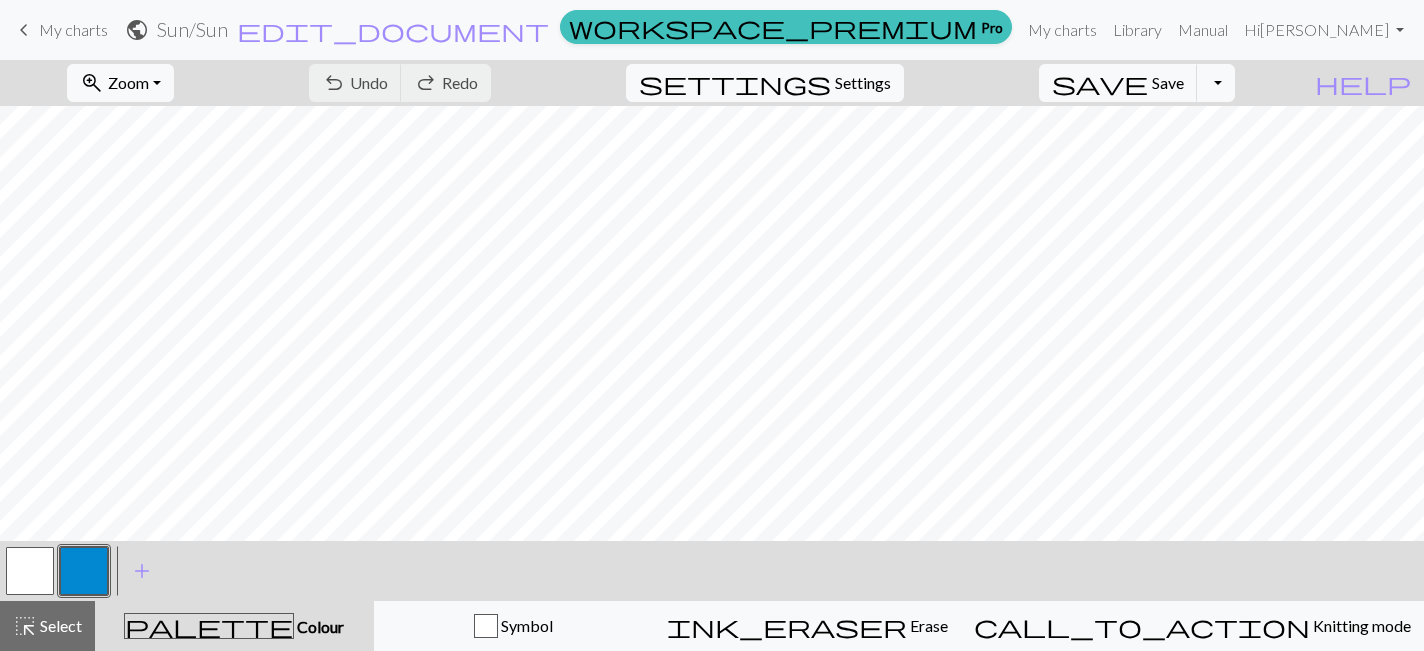 click on "keyboard_arrow_left" at bounding box center (24, 30) 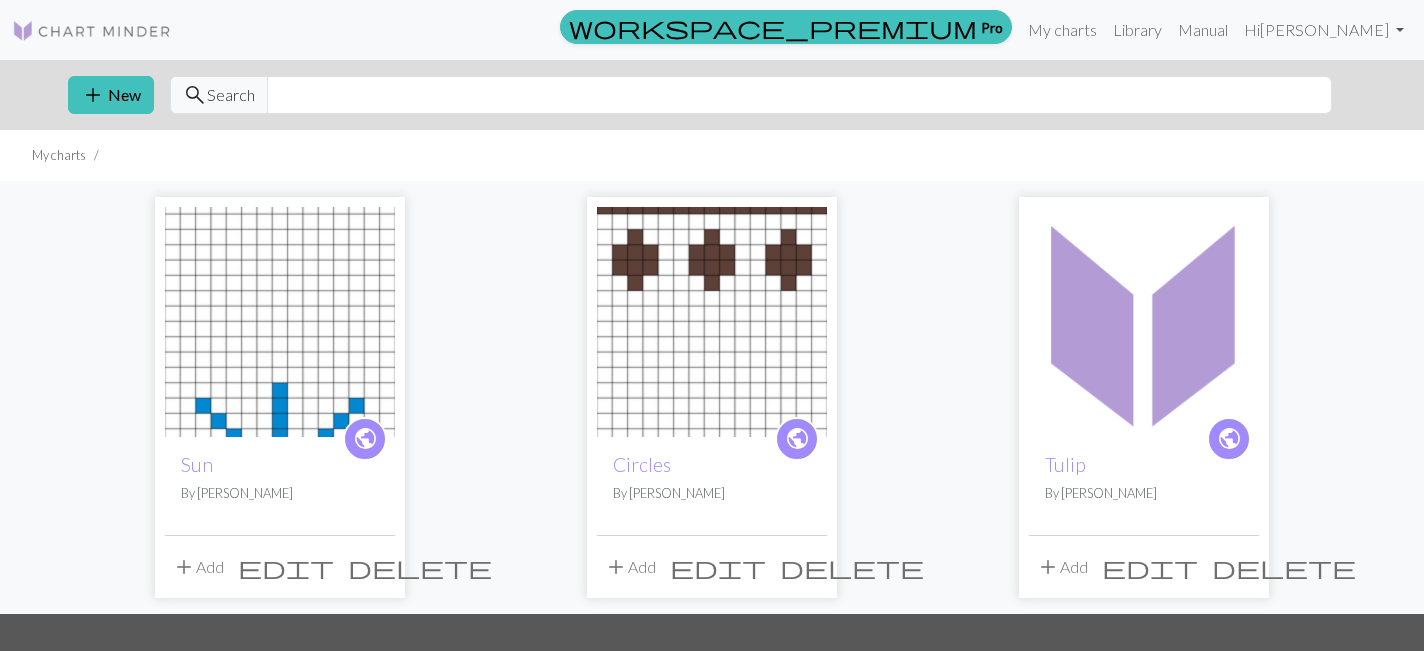 click at bounding box center [712, 322] 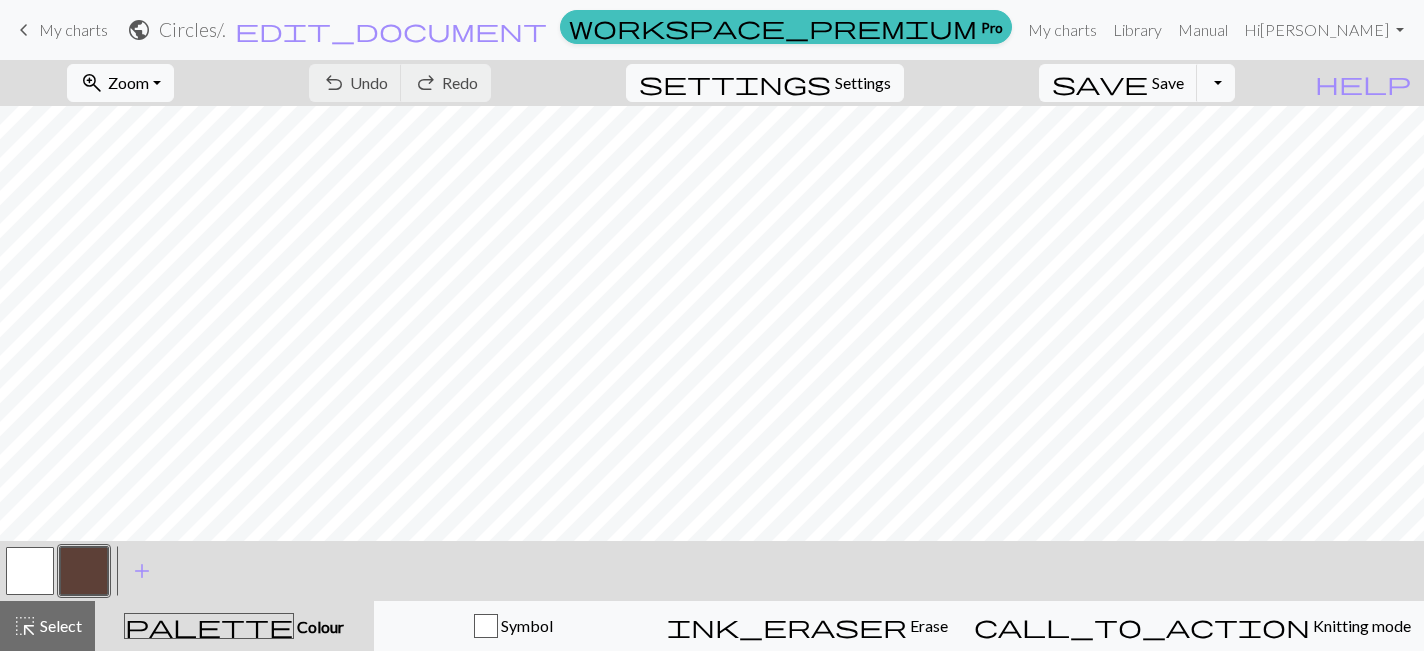 scroll, scrollTop: 0, scrollLeft: 0, axis: both 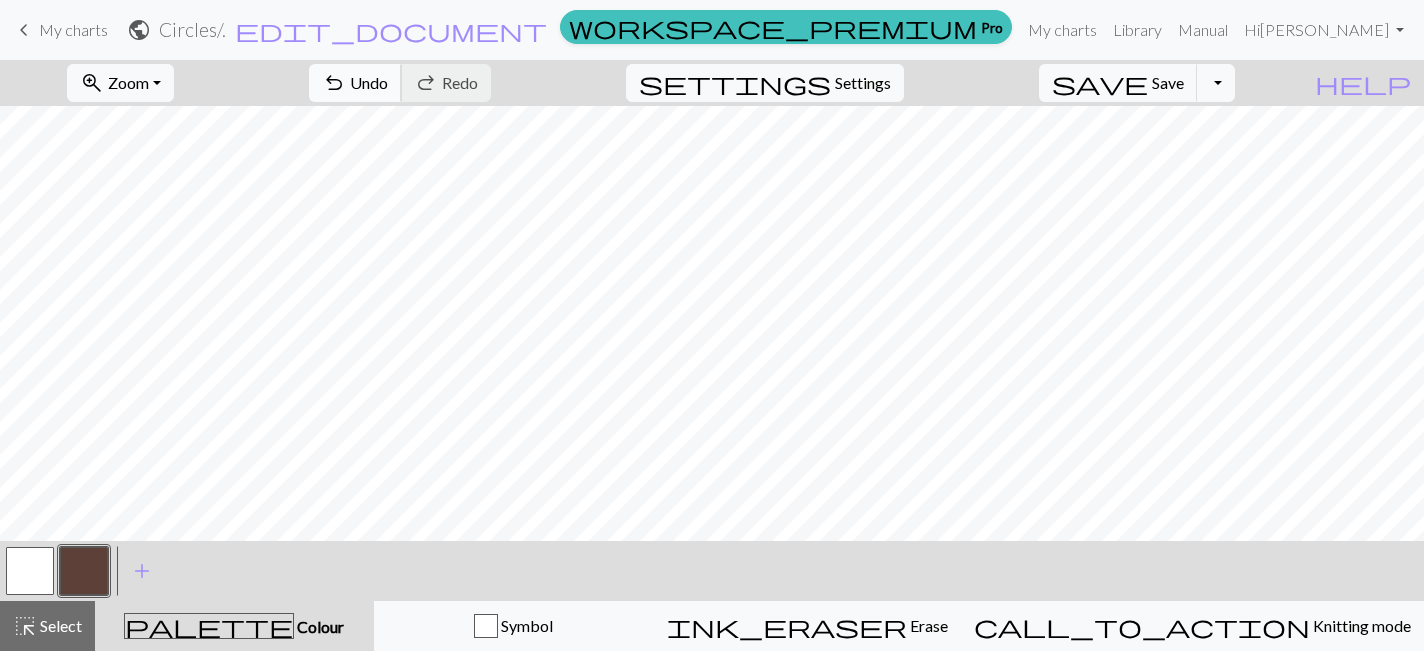 click on "Undo" at bounding box center [369, 82] 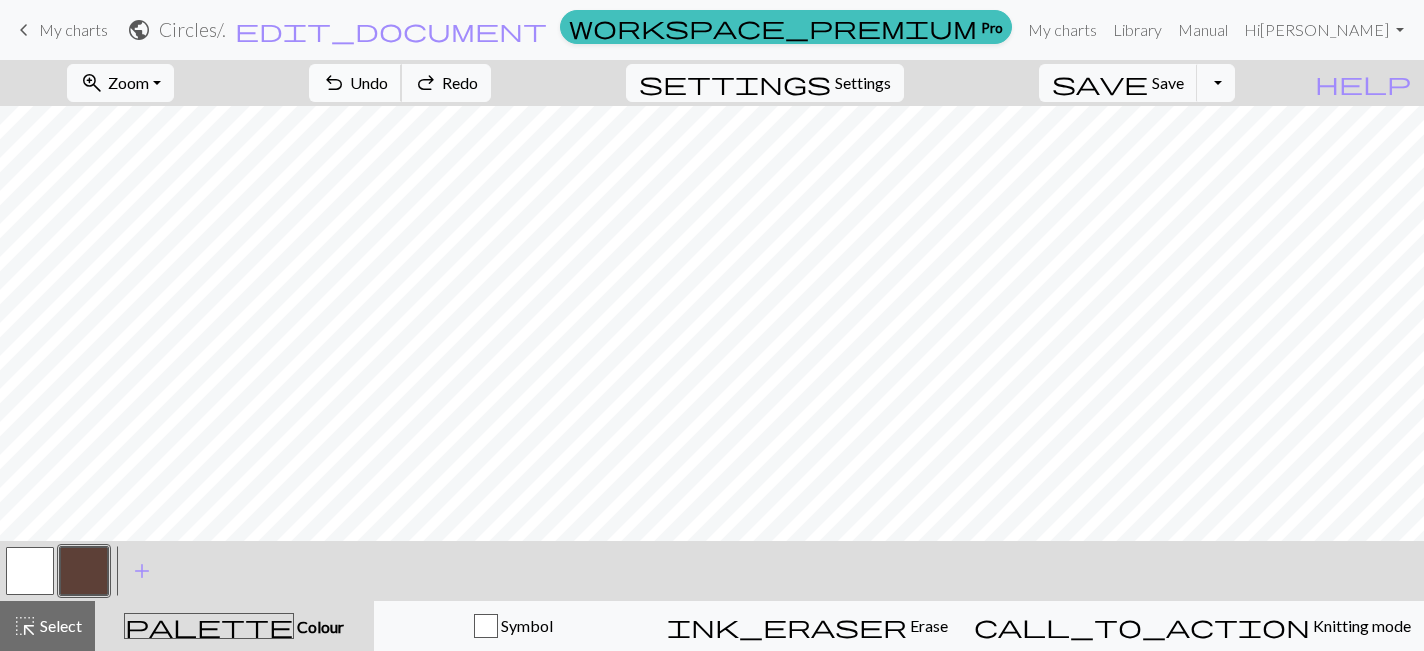 click on "Undo" at bounding box center [369, 82] 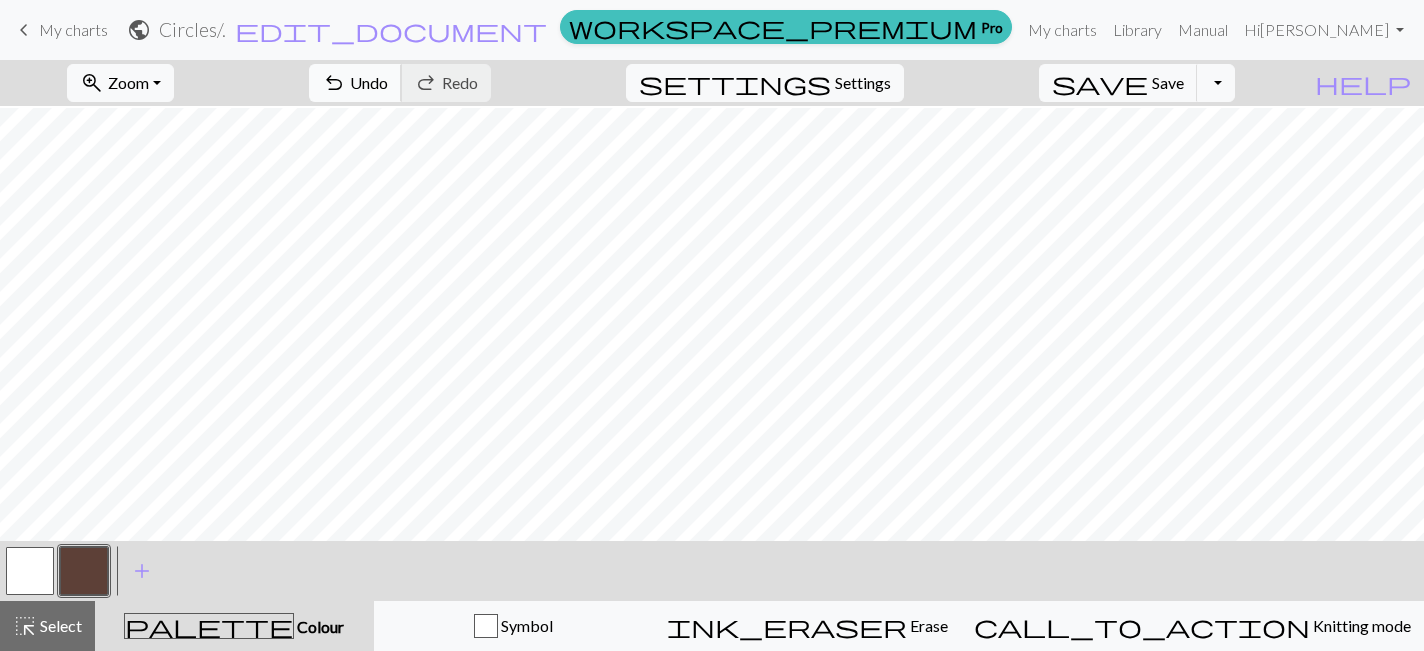scroll, scrollTop: 9, scrollLeft: 0, axis: vertical 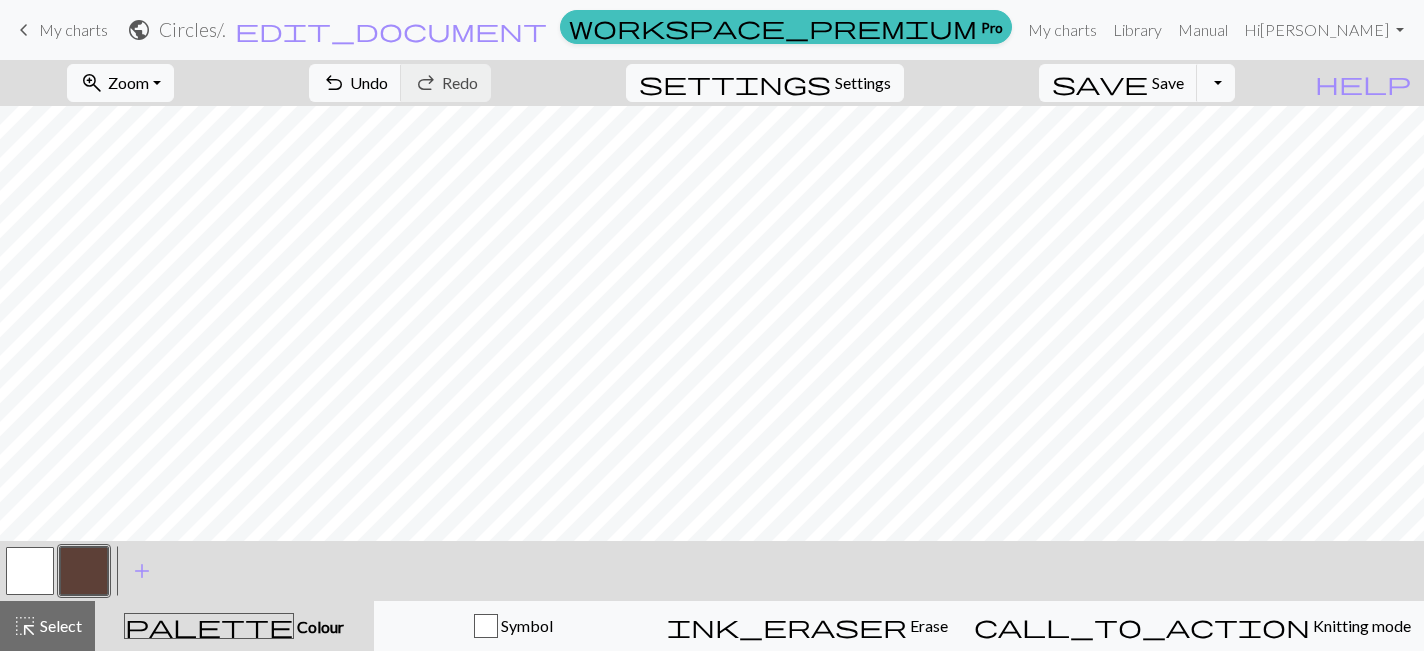 click at bounding box center (30, 571) 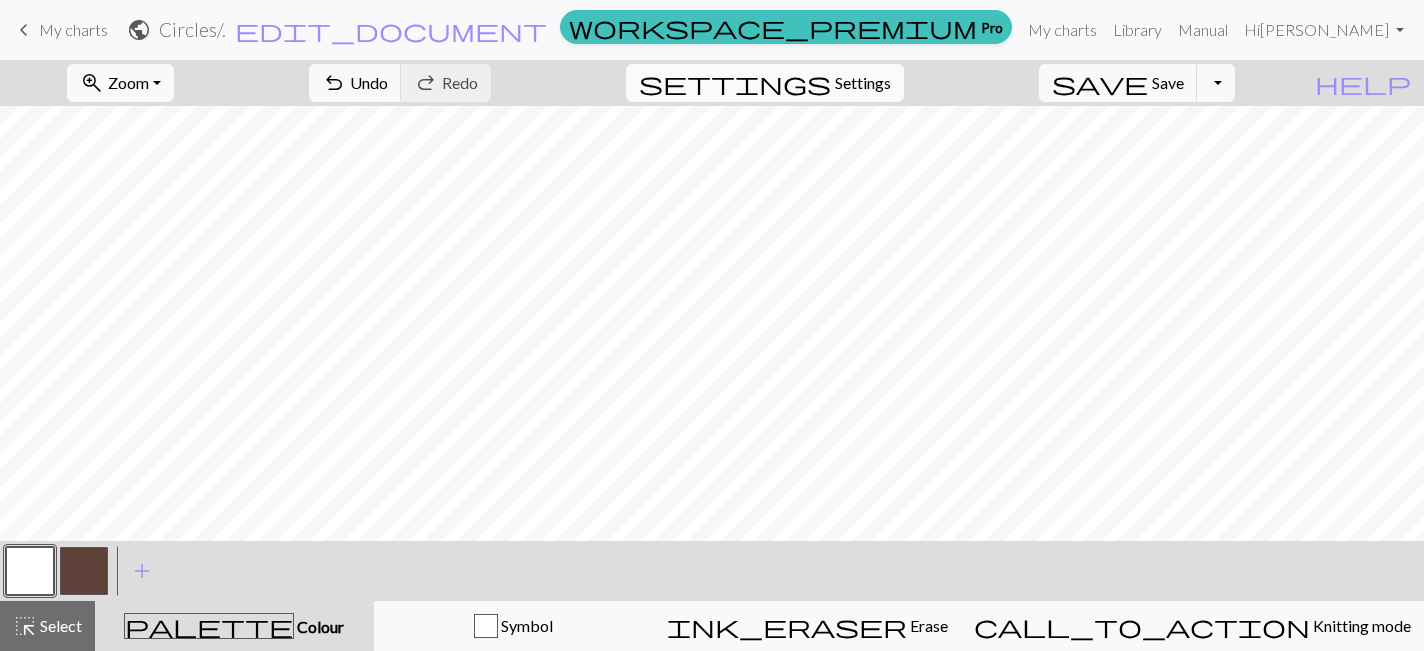 click on "Settings" at bounding box center (863, 83) 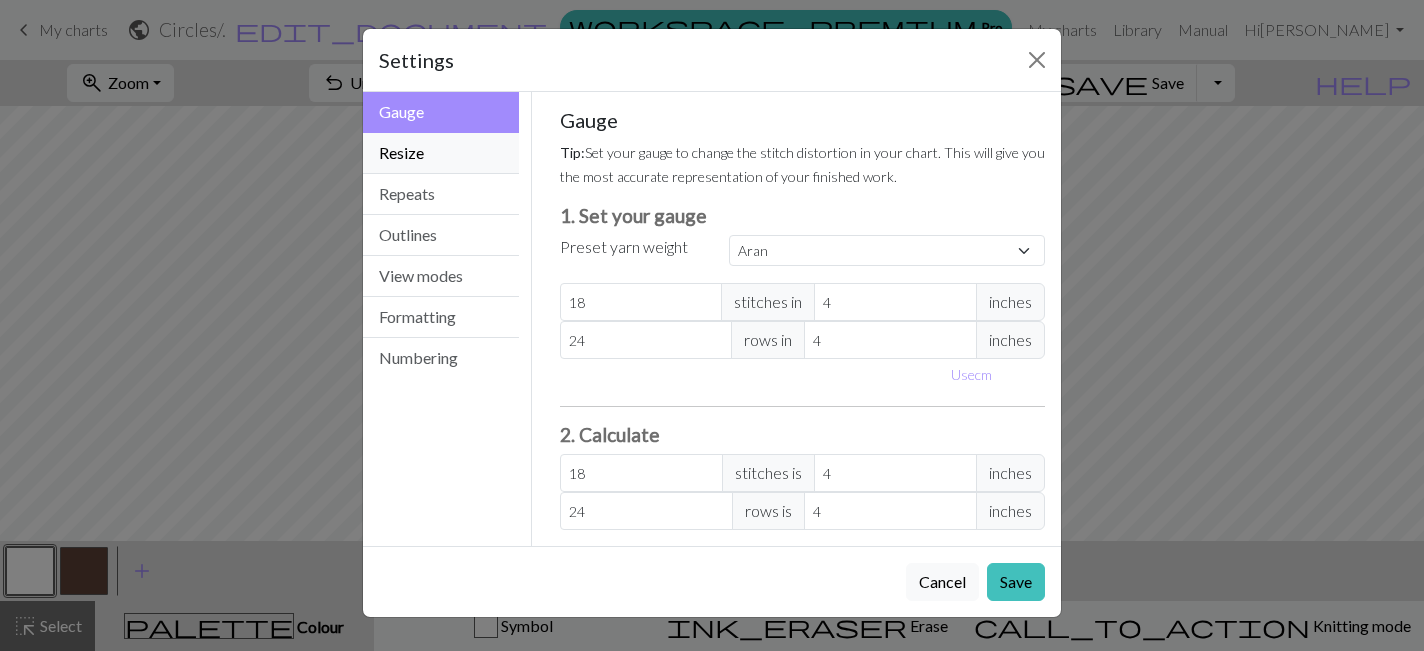 click on "Resize" at bounding box center [441, 153] 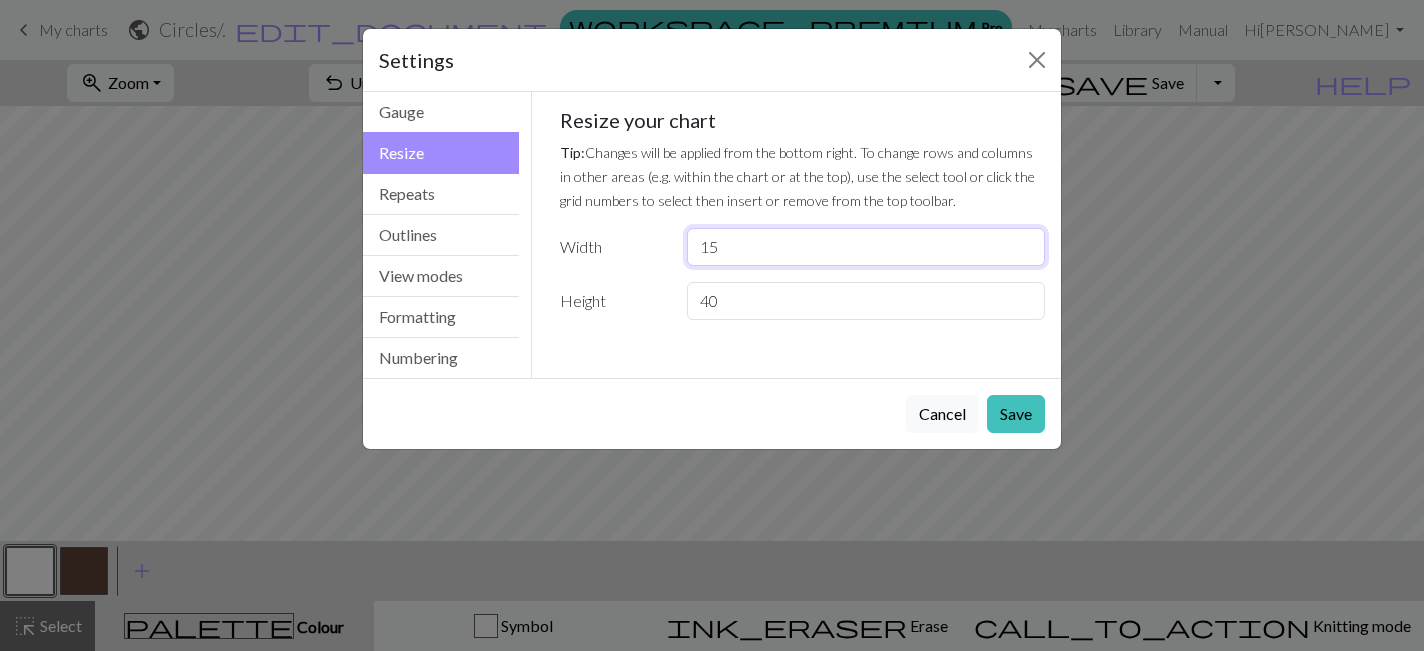 click on "15" at bounding box center [866, 247] 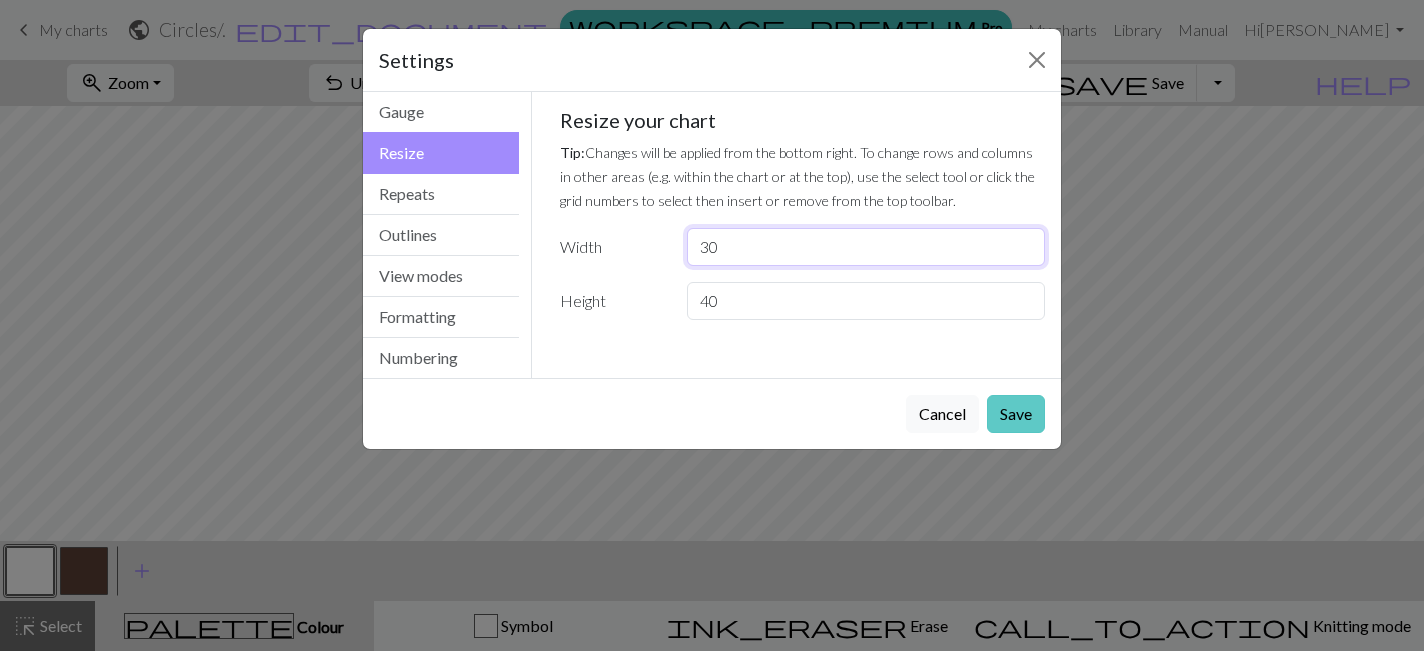 type on "30" 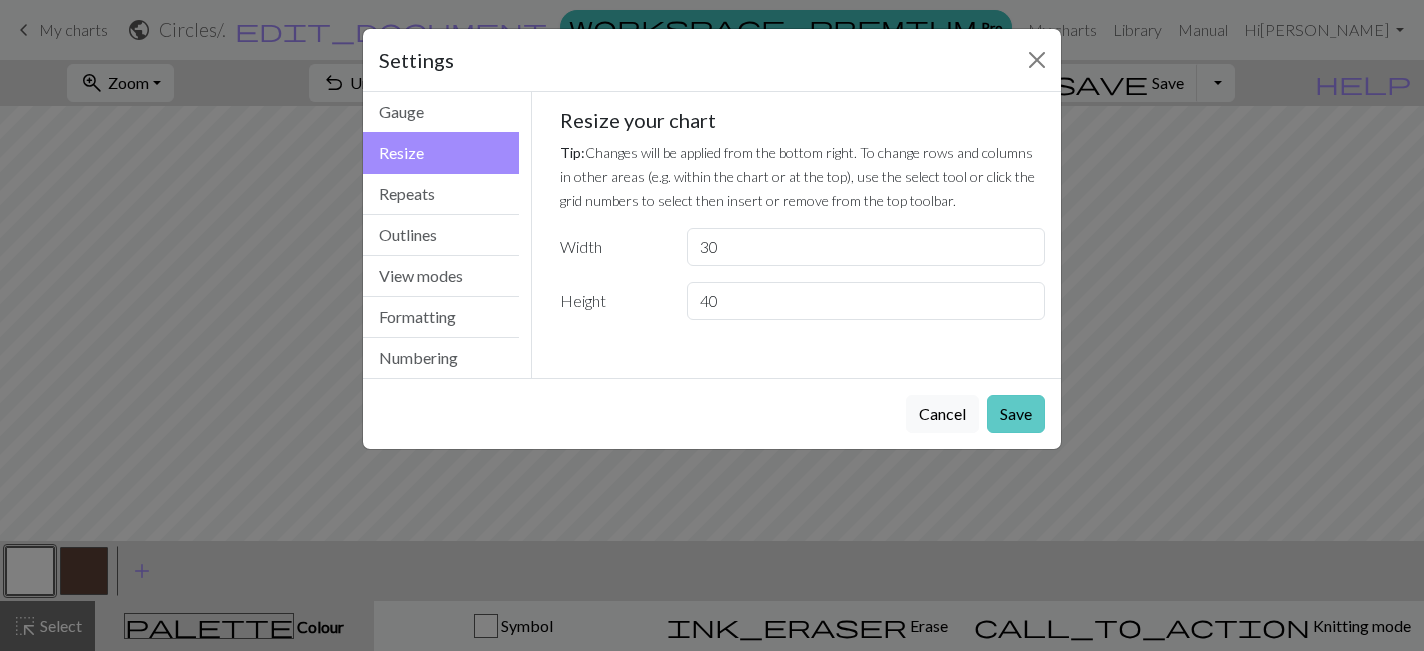click on "Save" at bounding box center [1016, 414] 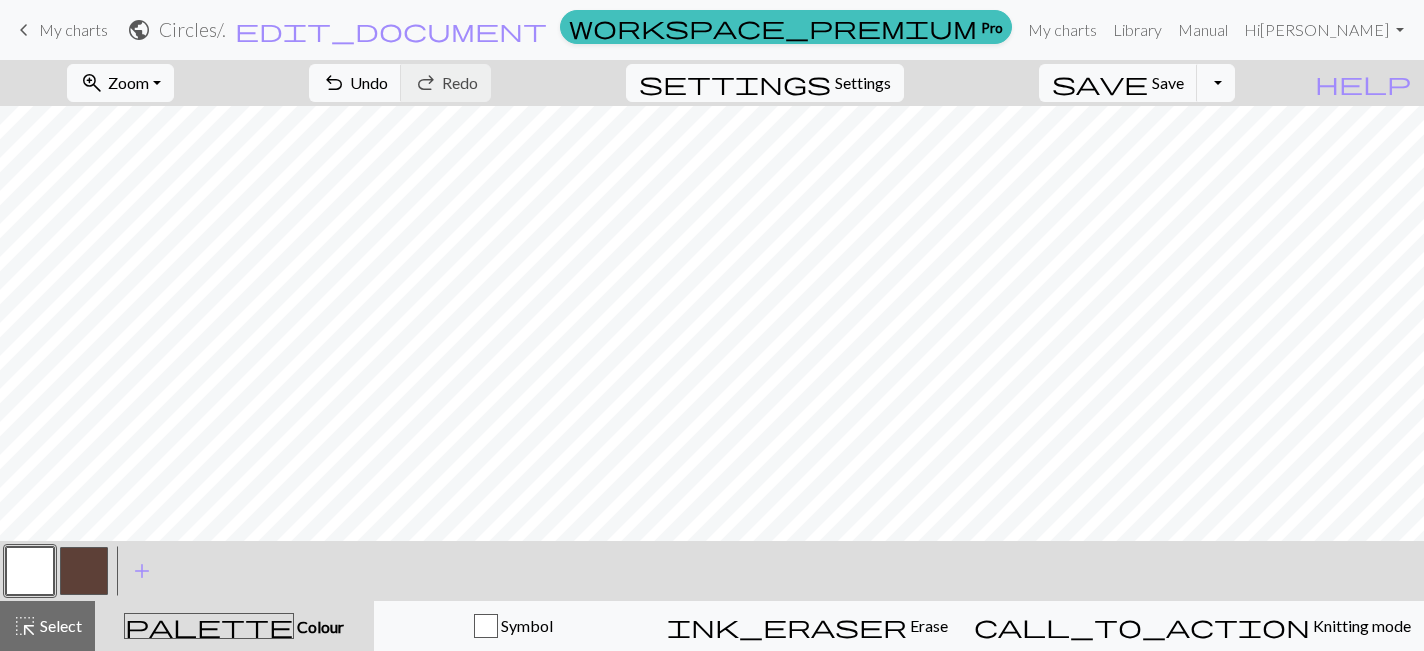 type 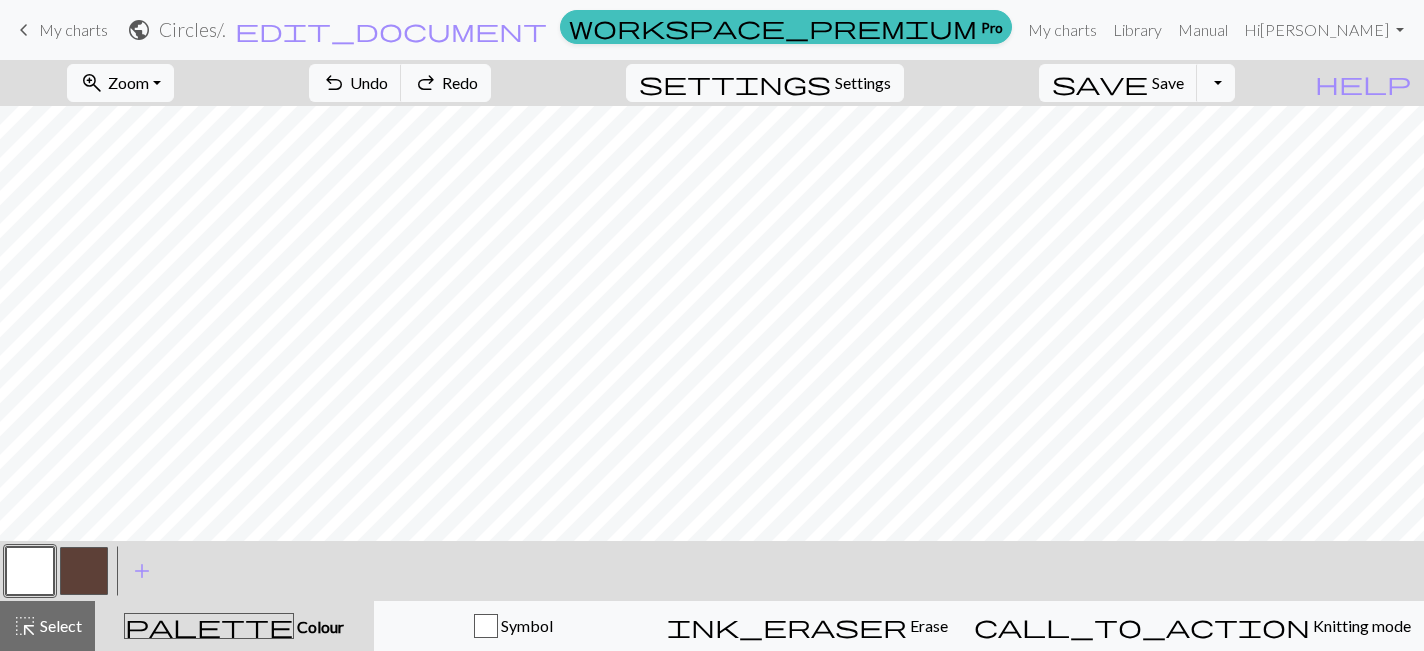 click on "My charts" at bounding box center (73, 29) 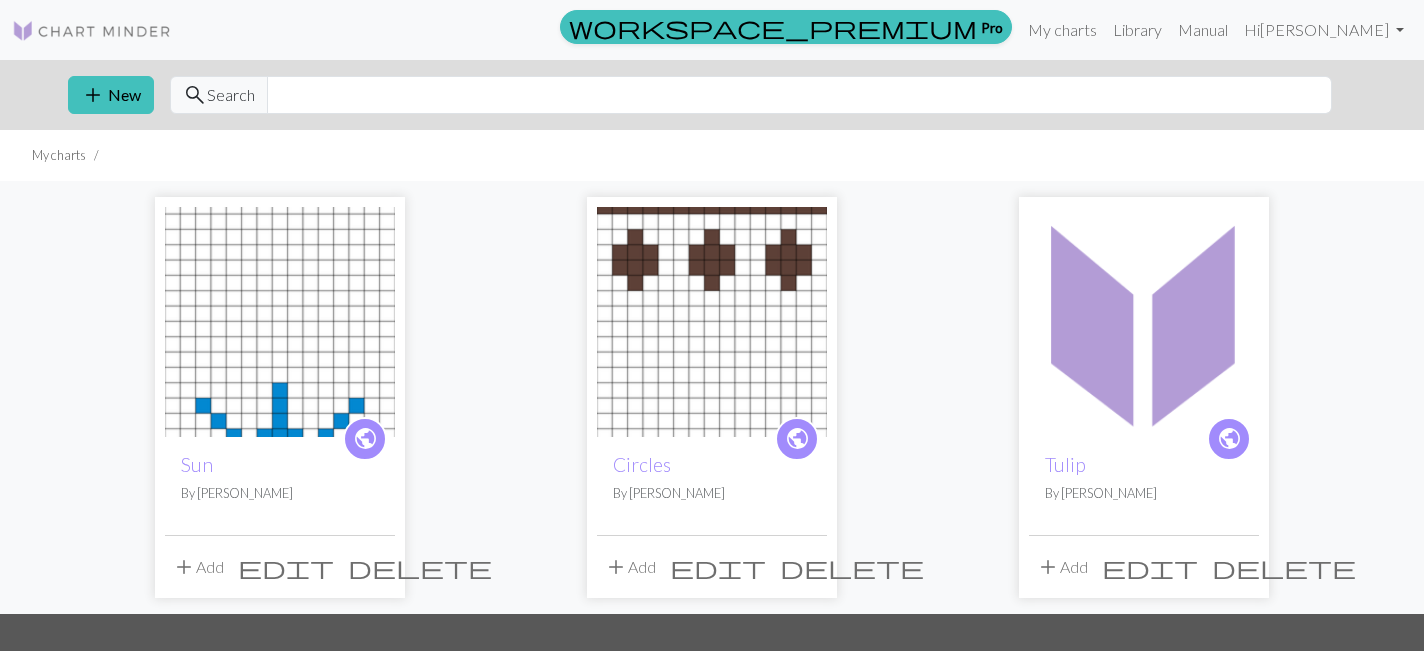 click at bounding box center (280, 322) 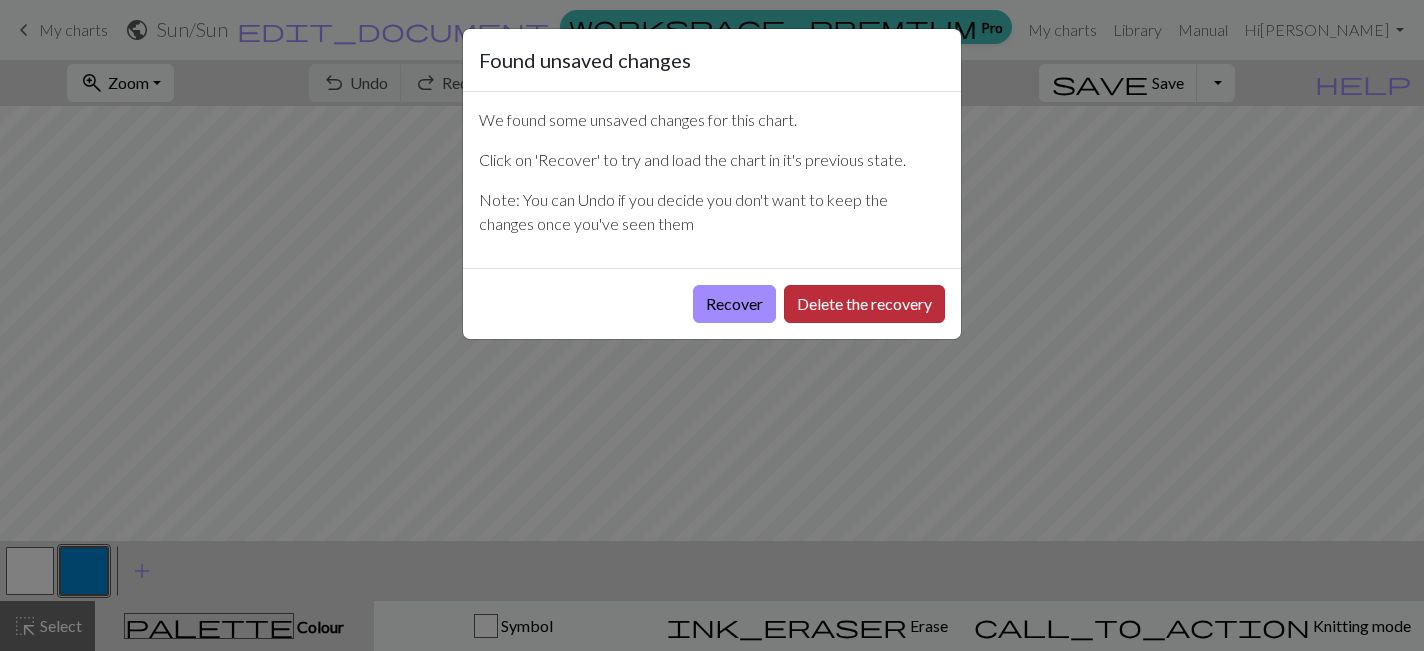 click on "Delete the recovery" at bounding box center (864, 304) 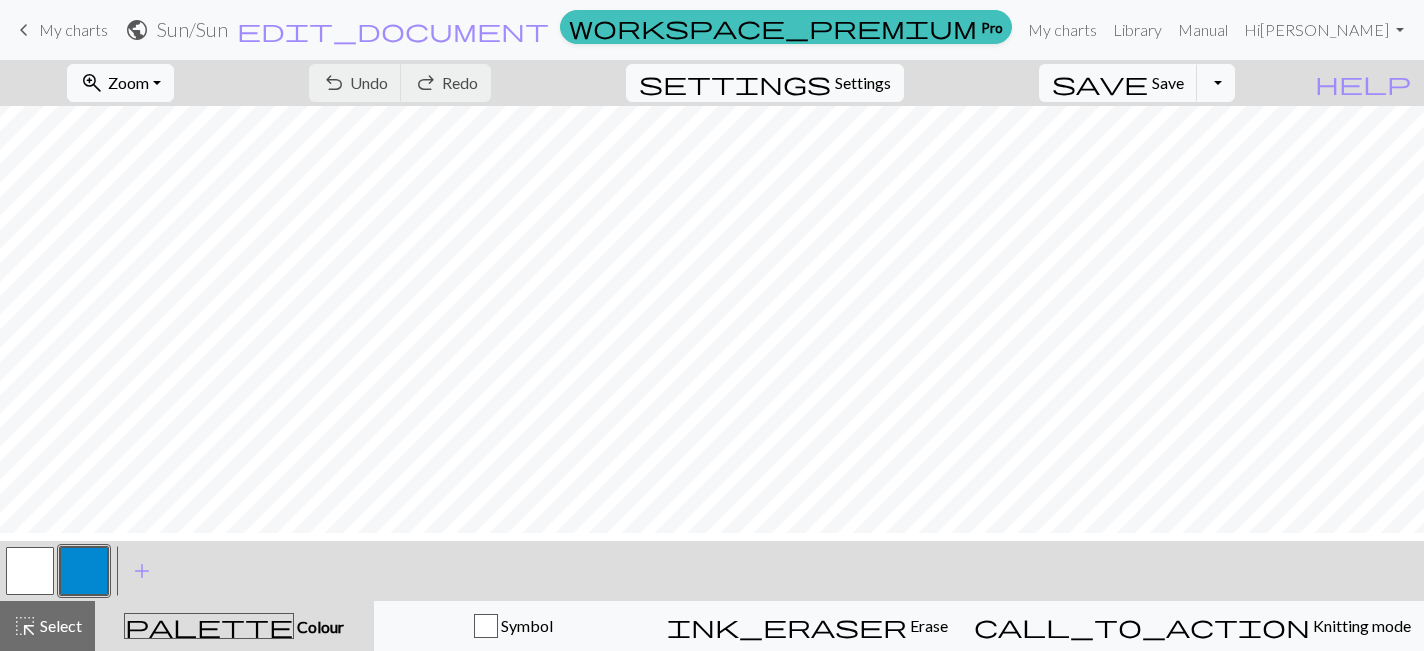 scroll, scrollTop: 314, scrollLeft: 0, axis: vertical 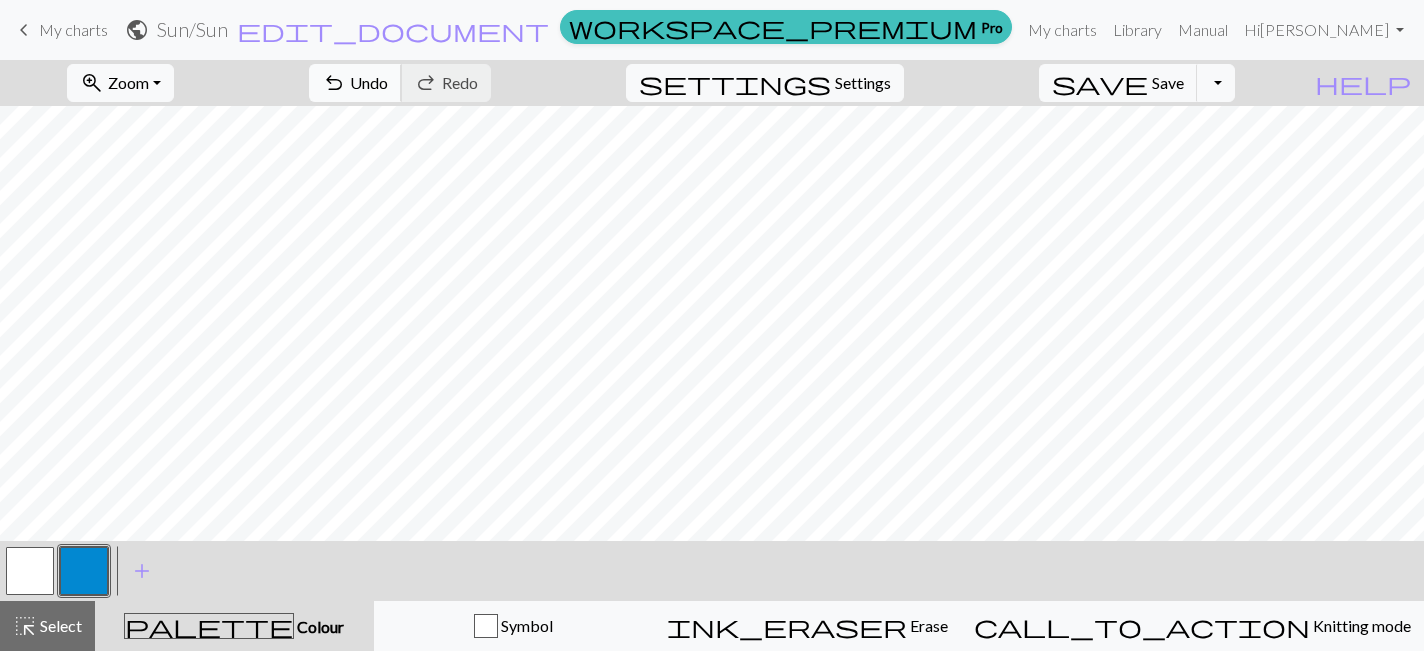 click on "undo" at bounding box center (334, 83) 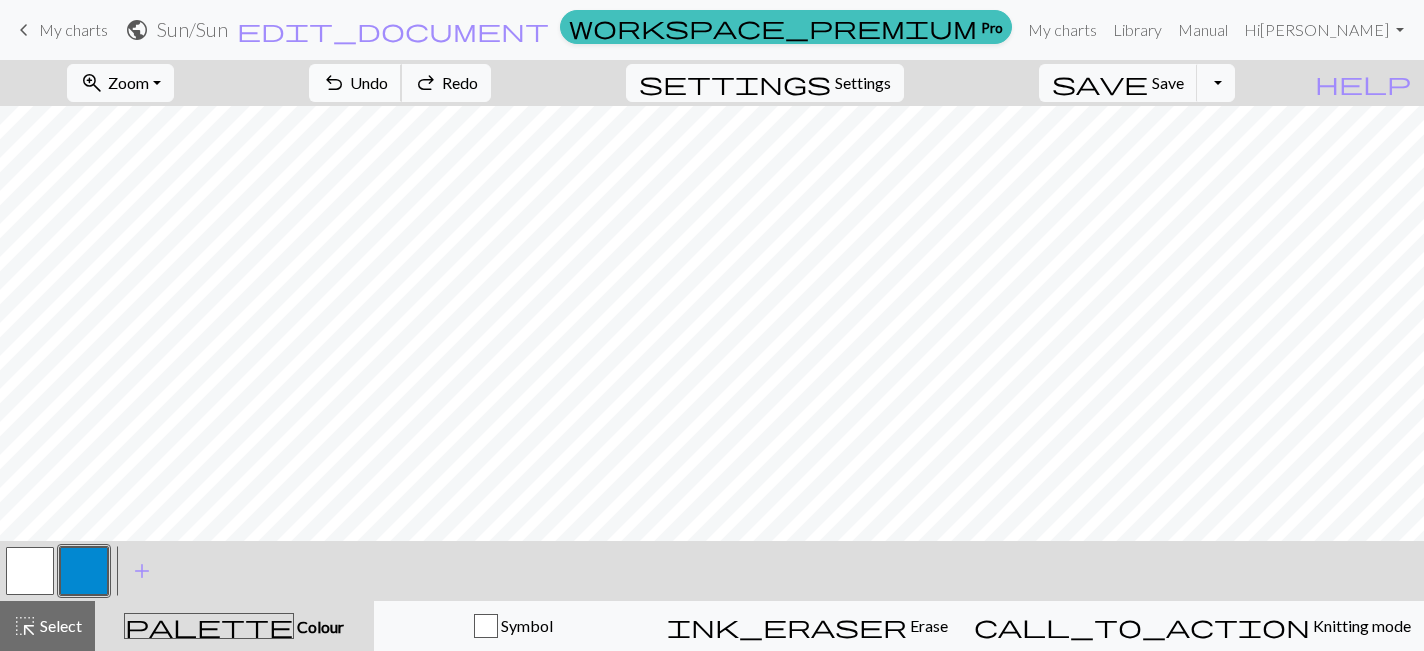 click on "undo" at bounding box center (334, 83) 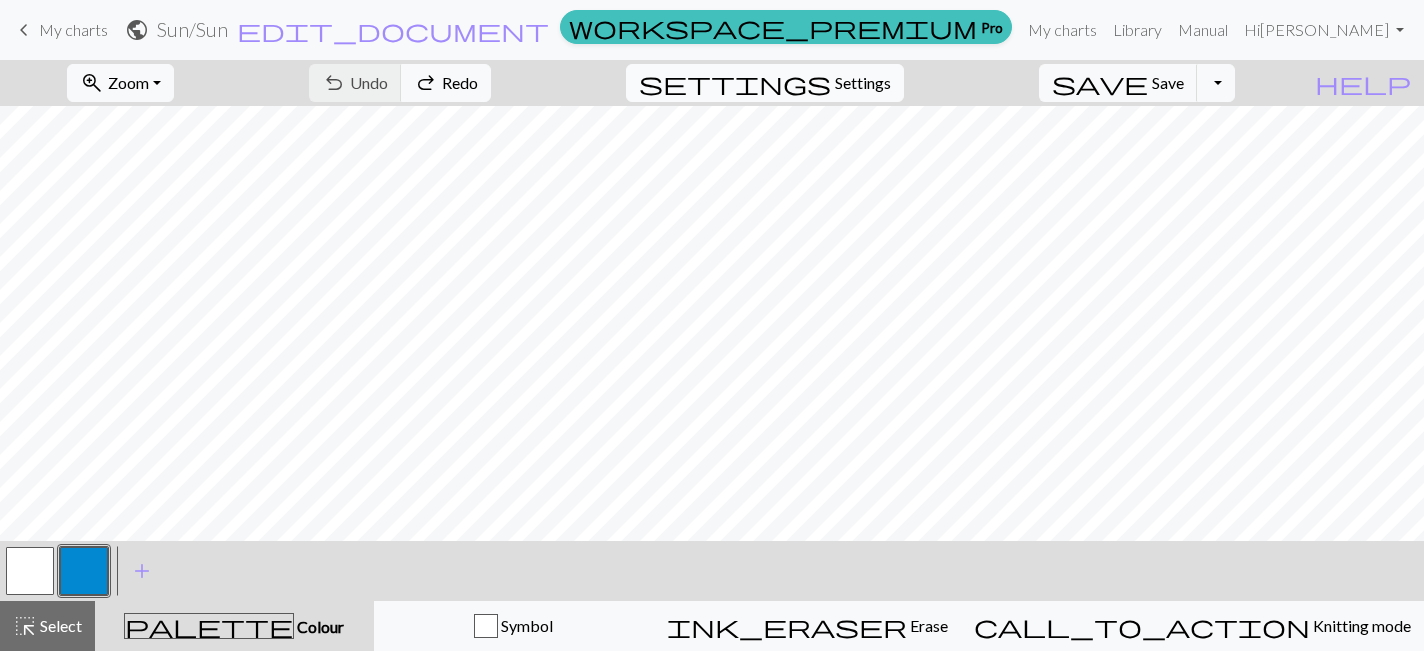 click on "settings  Settings" at bounding box center (765, 83) 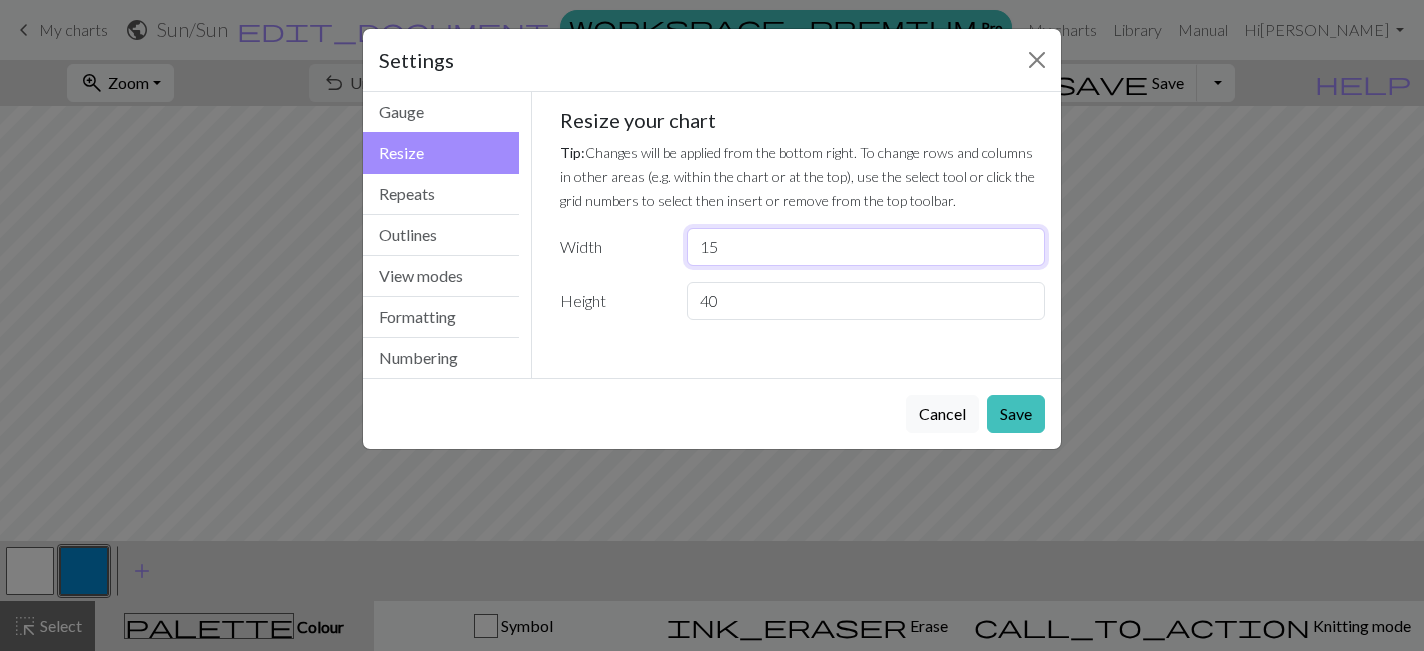 drag, startPoint x: 767, startPoint y: 250, endPoint x: 653, endPoint y: 242, distance: 114.28036 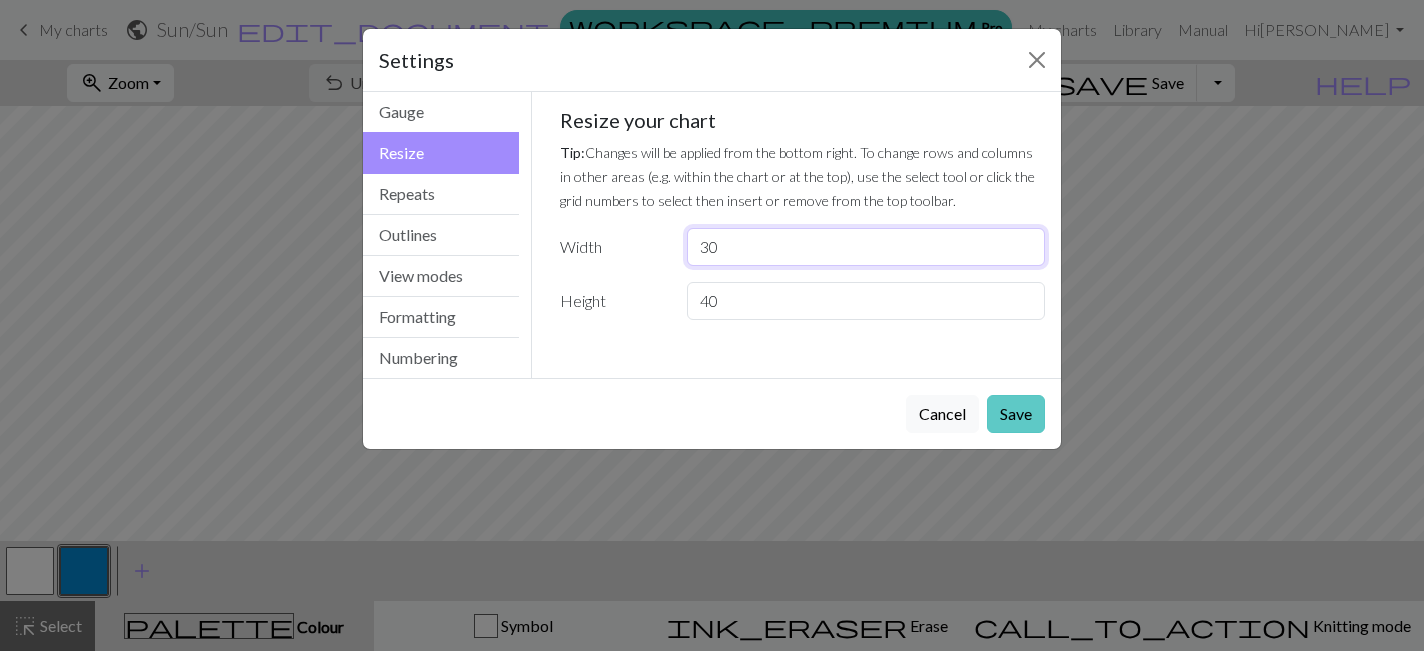 type on "30" 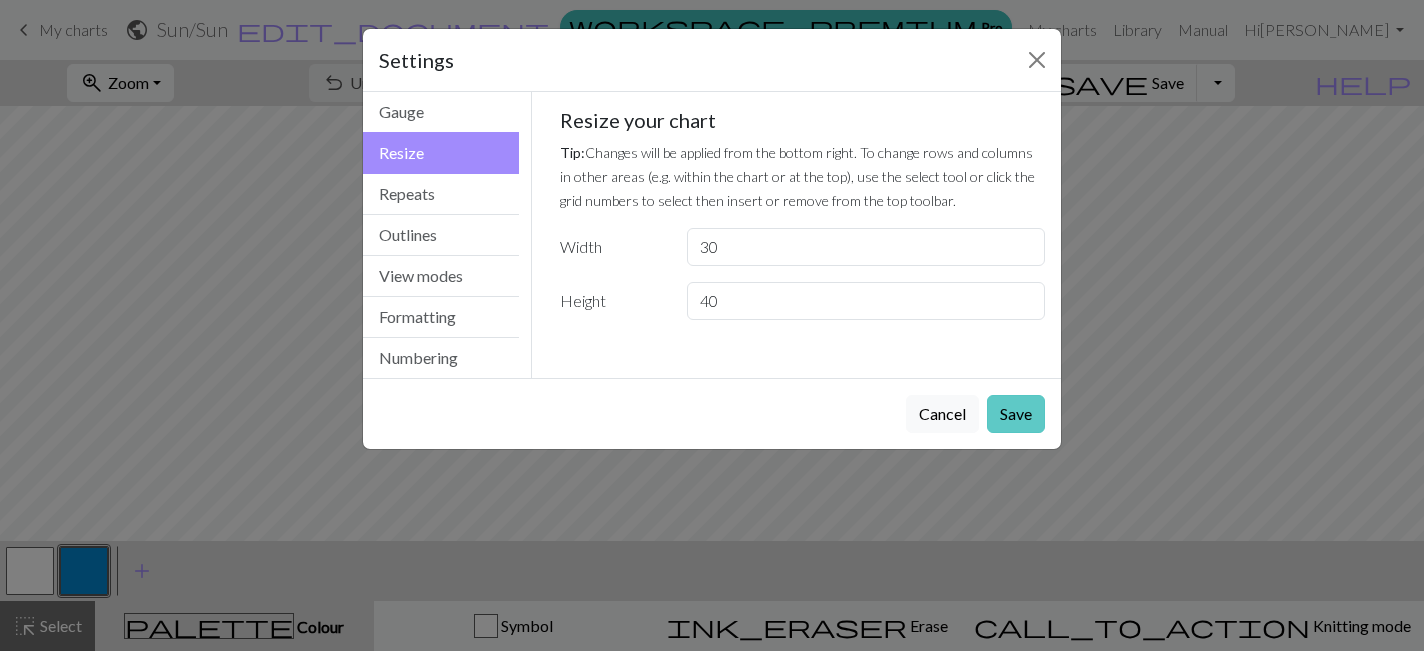 click on "Save" at bounding box center (1016, 414) 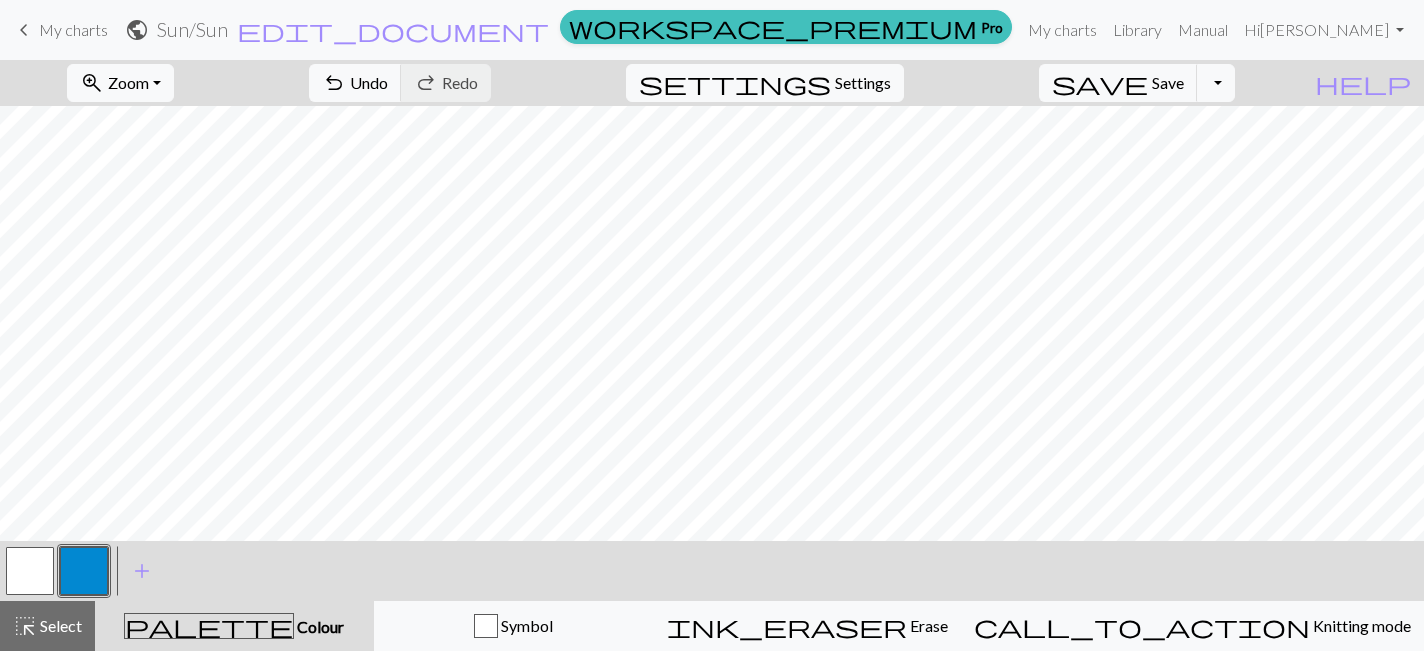 scroll, scrollTop: 100, scrollLeft: 0, axis: vertical 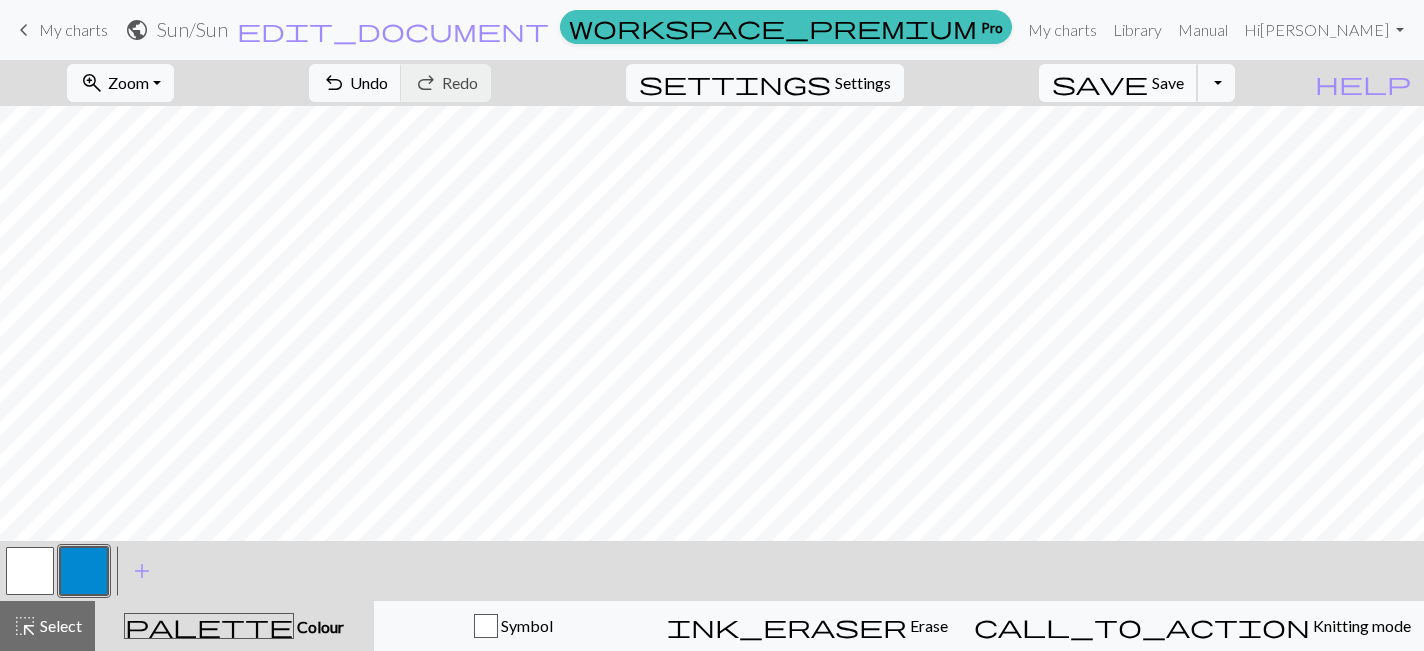 click on "Save" at bounding box center [1168, 82] 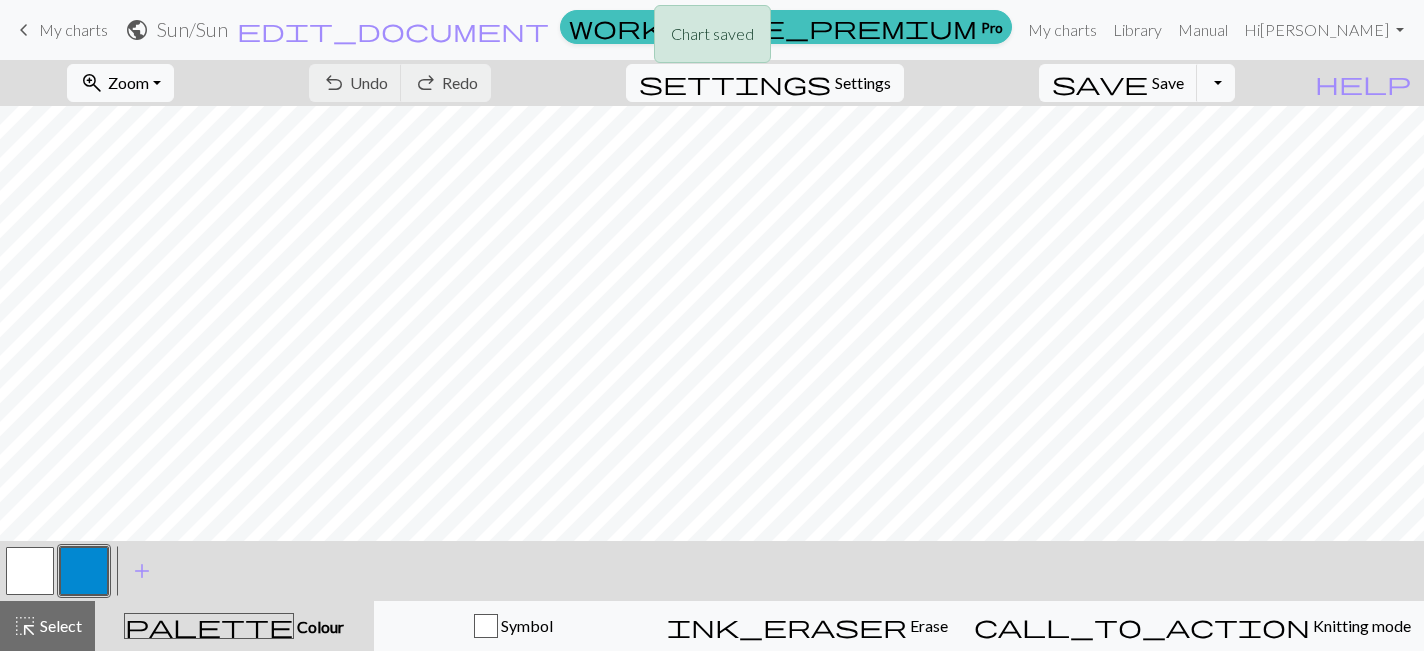 click on "Chart saved" at bounding box center (712, 39) 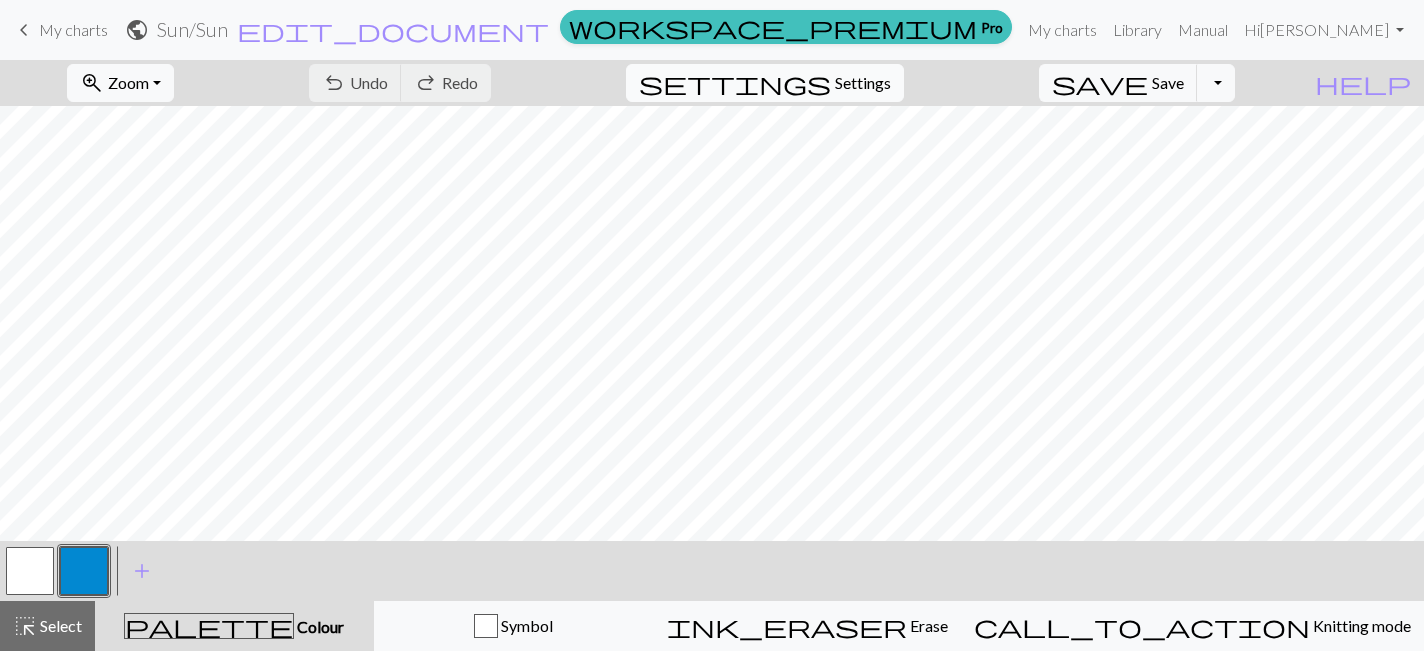click on "Settings" at bounding box center [863, 83] 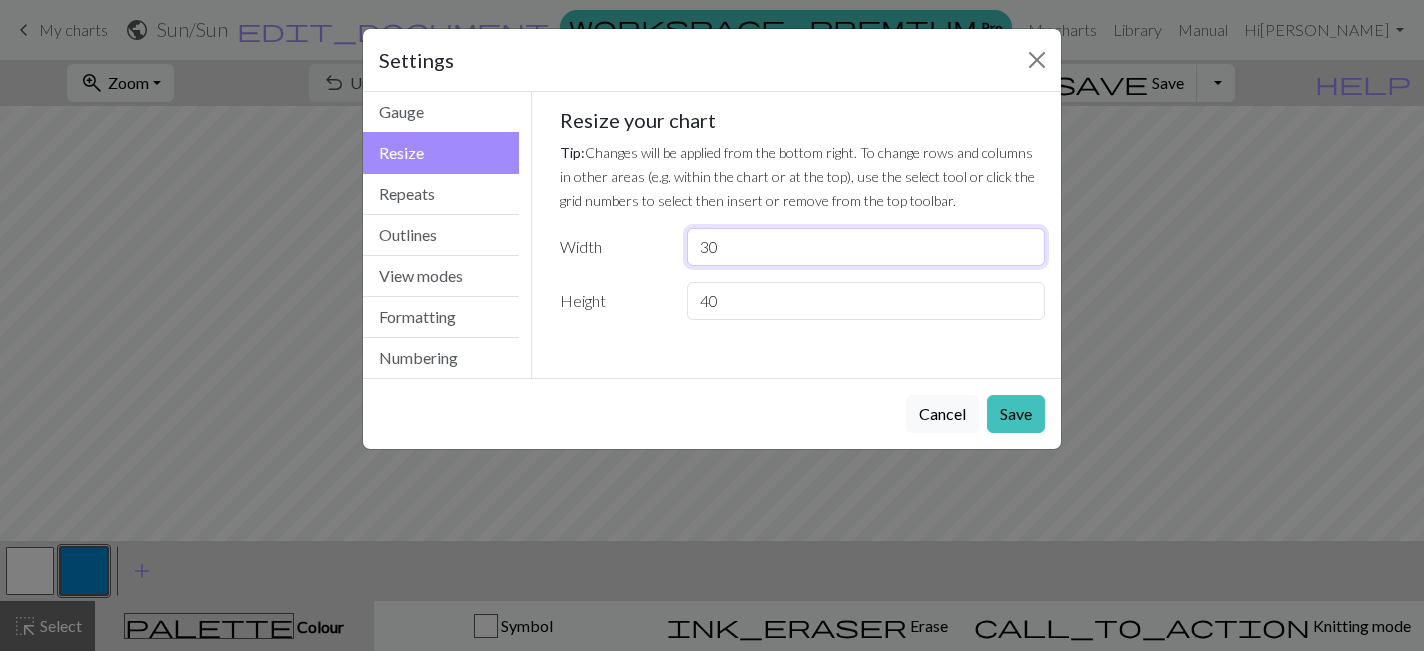 click on "30" at bounding box center (866, 247) 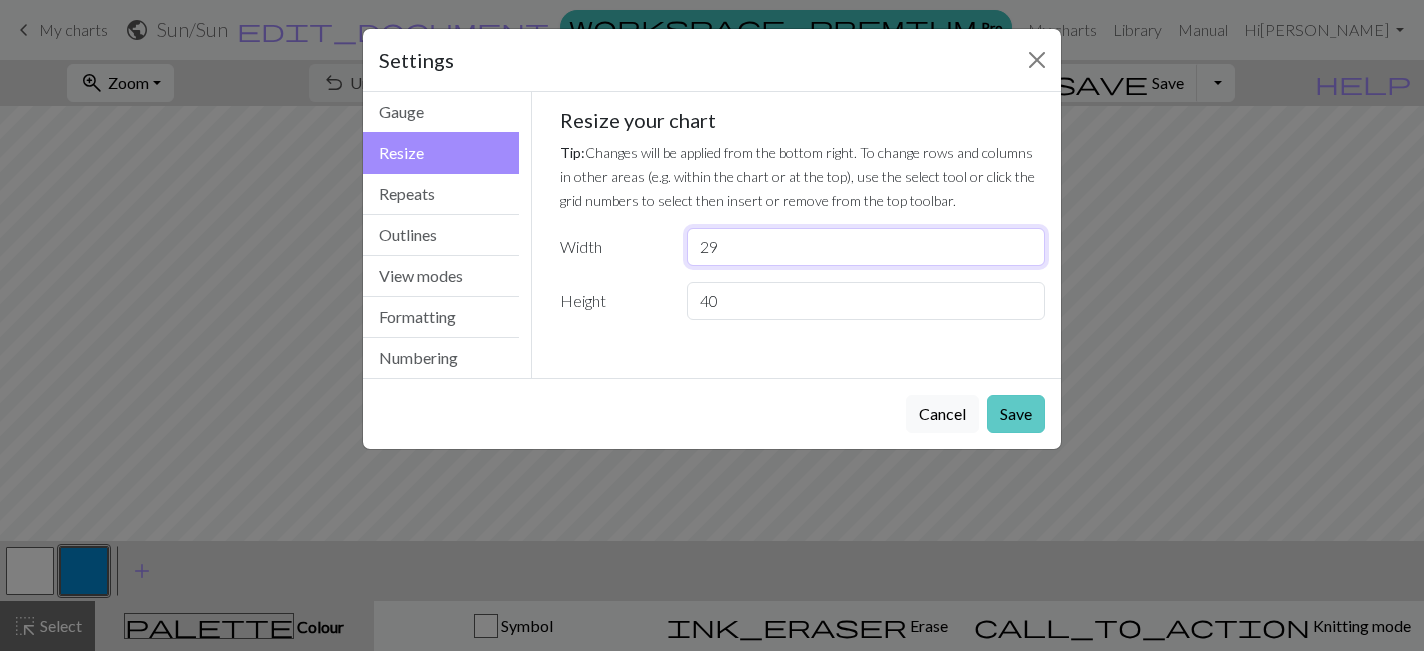 type on "29" 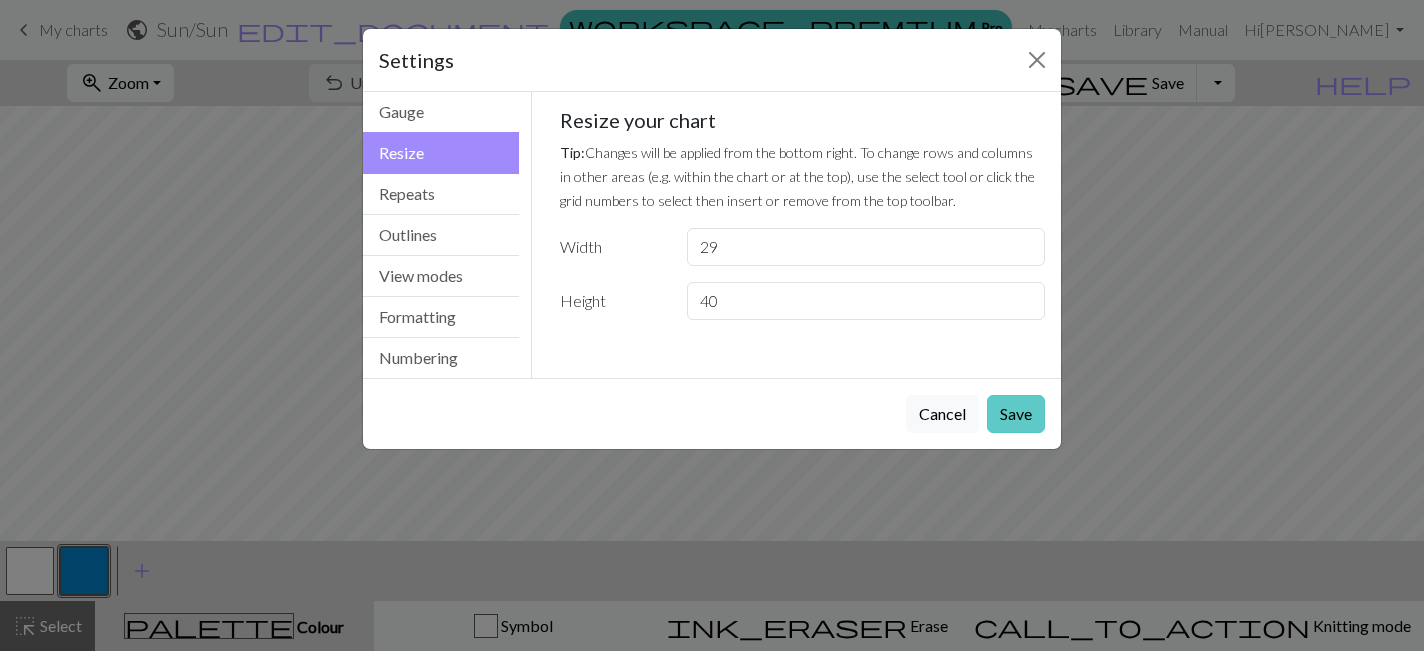 click on "Save" at bounding box center (1016, 414) 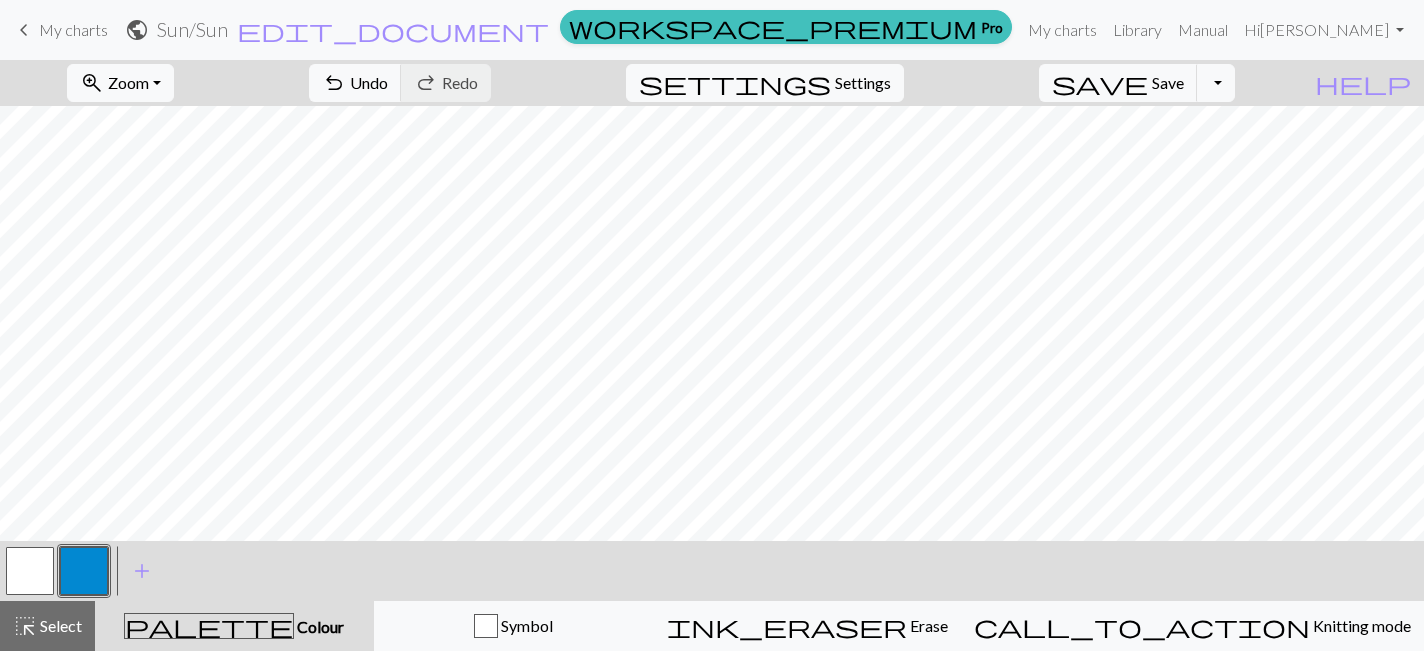 click at bounding box center (30, 571) 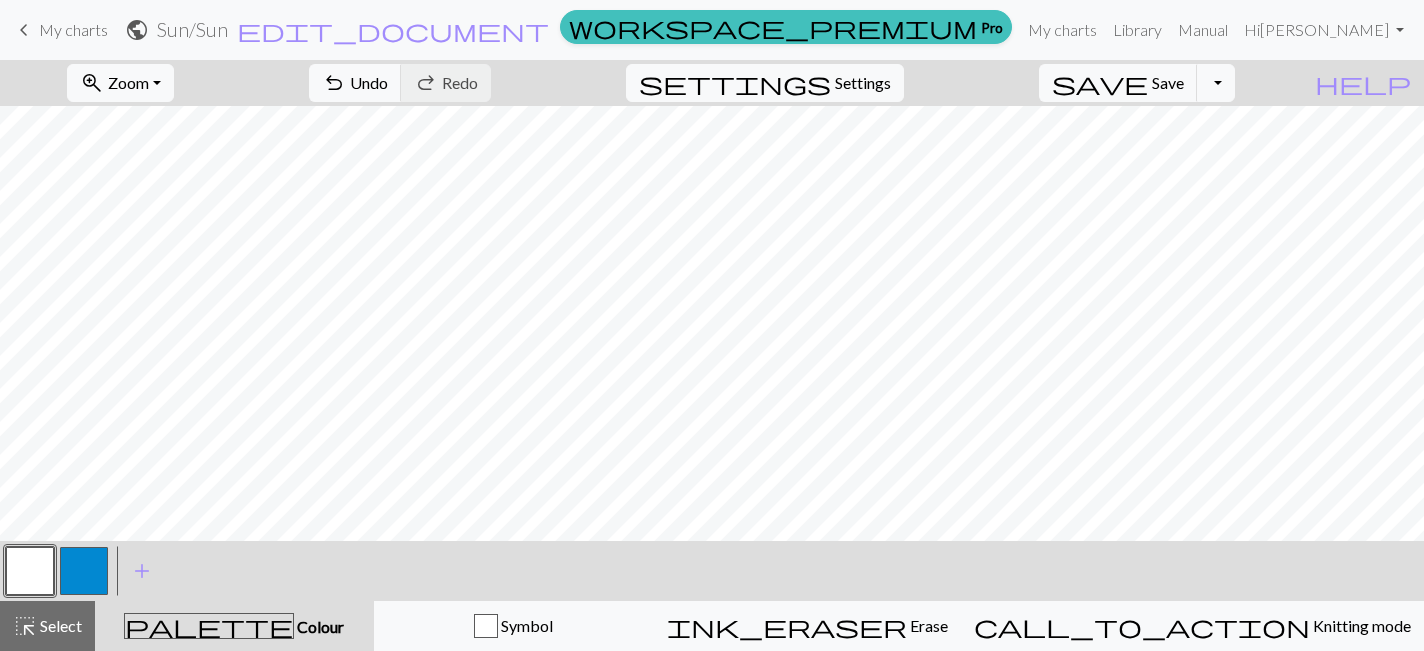 click at bounding box center (84, 571) 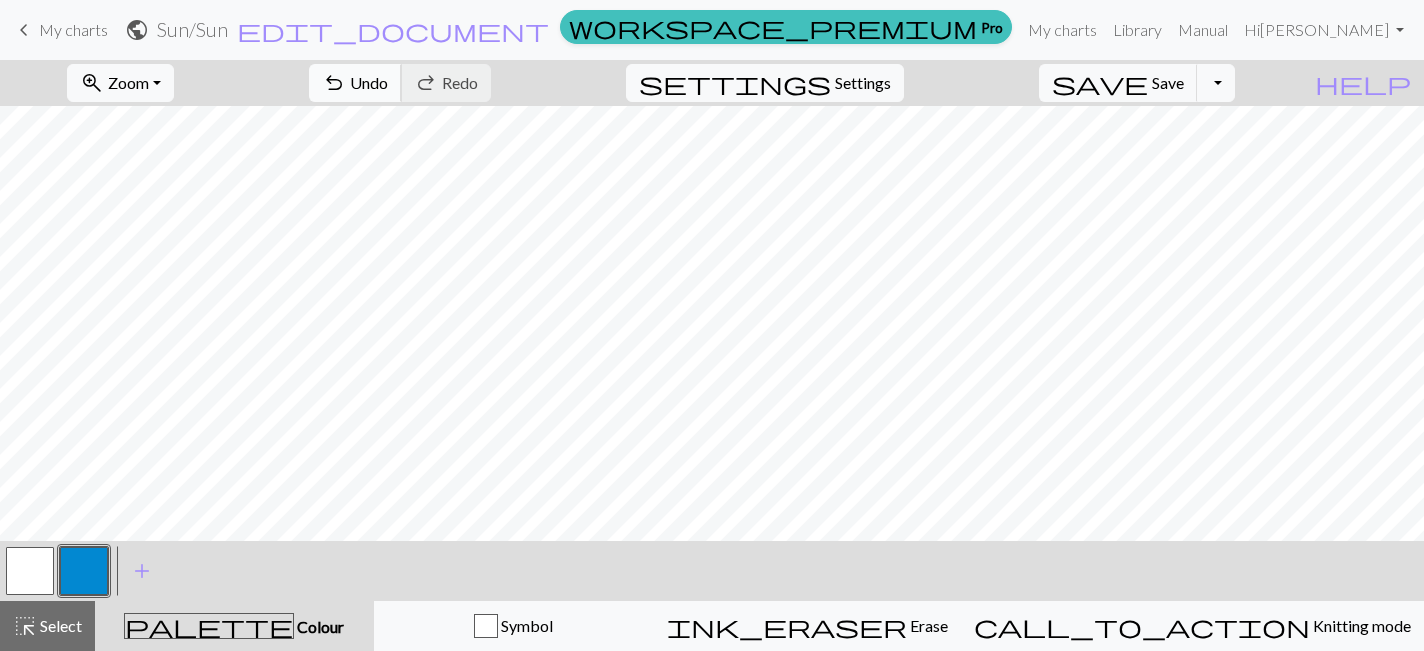 click on "Undo" at bounding box center (369, 82) 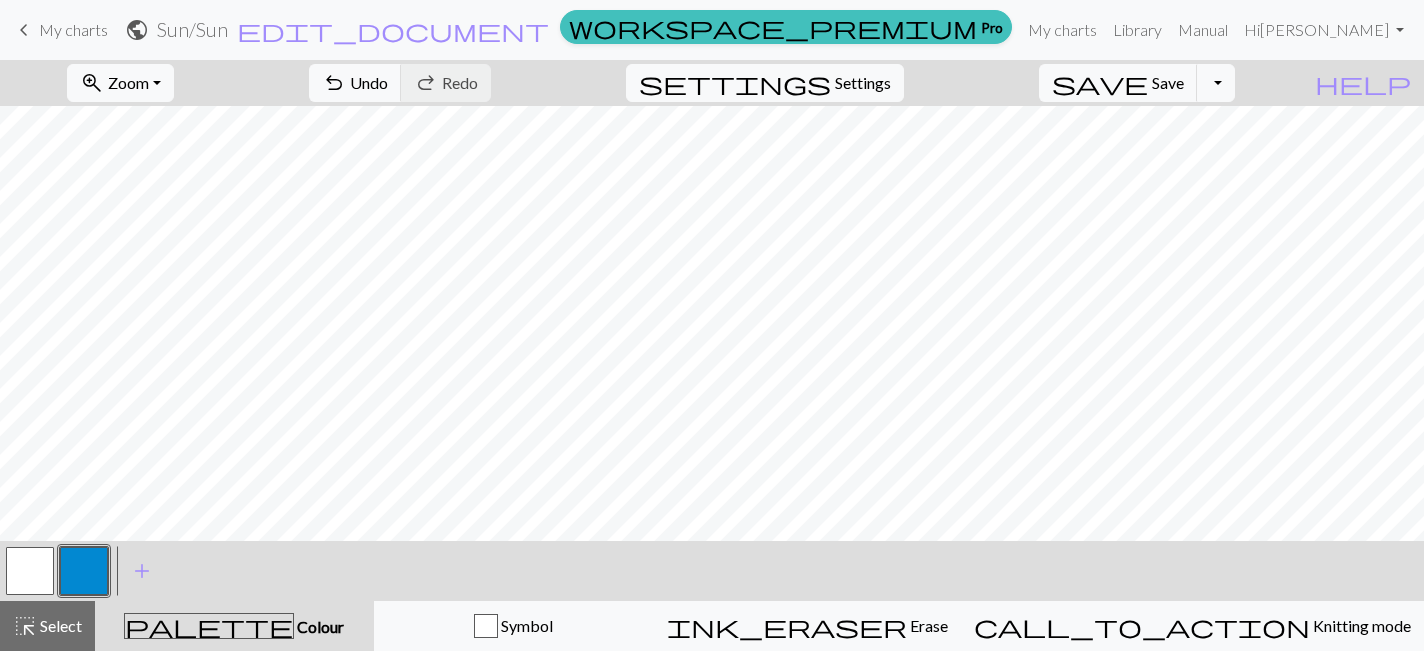 scroll, scrollTop: 100, scrollLeft: 0, axis: vertical 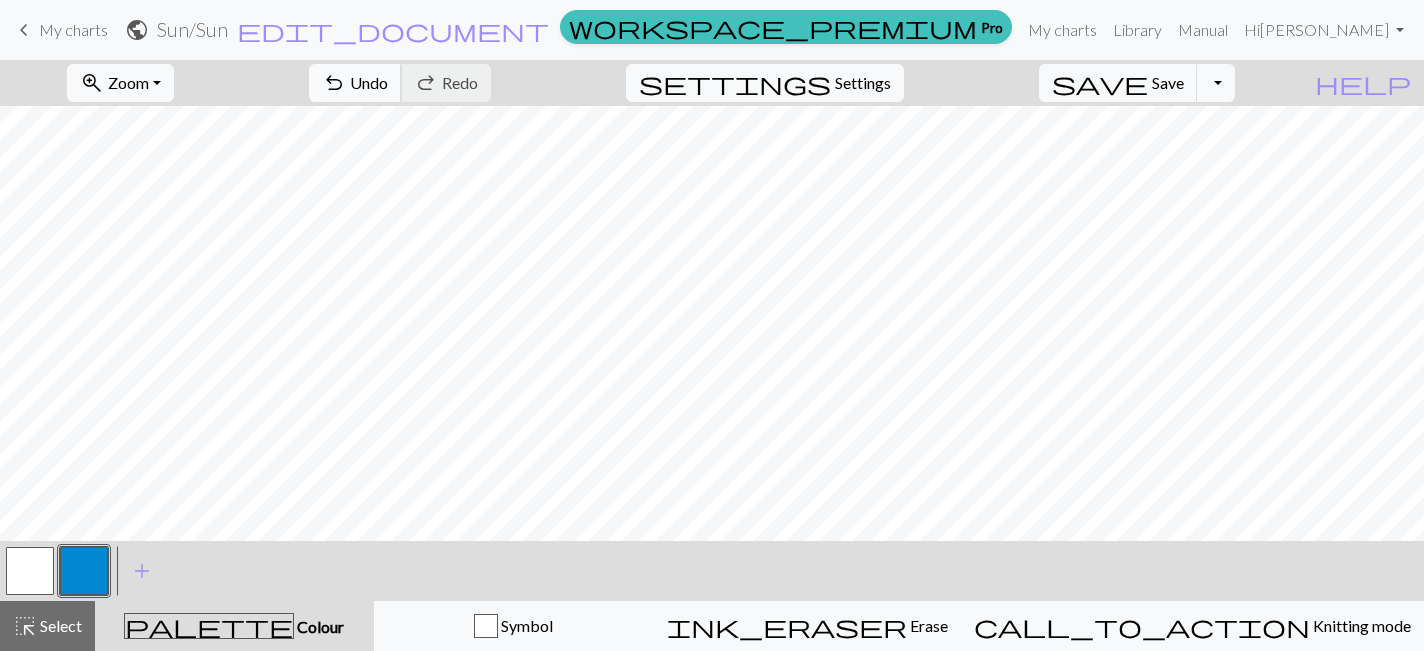 click on "undo" at bounding box center [334, 83] 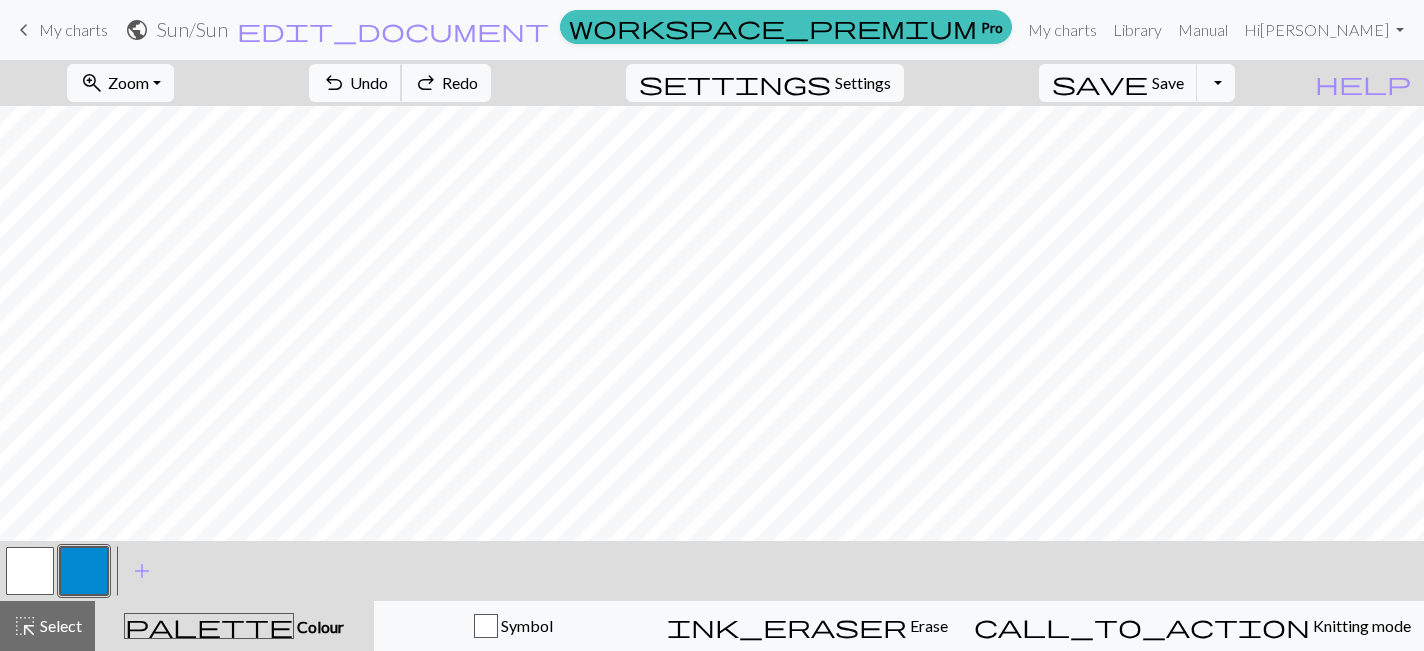 click on "undo" at bounding box center (334, 83) 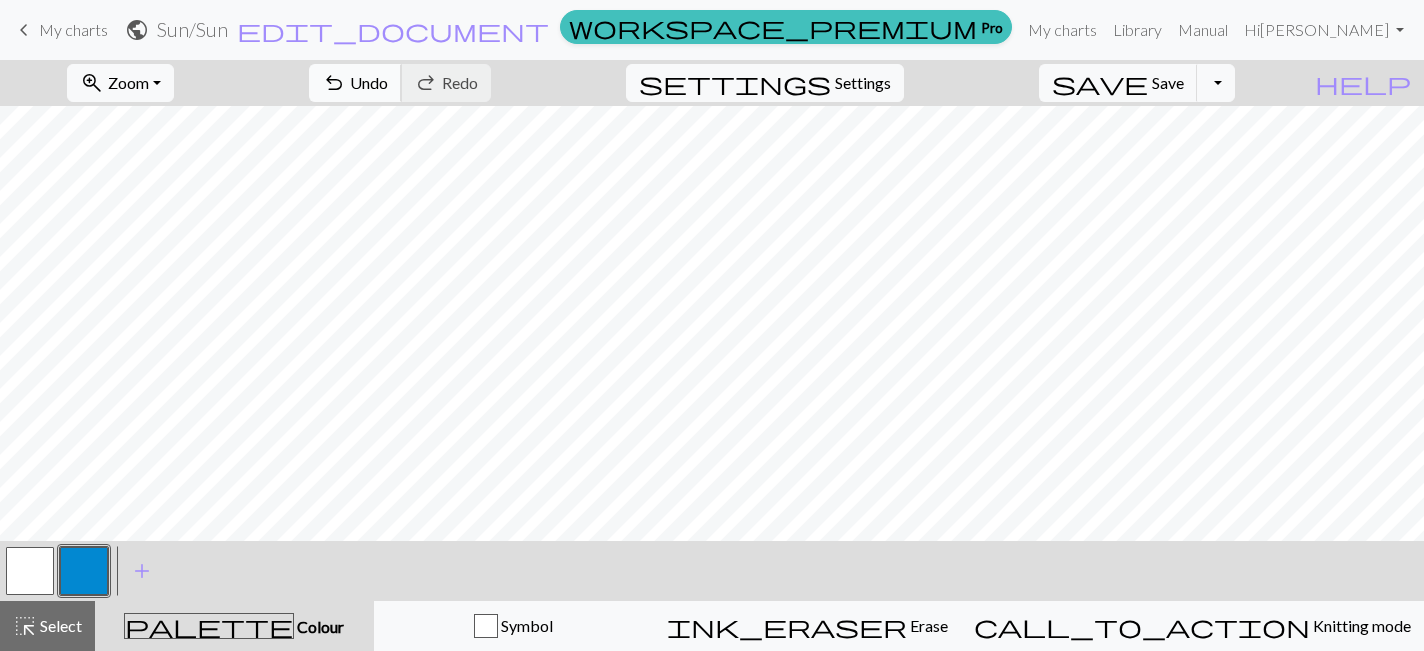 click on "Undo" at bounding box center [369, 82] 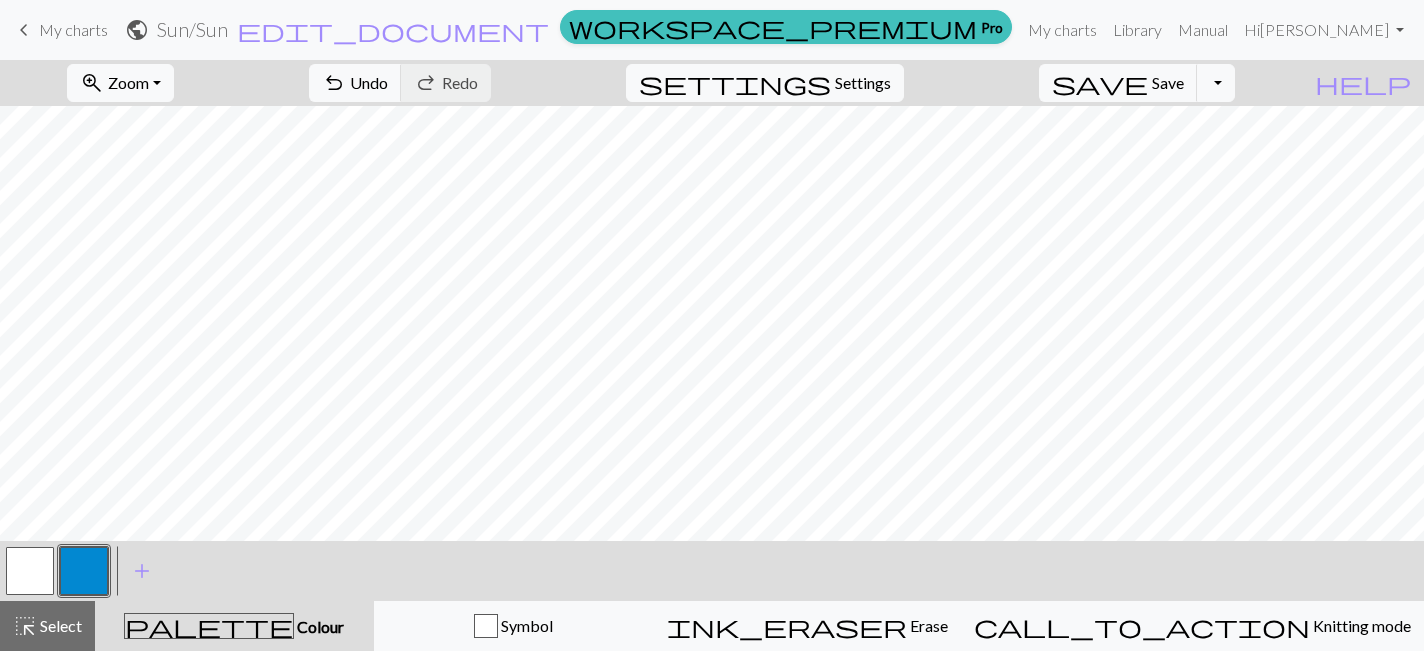 click at bounding box center [30, 571] 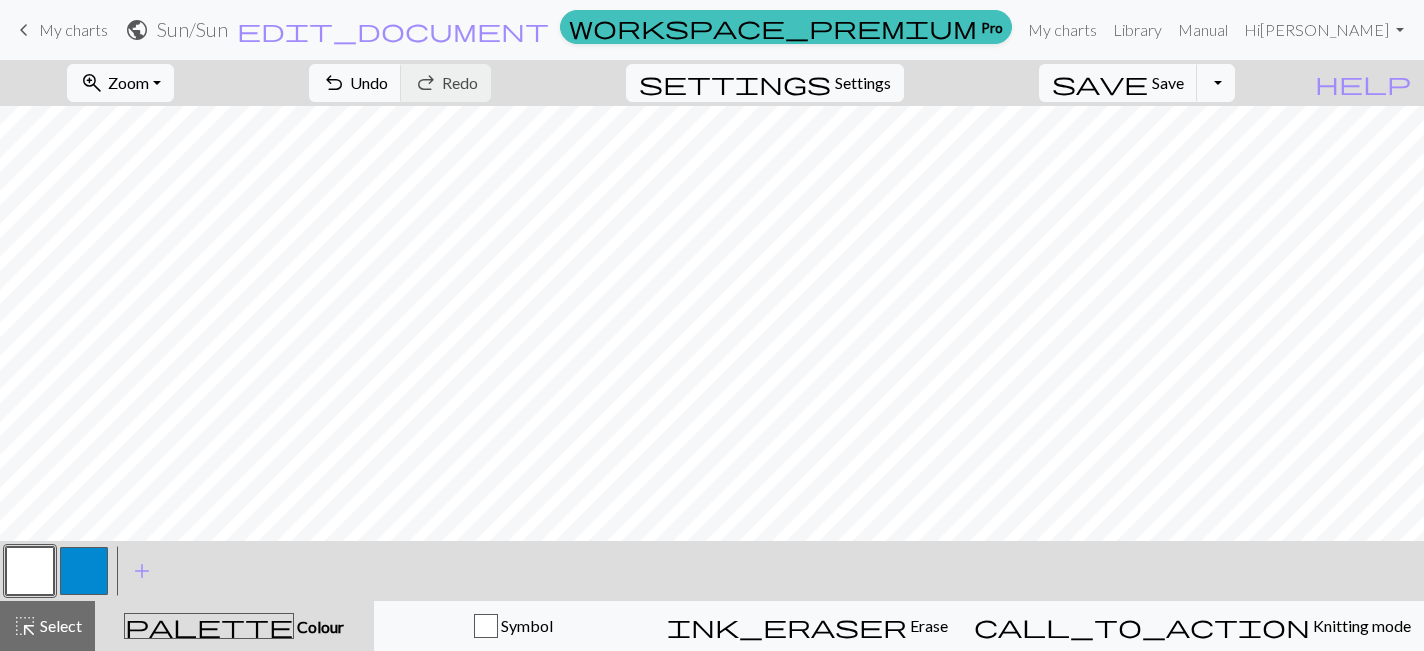 click at bounding box center [84, 571] 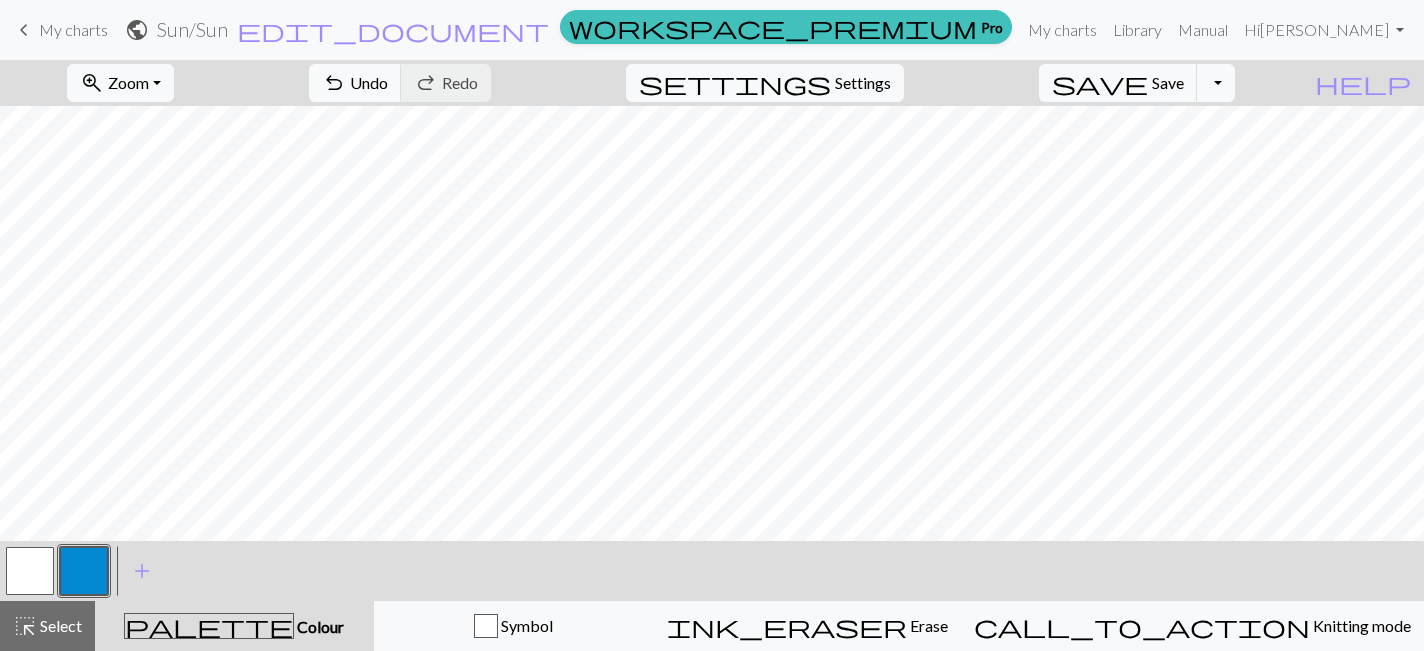 scroll, scrollTop: 0, scrollLeft: 0, axis: both 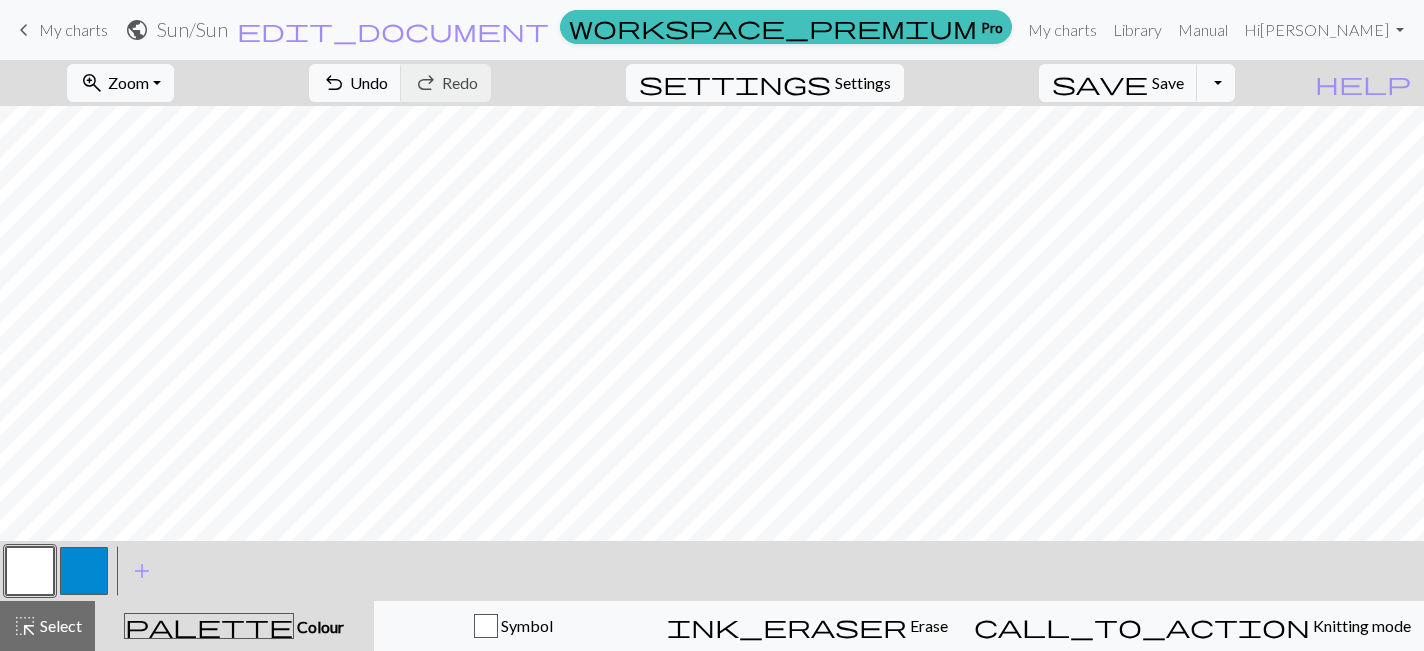 click at bounding box center [84, 571] 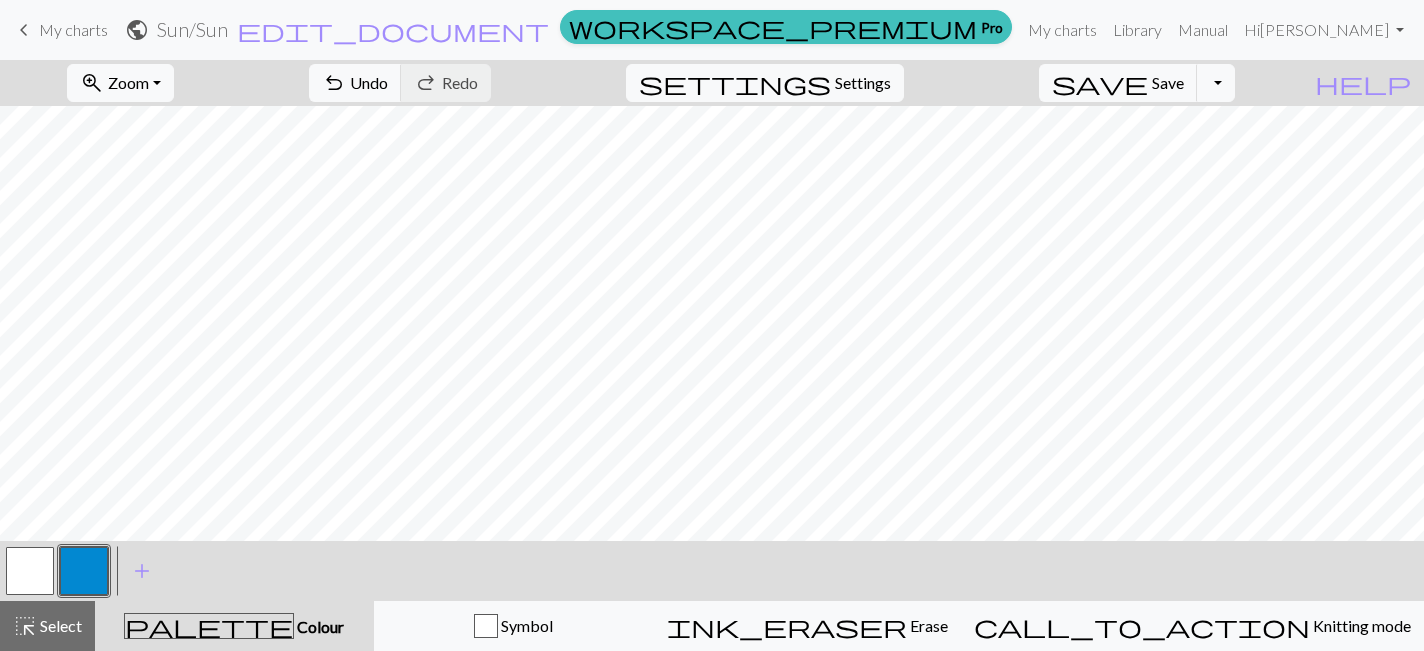 click at bounding box center [30, 571] 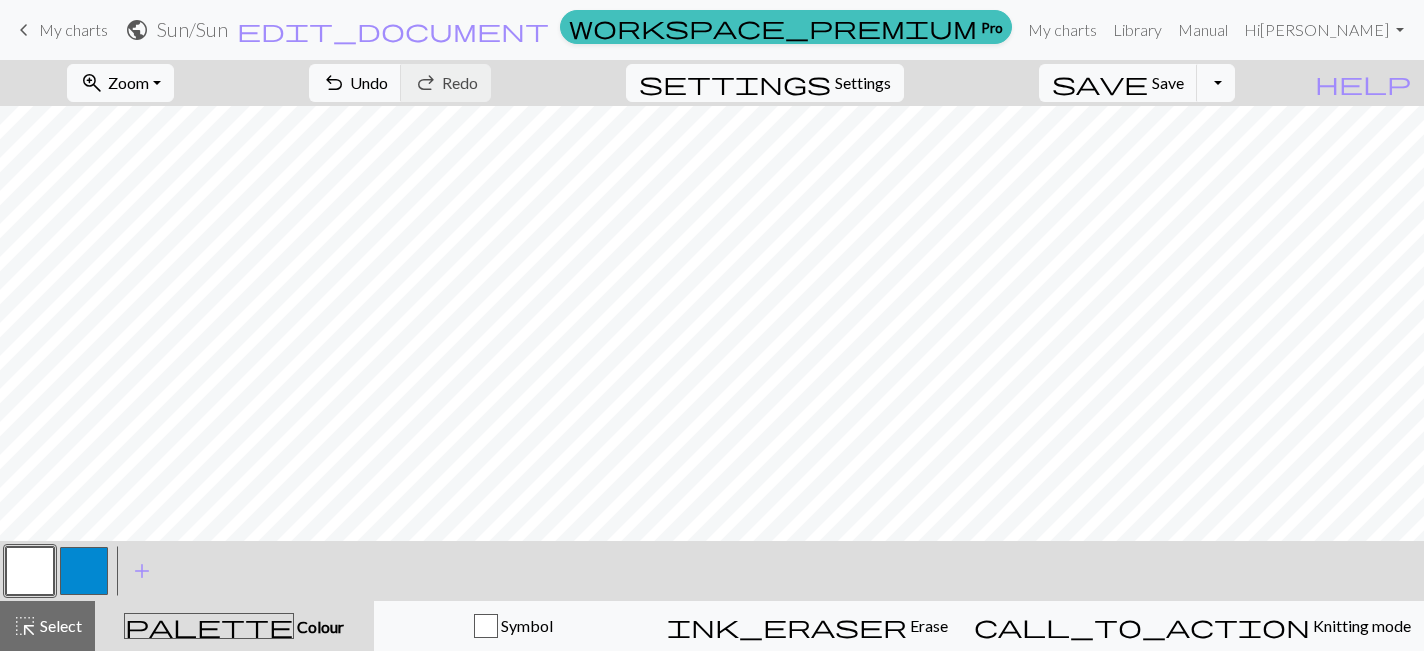 click at bounding box center (84, 571) 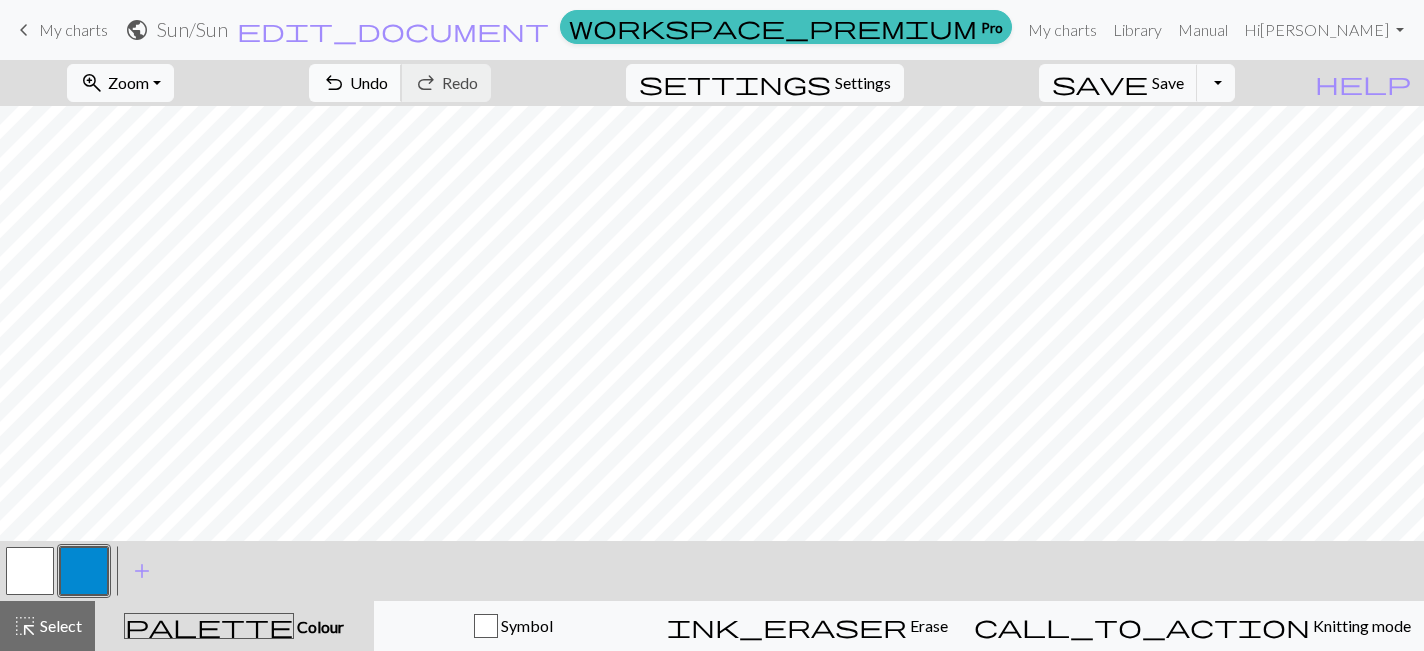 click on "Undo" at bounding box center [369, 82] 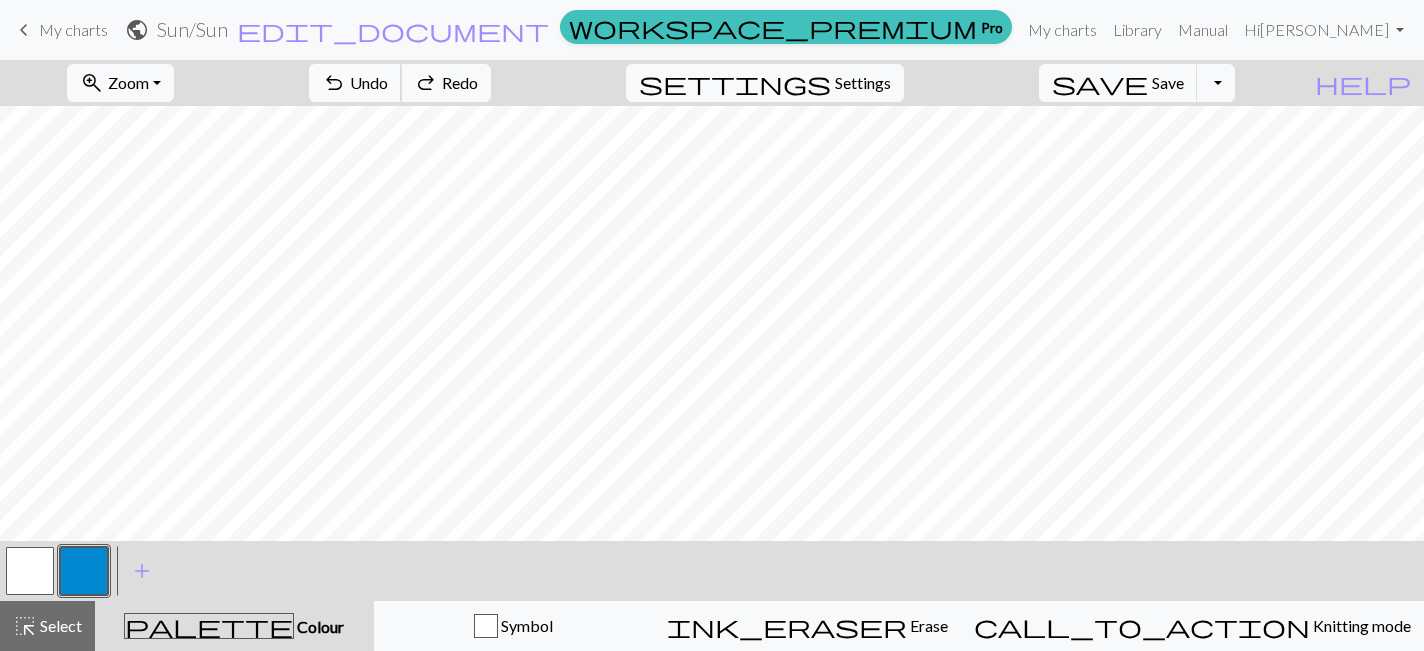 click on "Undo" at bounding box center [369, 82] 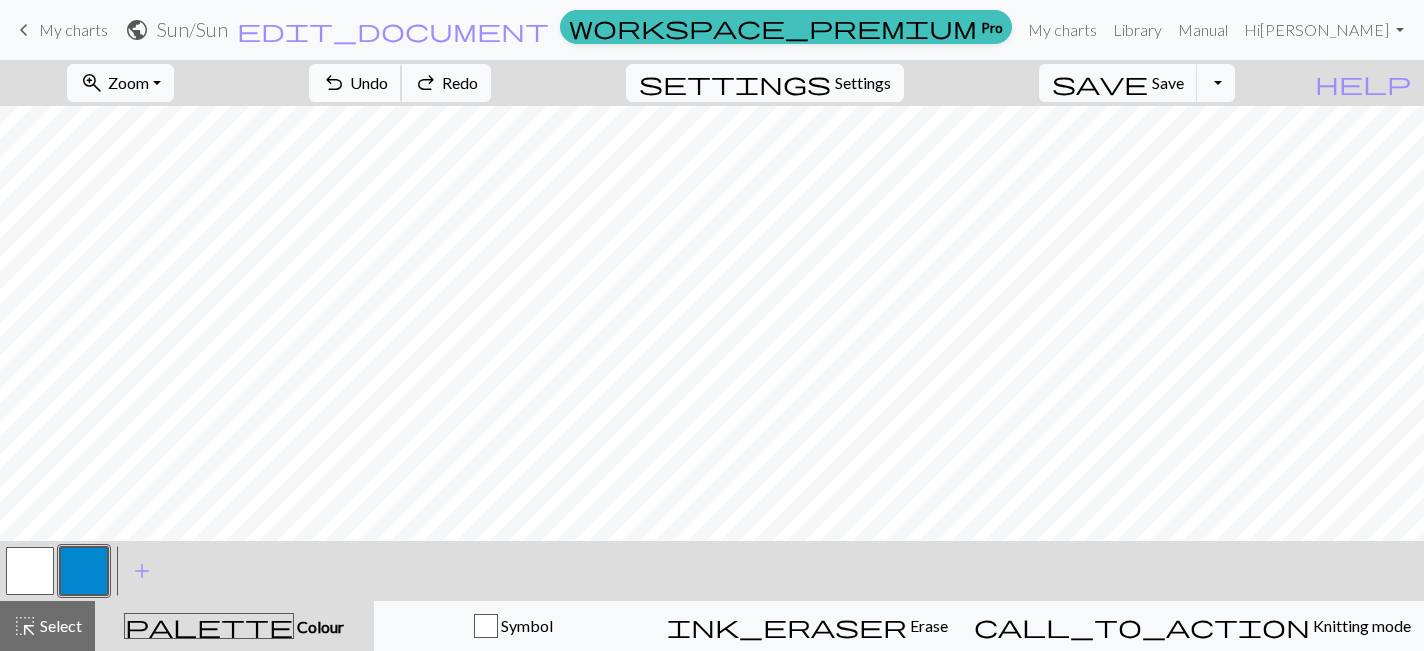 scroll, scrollTop: 94, scrollLeft: 0, axis: vertical 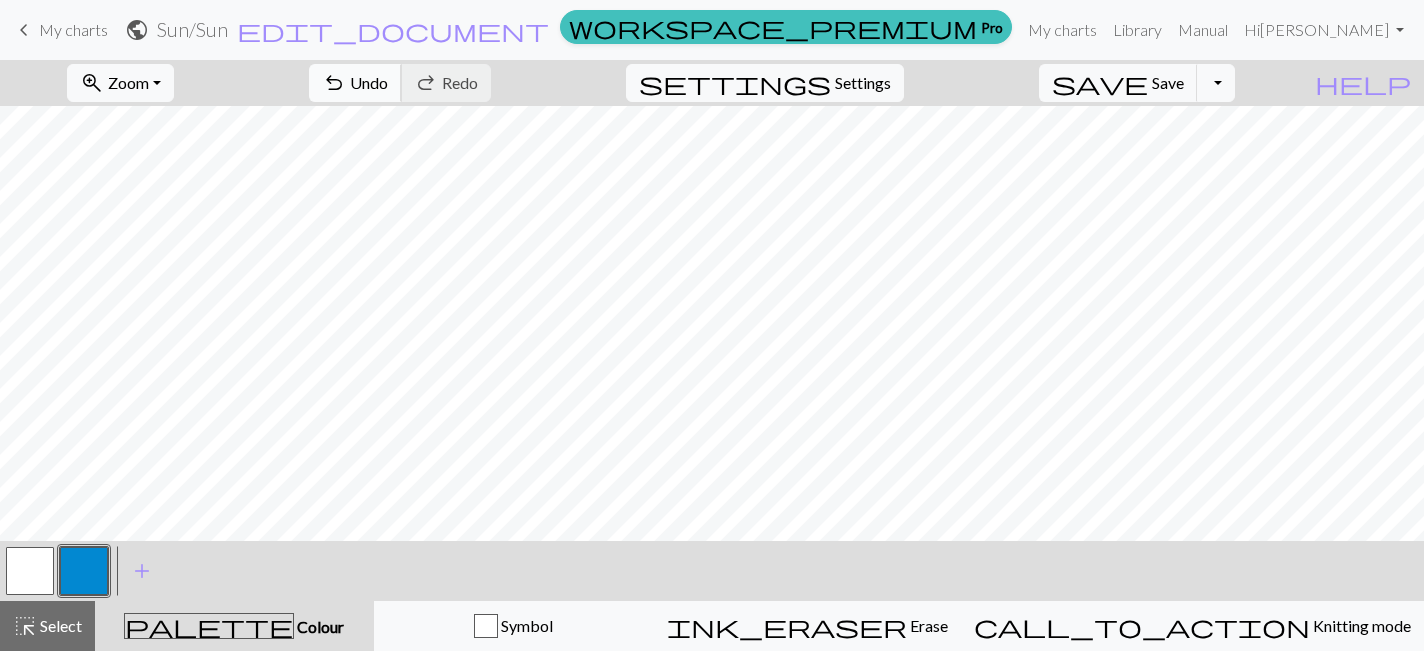 click on "Undo" at bounding box center [369, 82] 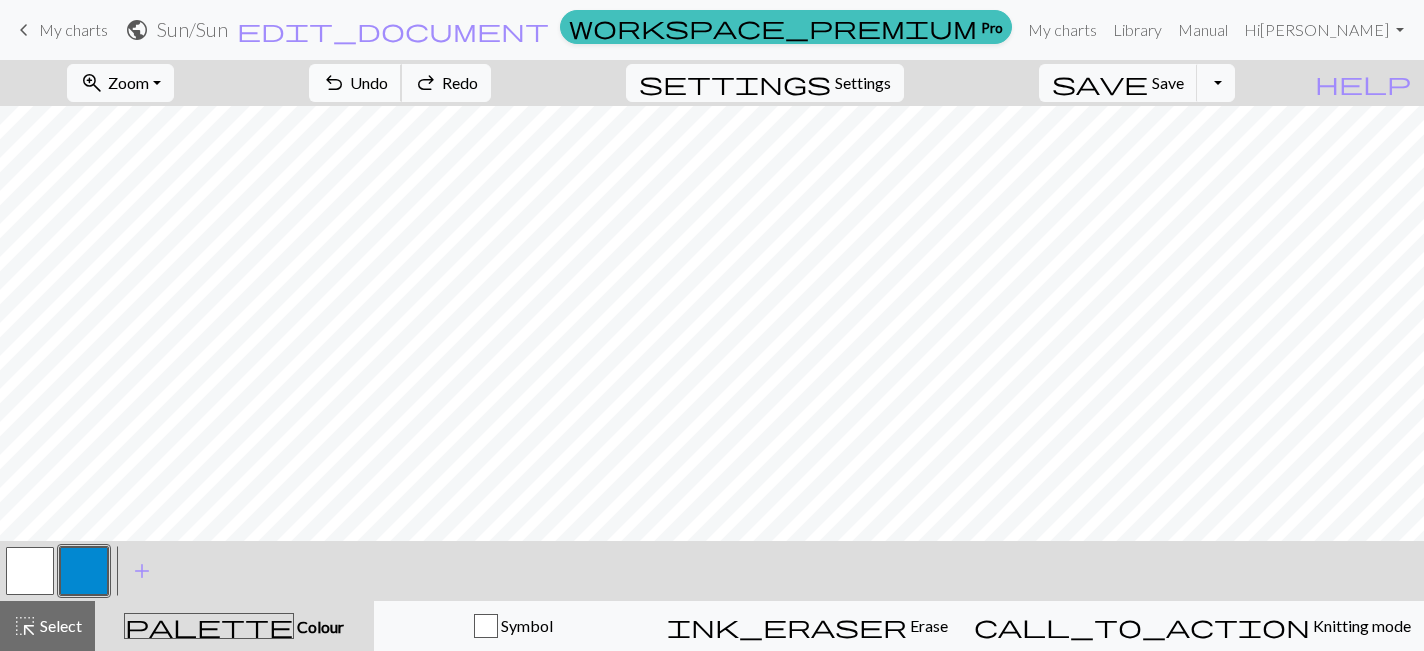 click on "Undo" at bounding box center (369, 82) 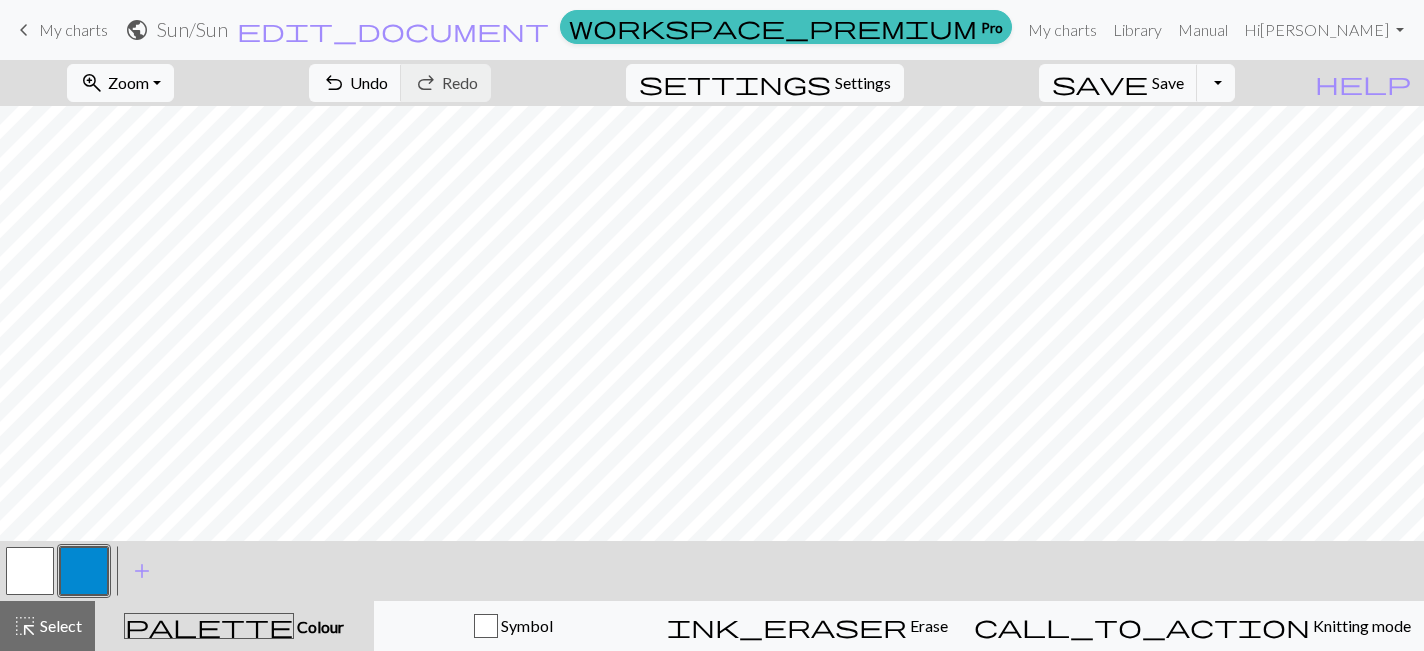 click on "palette" at bounding box center (209, 626) 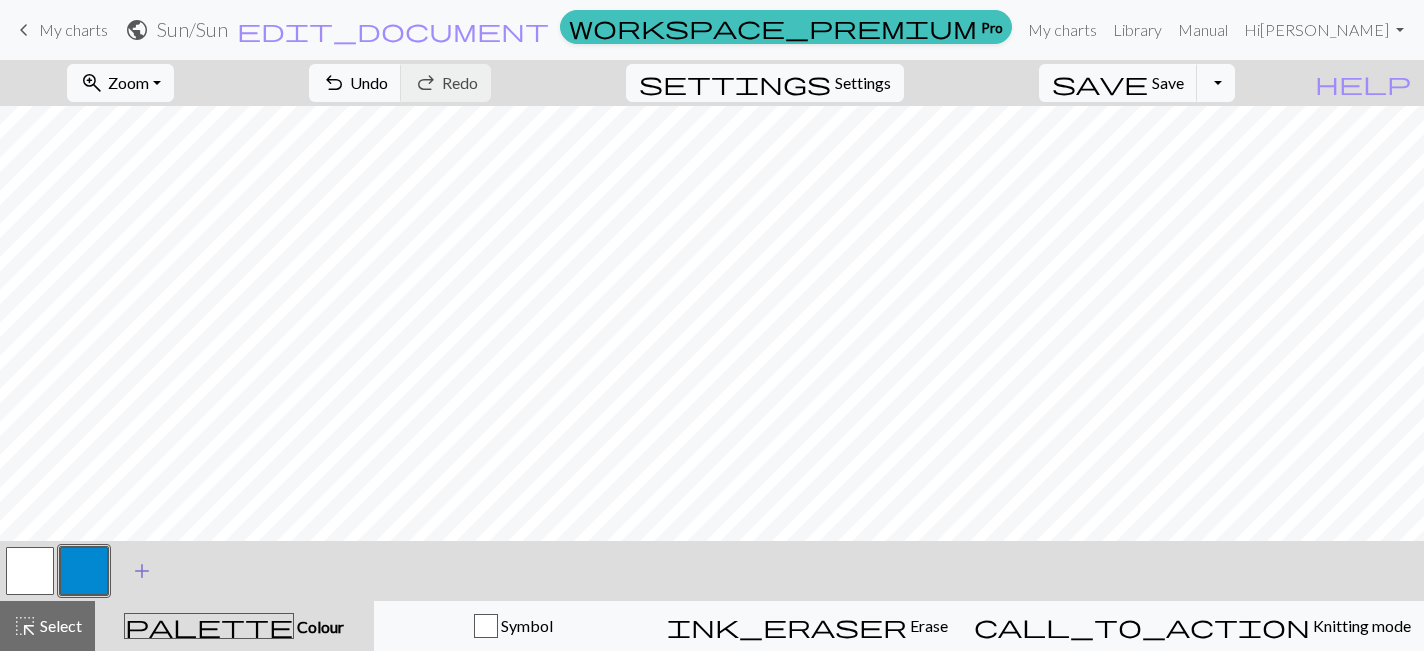 click on "add" at bounding box center (142, 571) 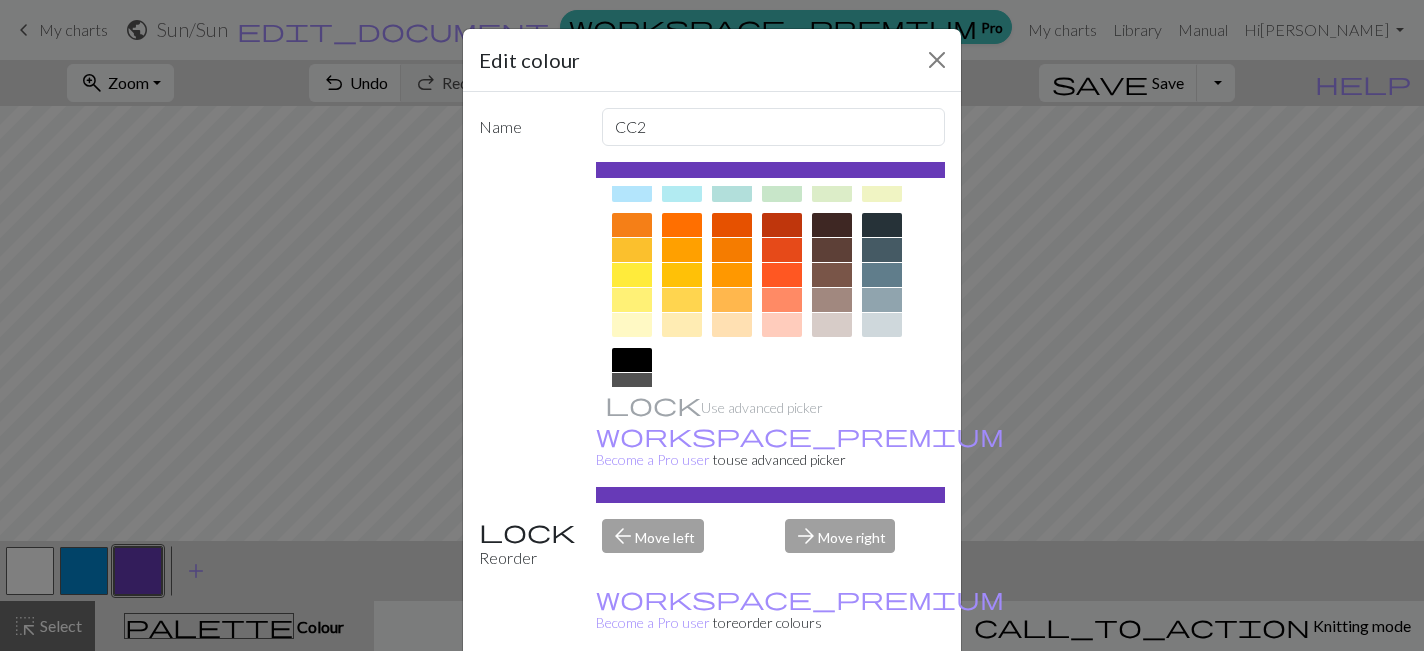 scroll, scrollTop: 265, scrollLeft: 0, axis: vertical 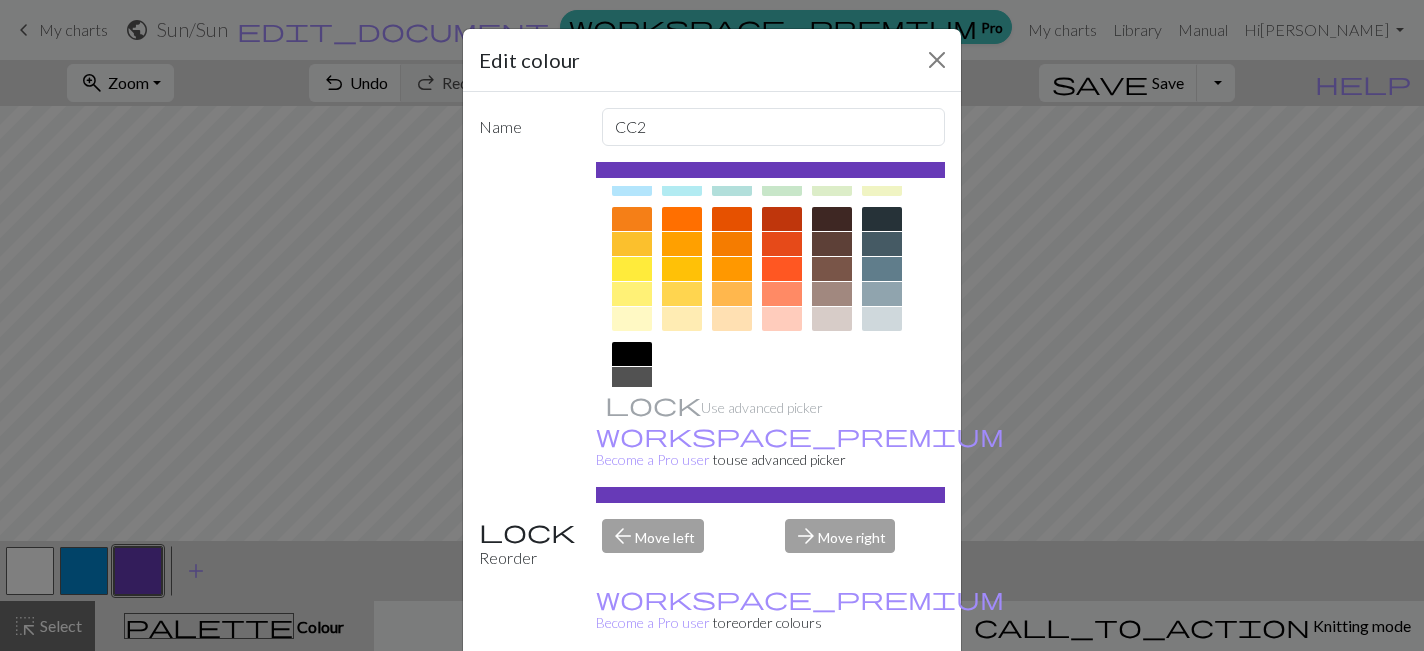 click at bounding box center [832, 244] 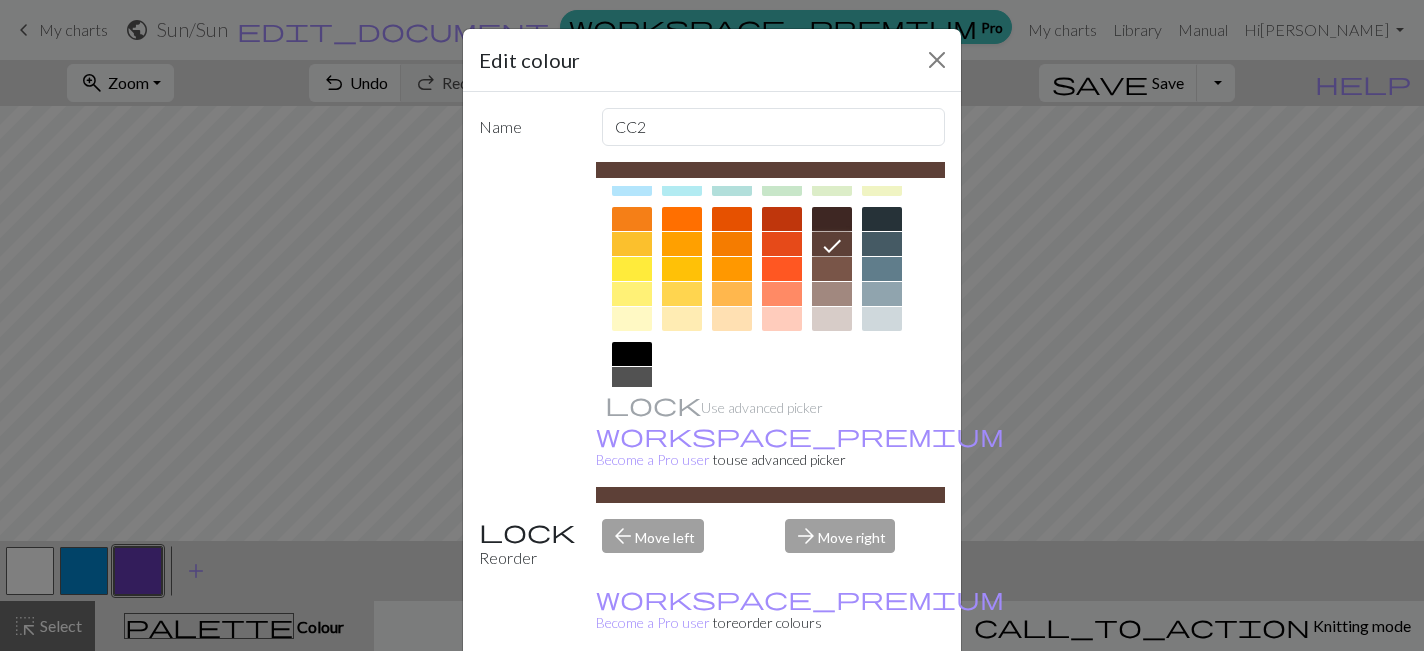 click on "Done" at bounding box center (832, 702) 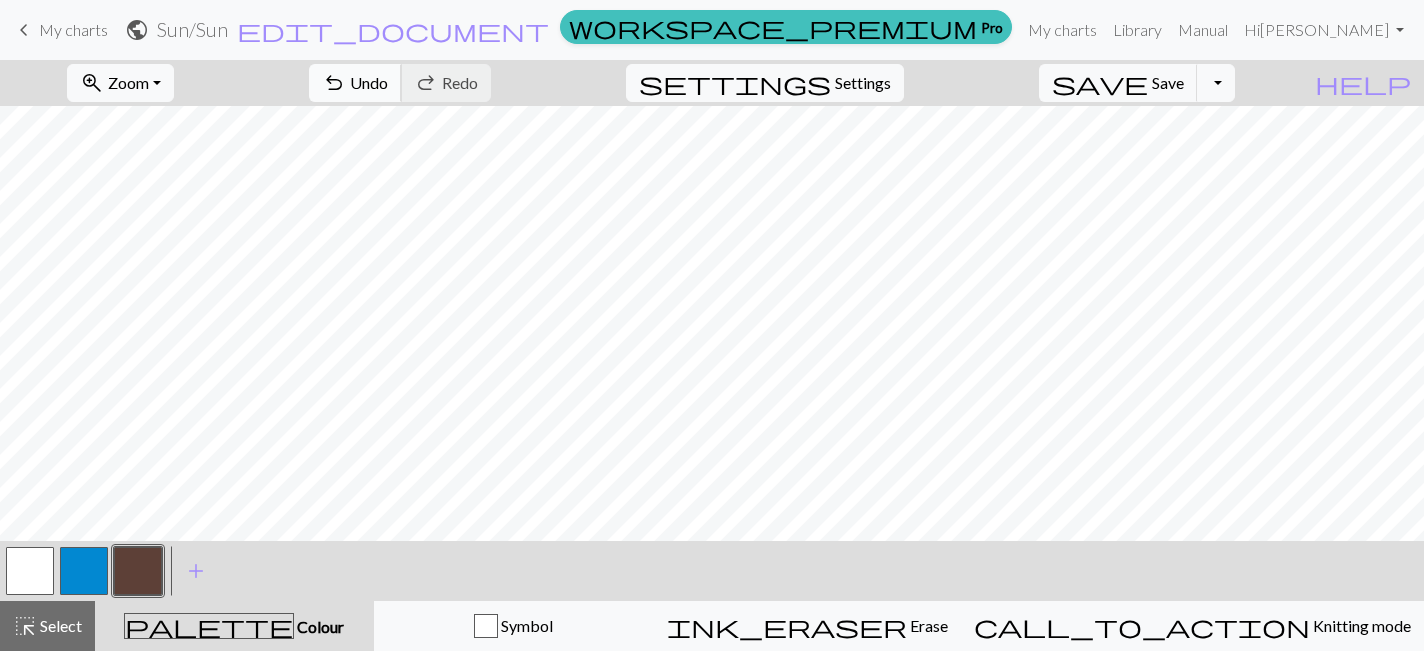 click on "Undo" at bounding box center [369, 82] 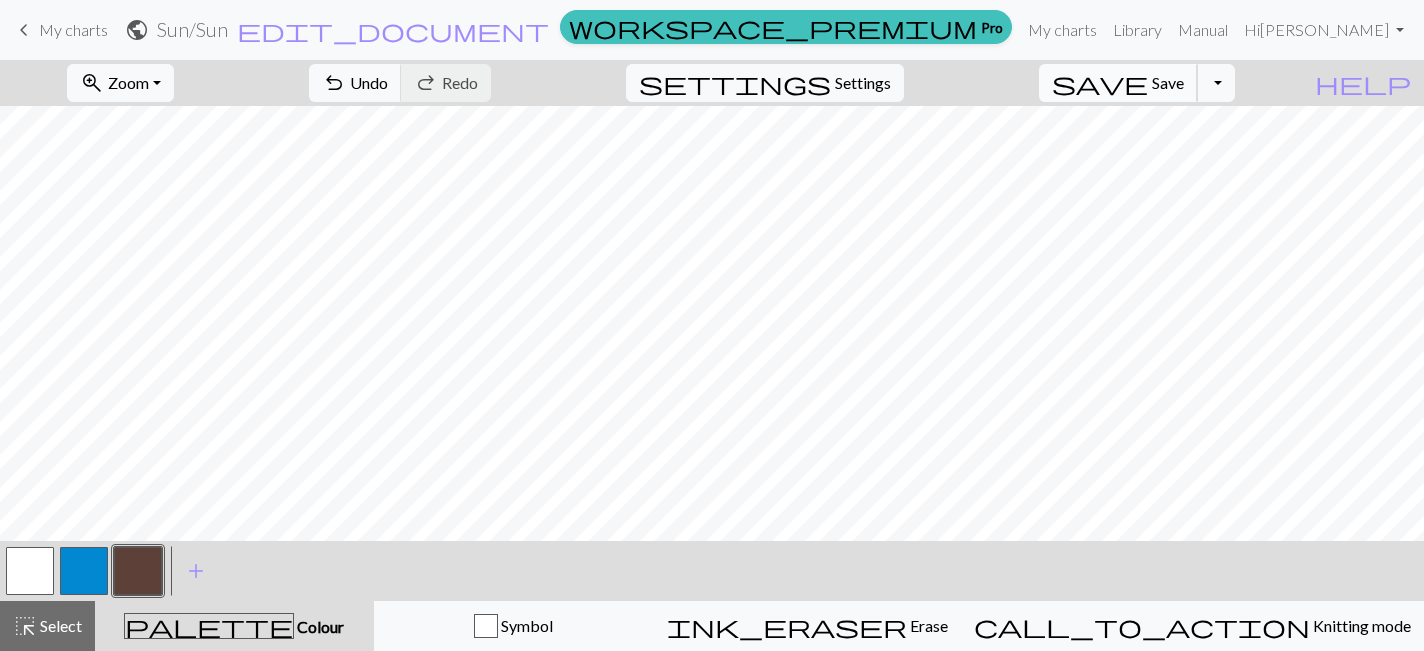 click on "save" at bounding box center [1100, 83] 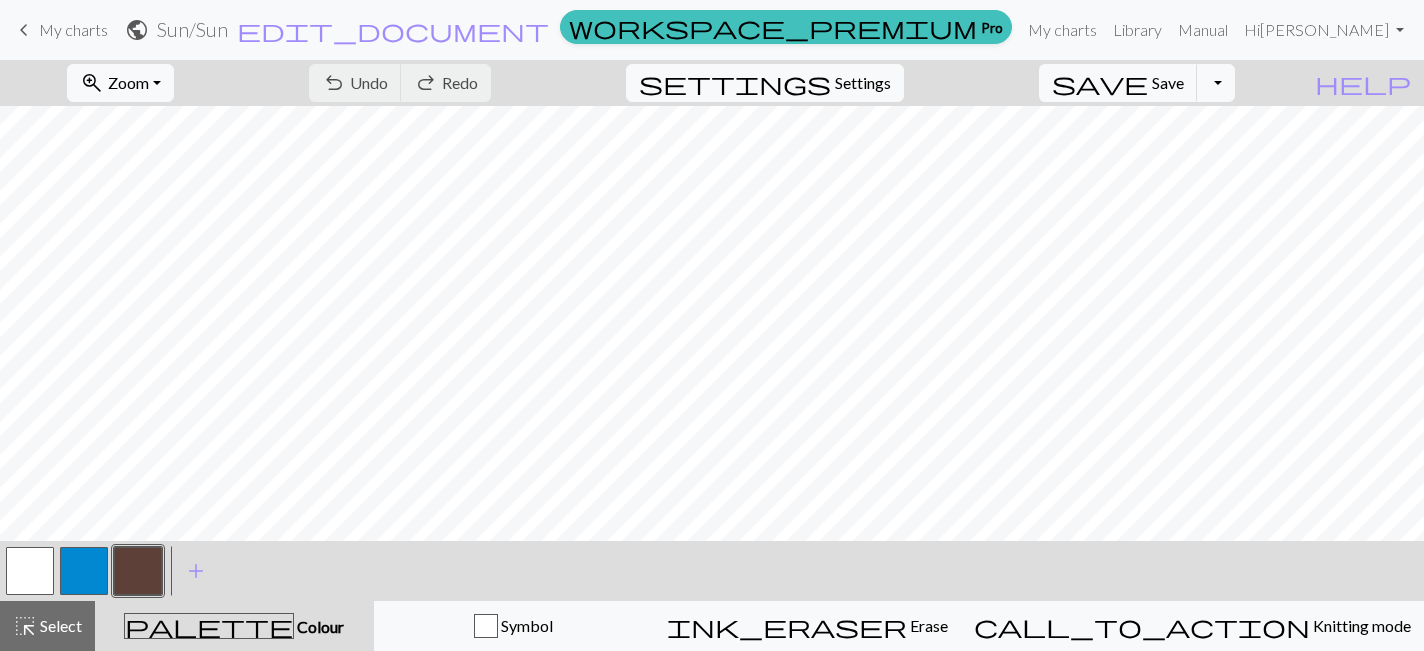 click at bounding box center [84, 571] 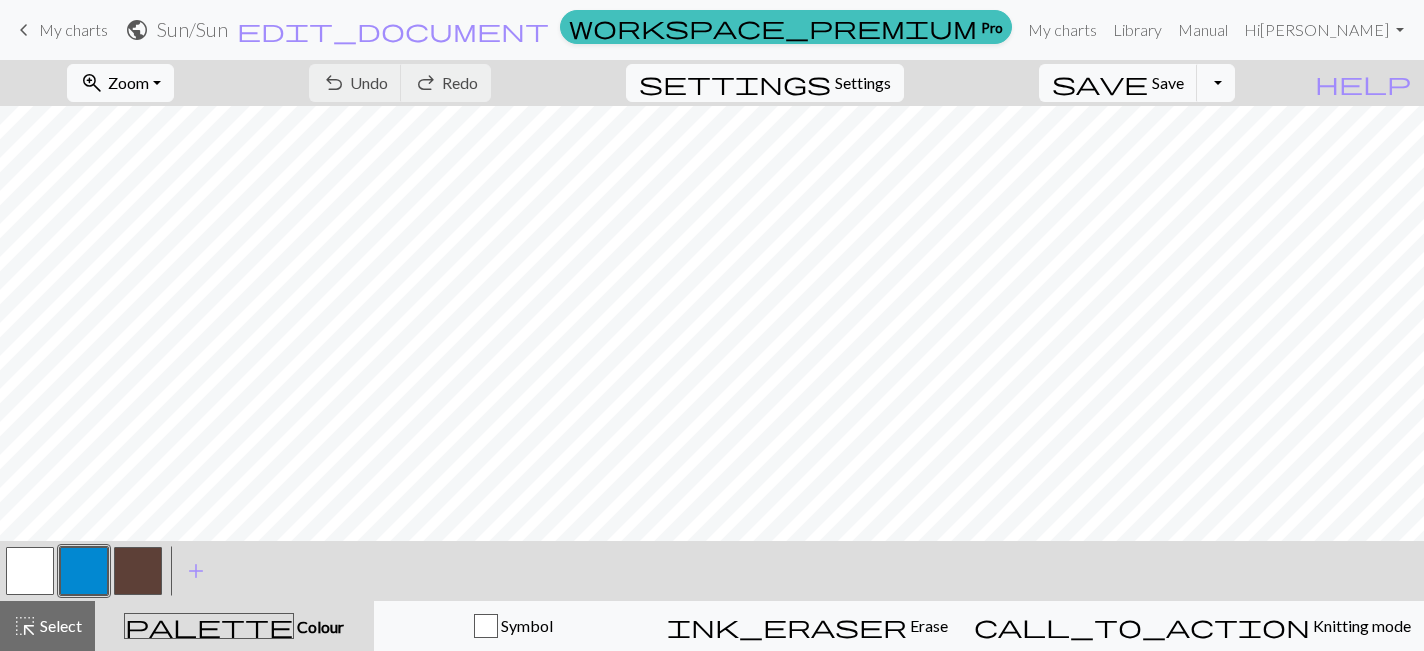 click at bounding box center [84, 571] 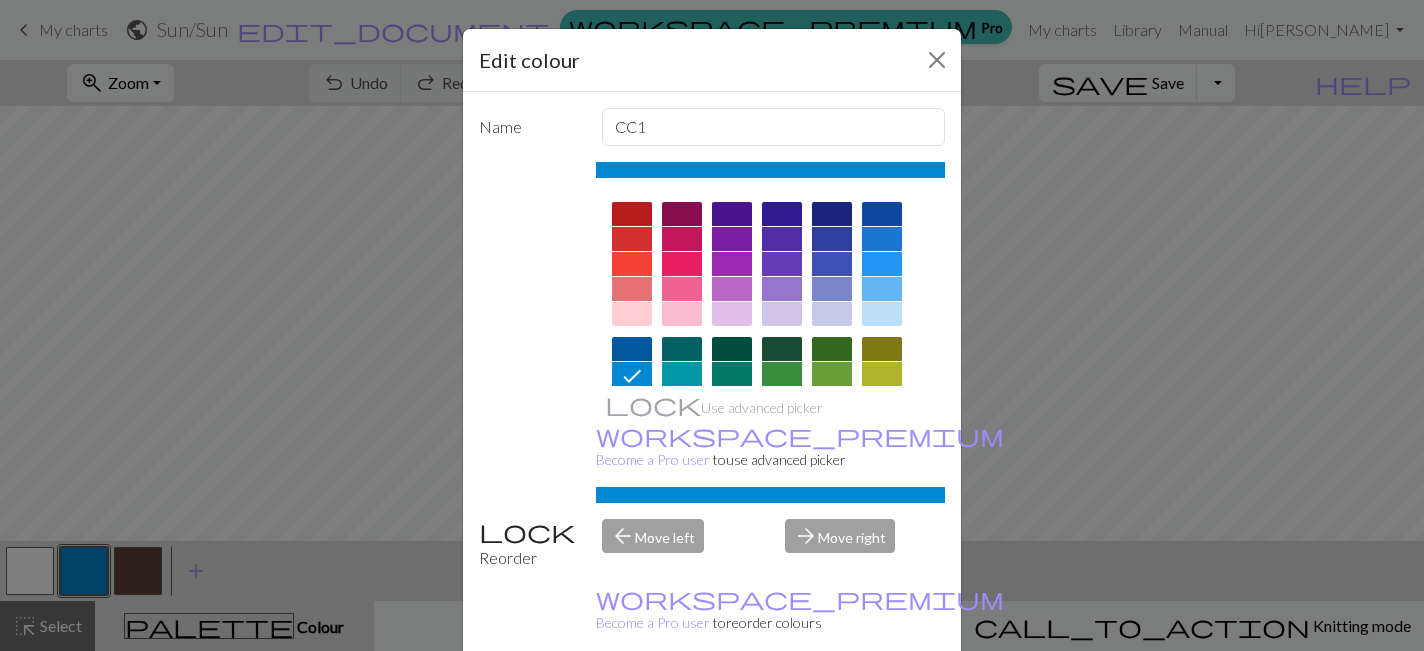 click on "Done" at bounding box center (832, 702) 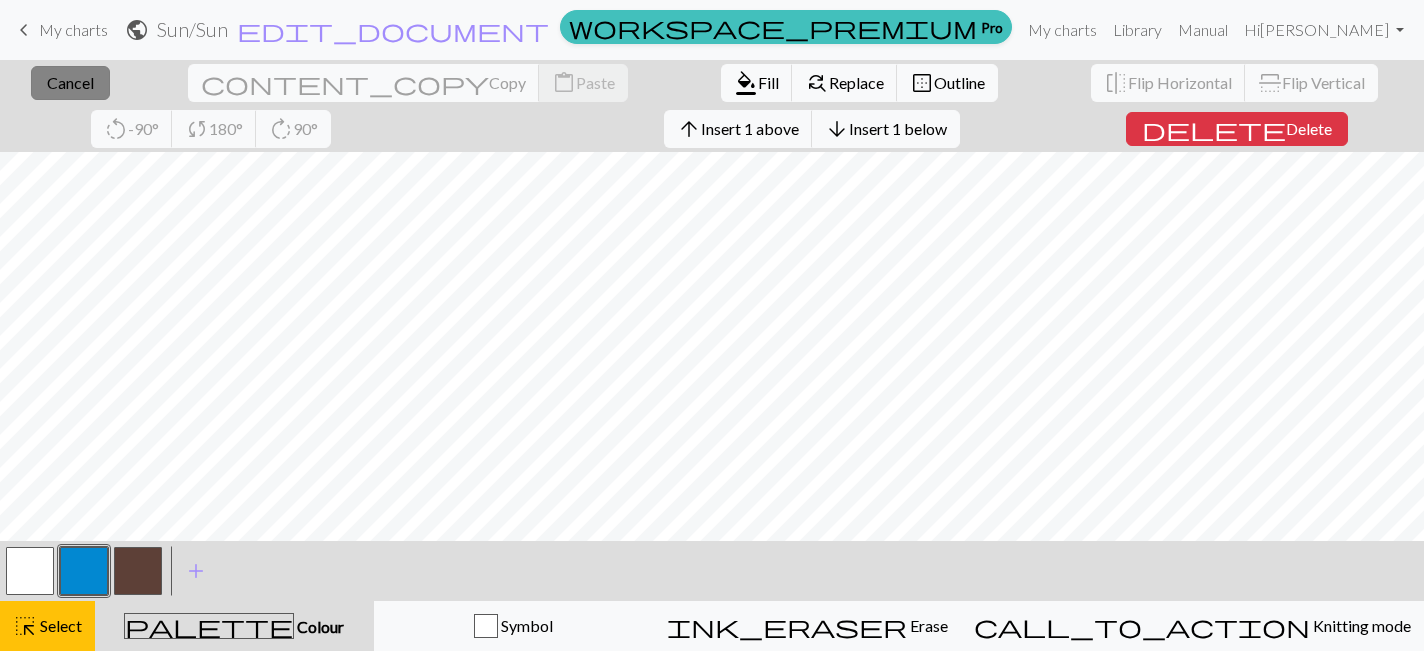 click on "Cancel" at bounding box center [70, 82] 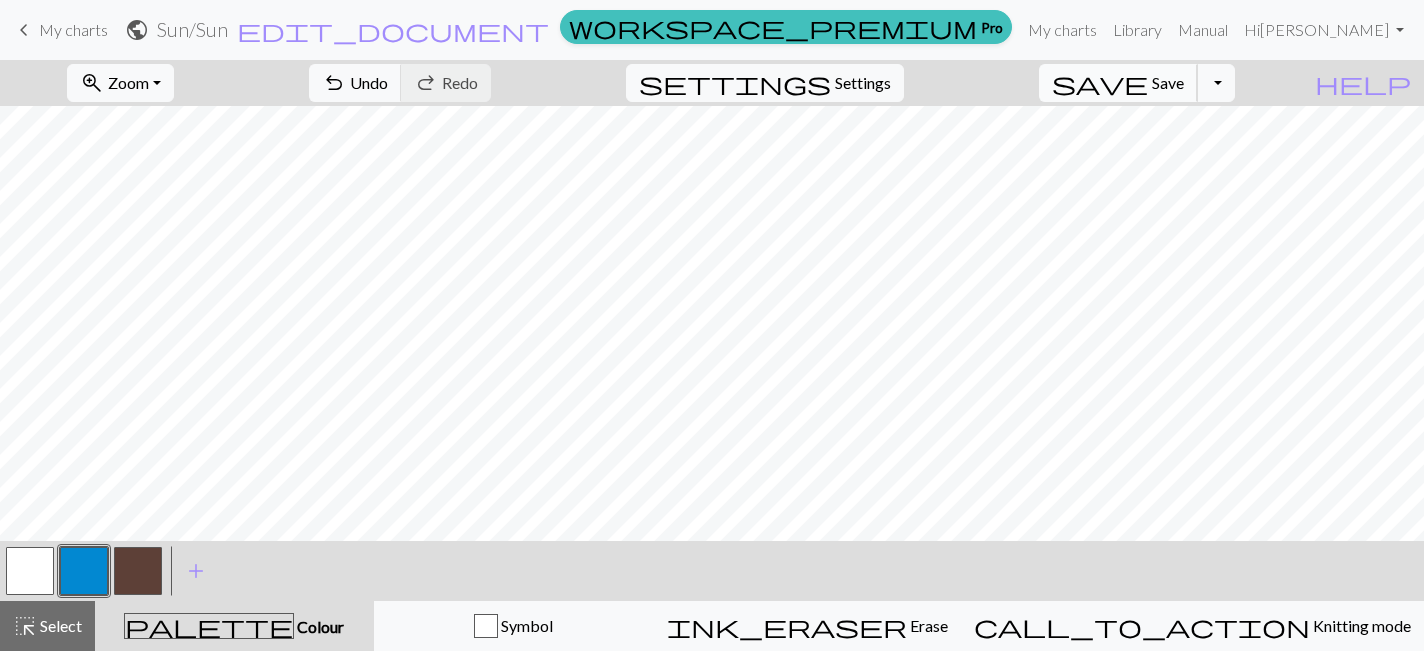 click on "save" at bounding box center (1100, 83) 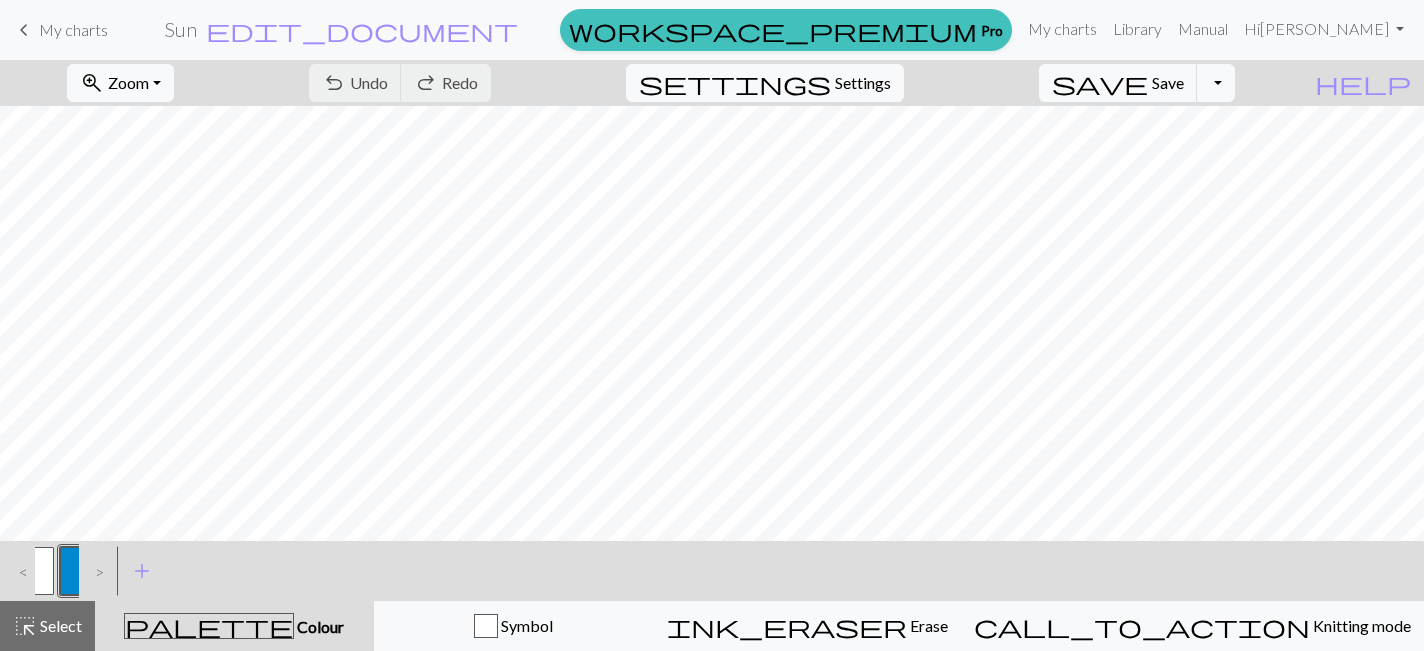 scroll, scrollTop: 0, scrollLeft: 0, axis: both 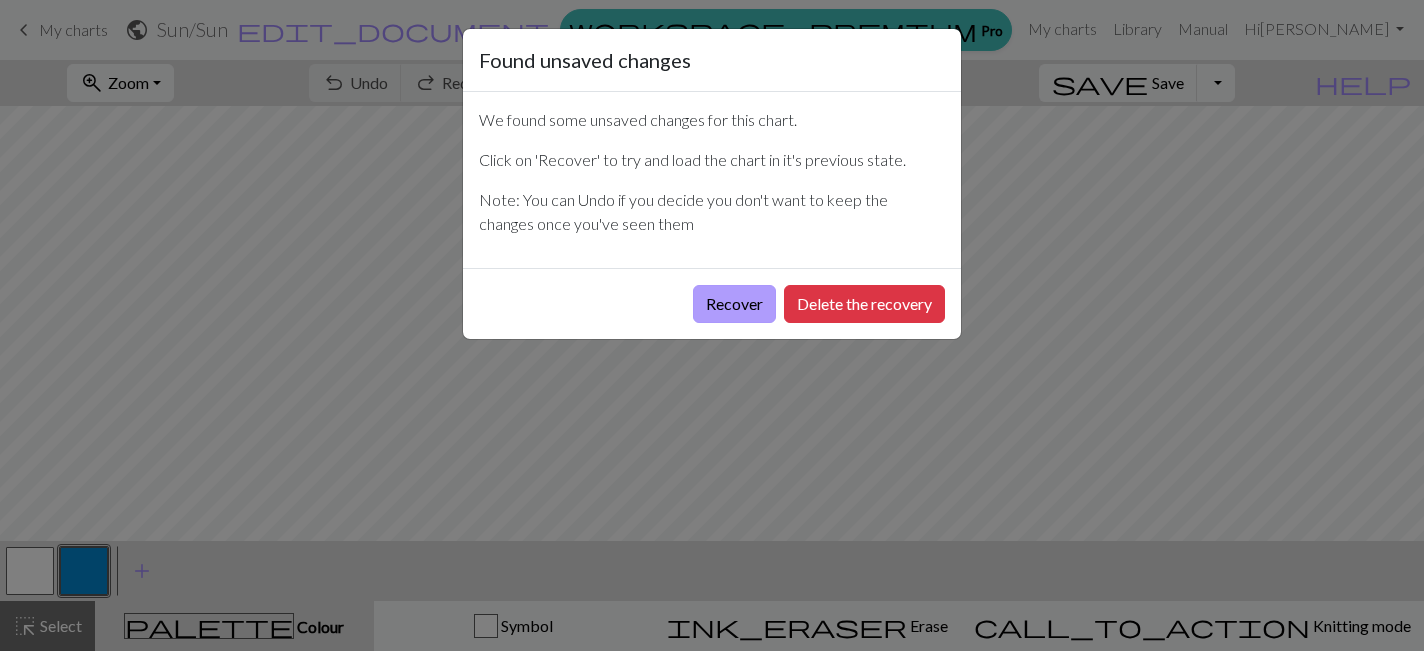 click on "Recover" at bounding box center (734, 304) 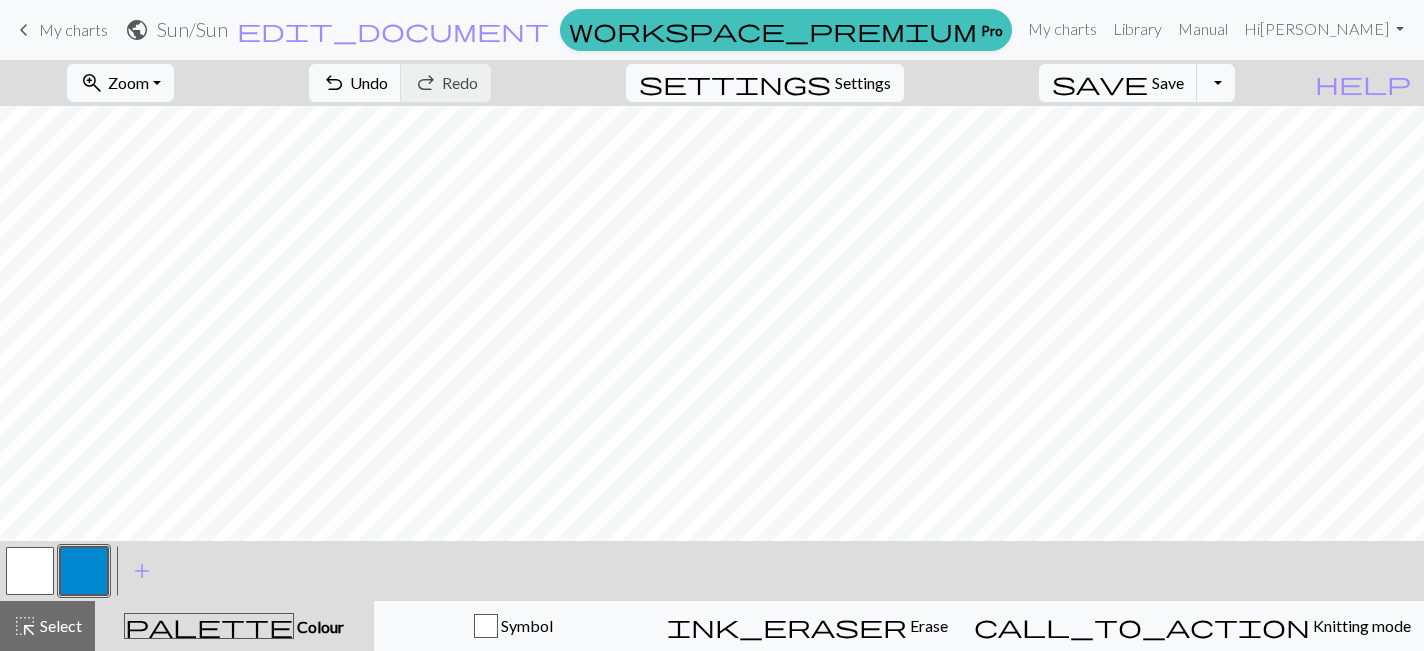 click on "My charts" at bounding box center (73, 29) 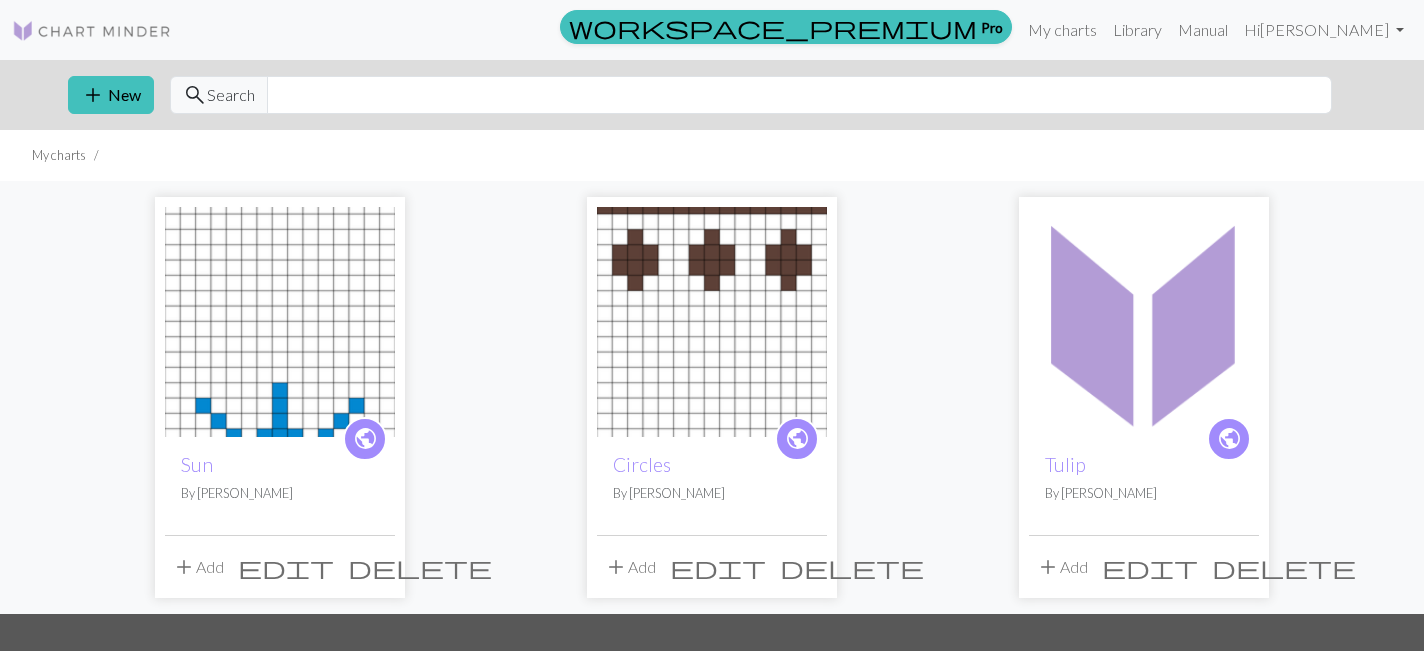 scroll, scrollTop: 84, scrollLeft: 0, axis: vertical 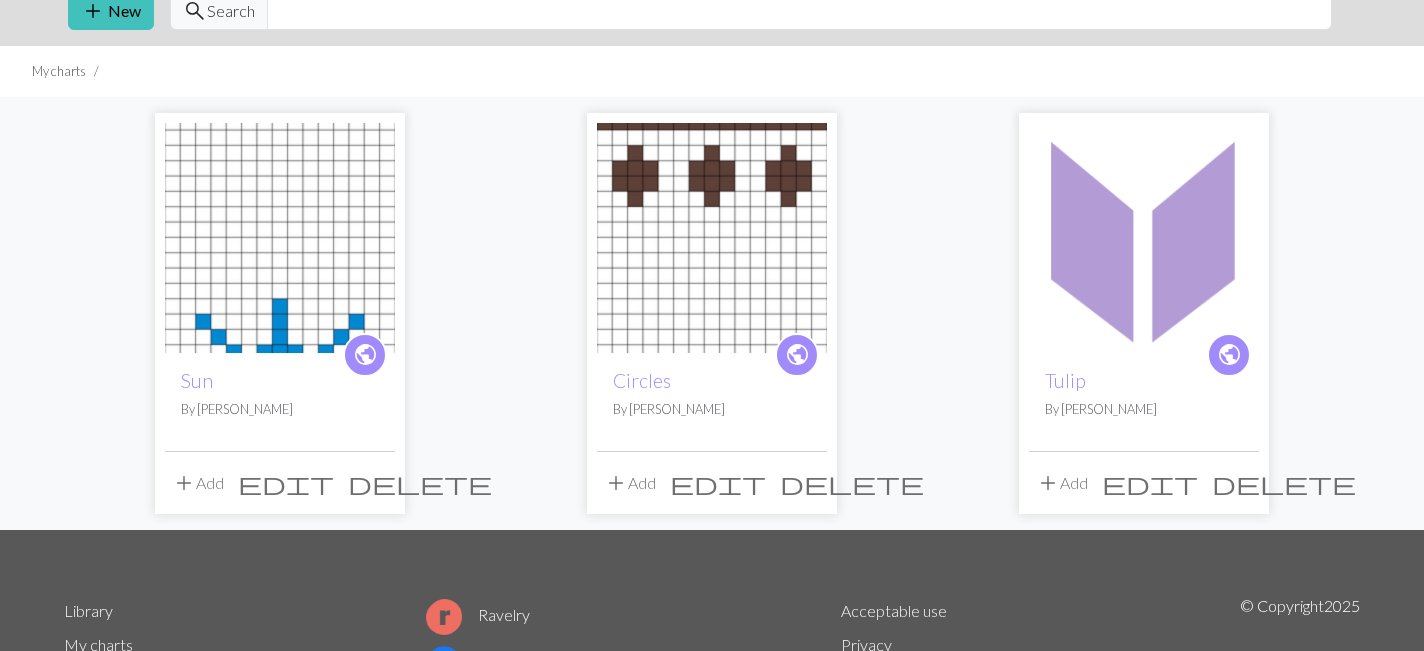 click at bounding box center (712, 238) 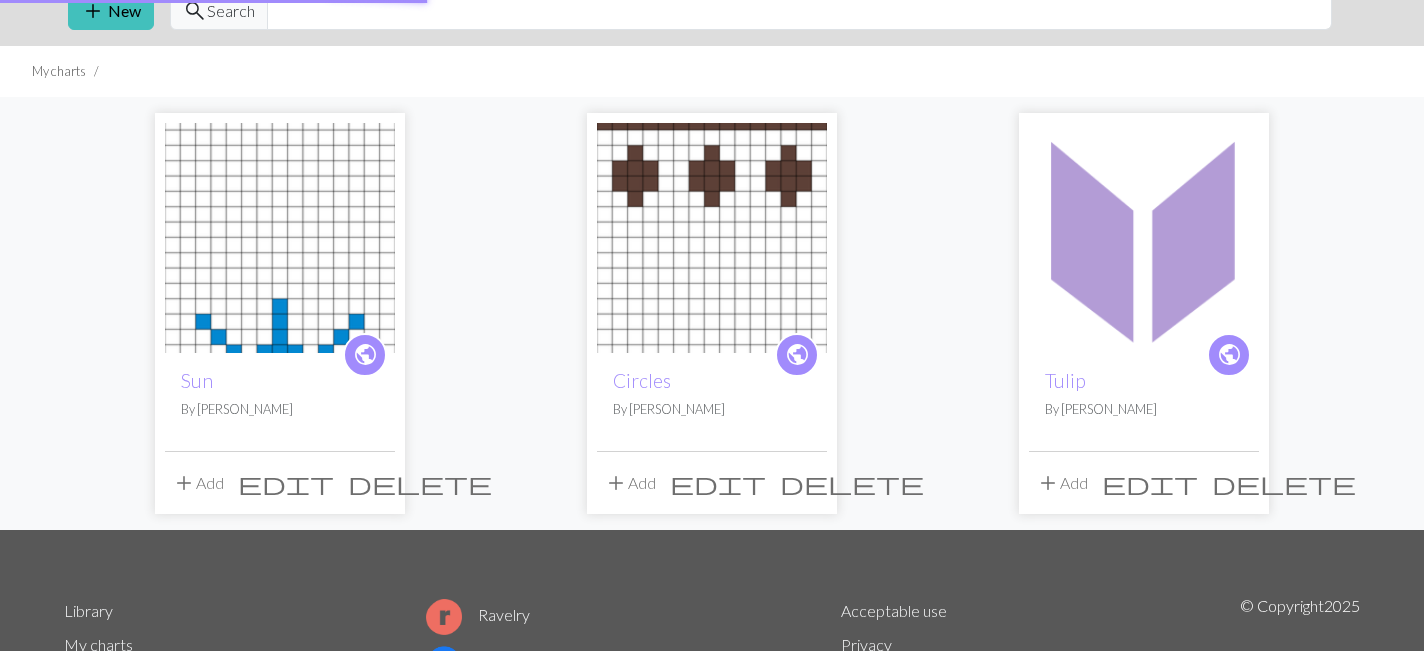 scroll, scrollTop: 0, scrollLeft: 0, axis: both 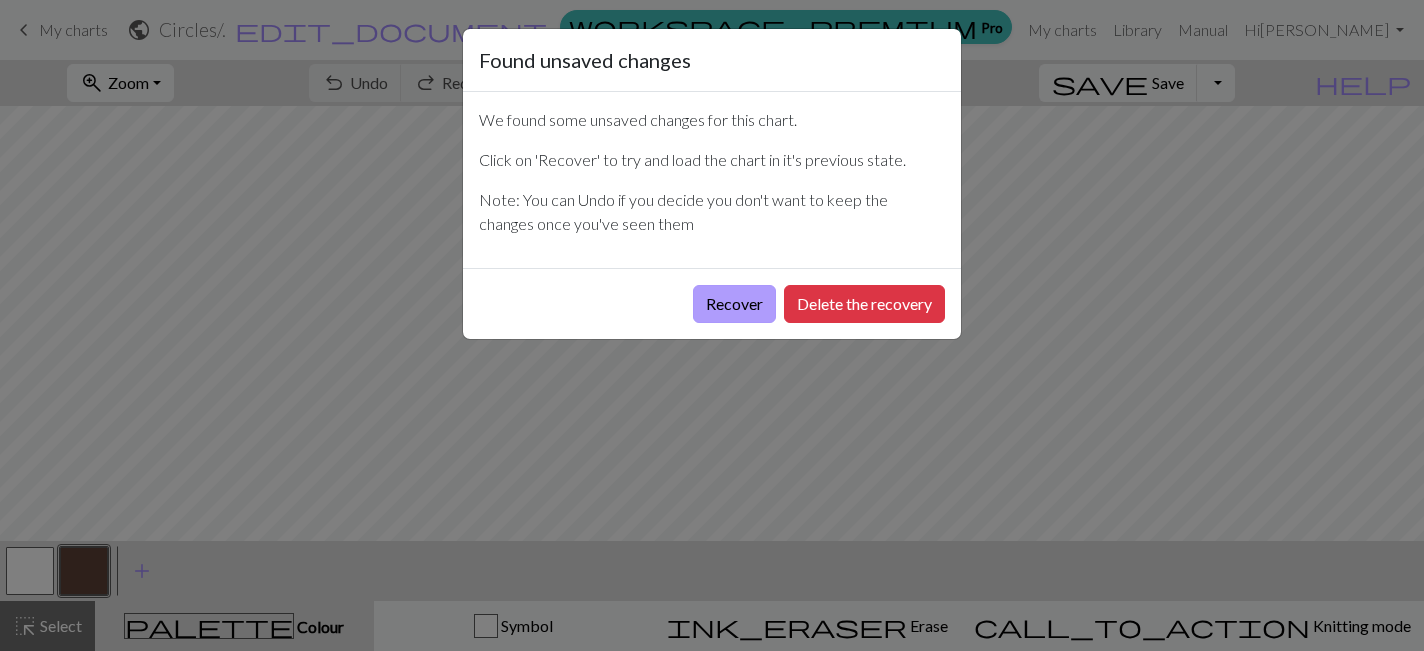 click on "Recover" at bounding box center (734, 304) 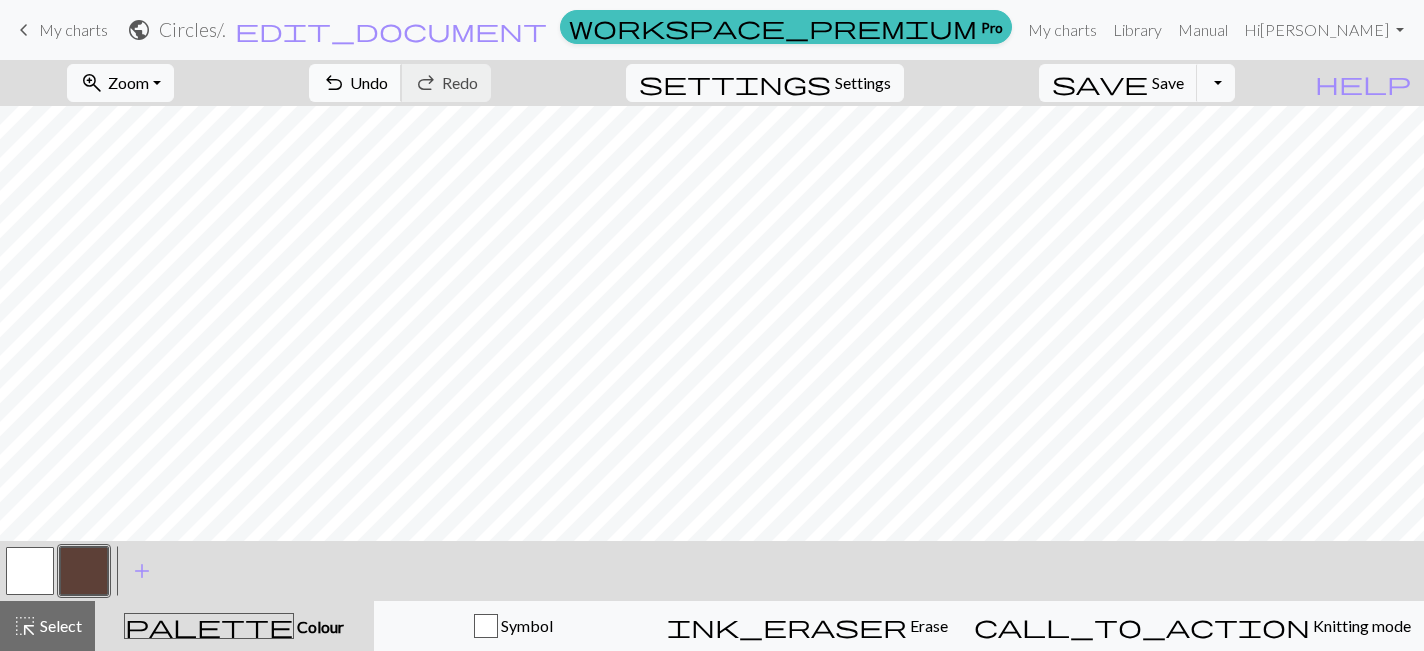 click on "Undo" at bounding box center (369, 82) 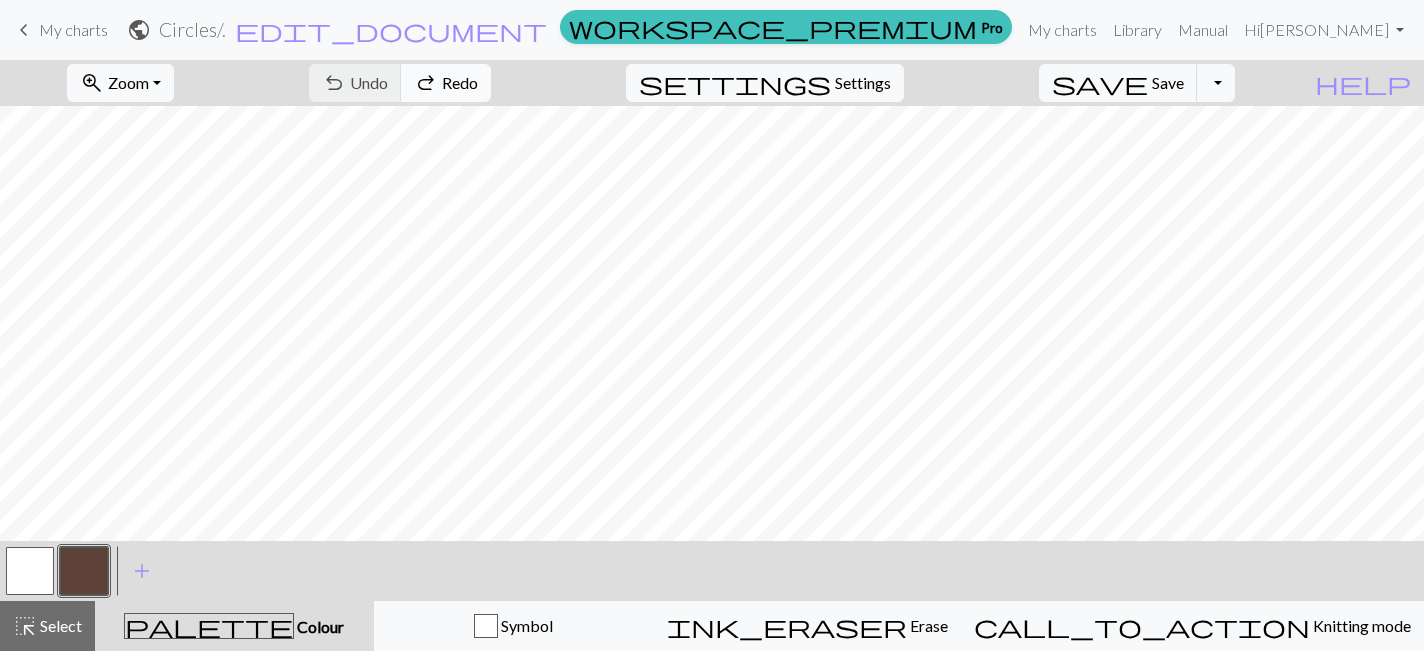 click on "Redo" at bounding box center [460, 82] 